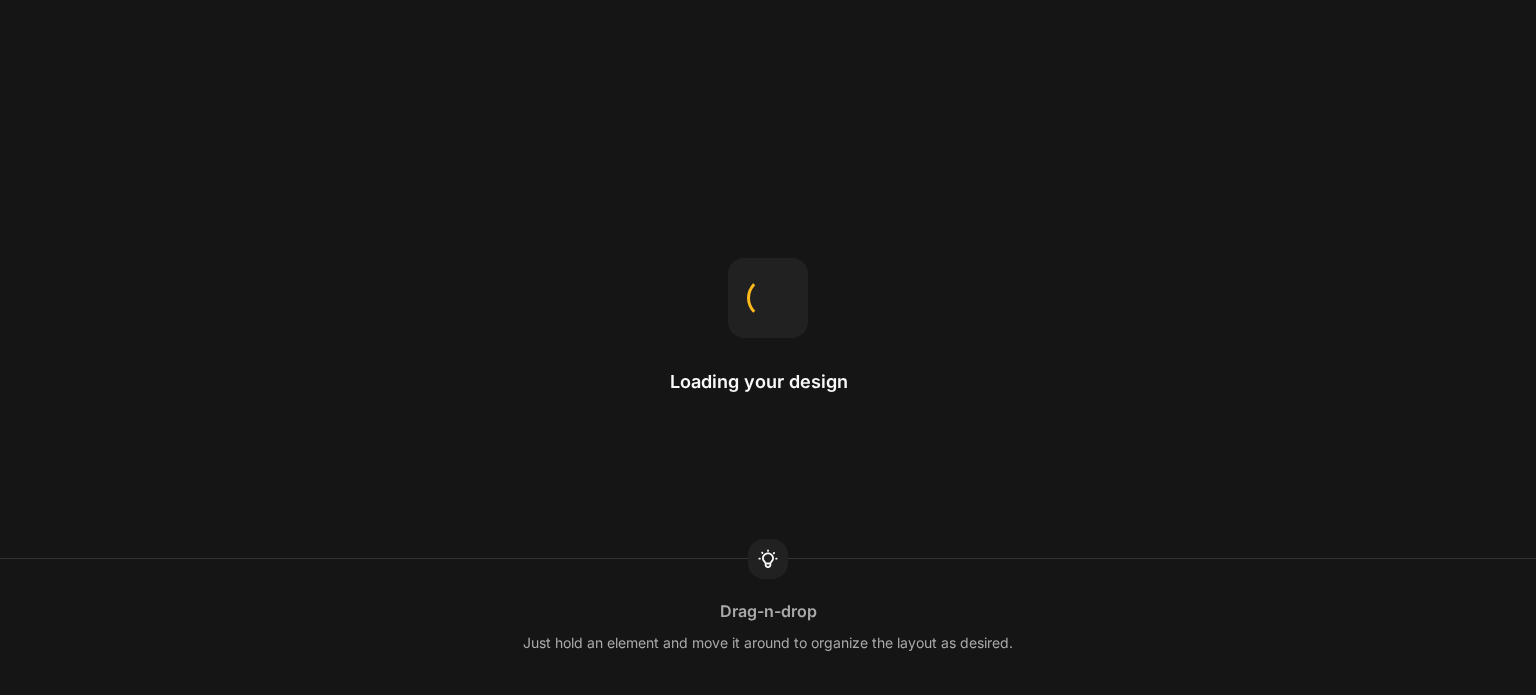 scroll, scrollTop: 0, scrollLeft: 0, axis: both 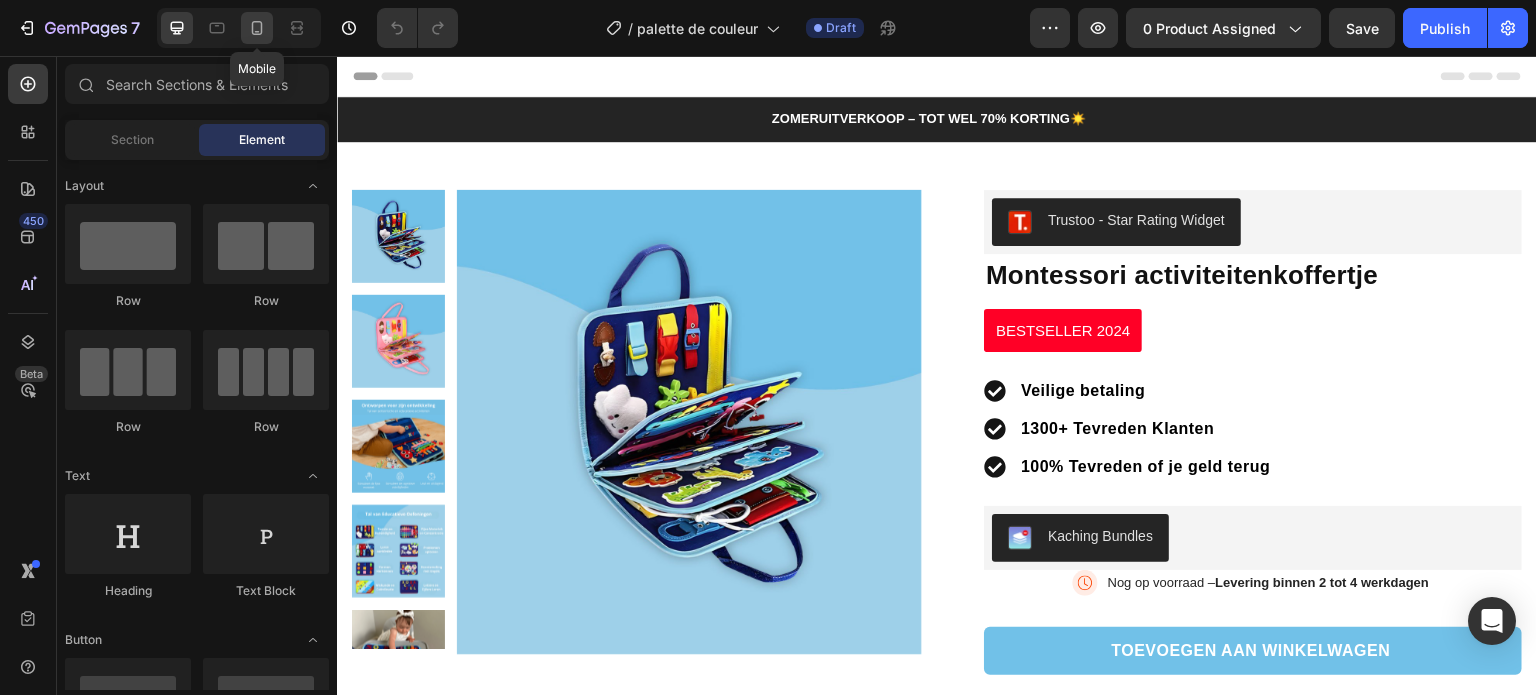 click 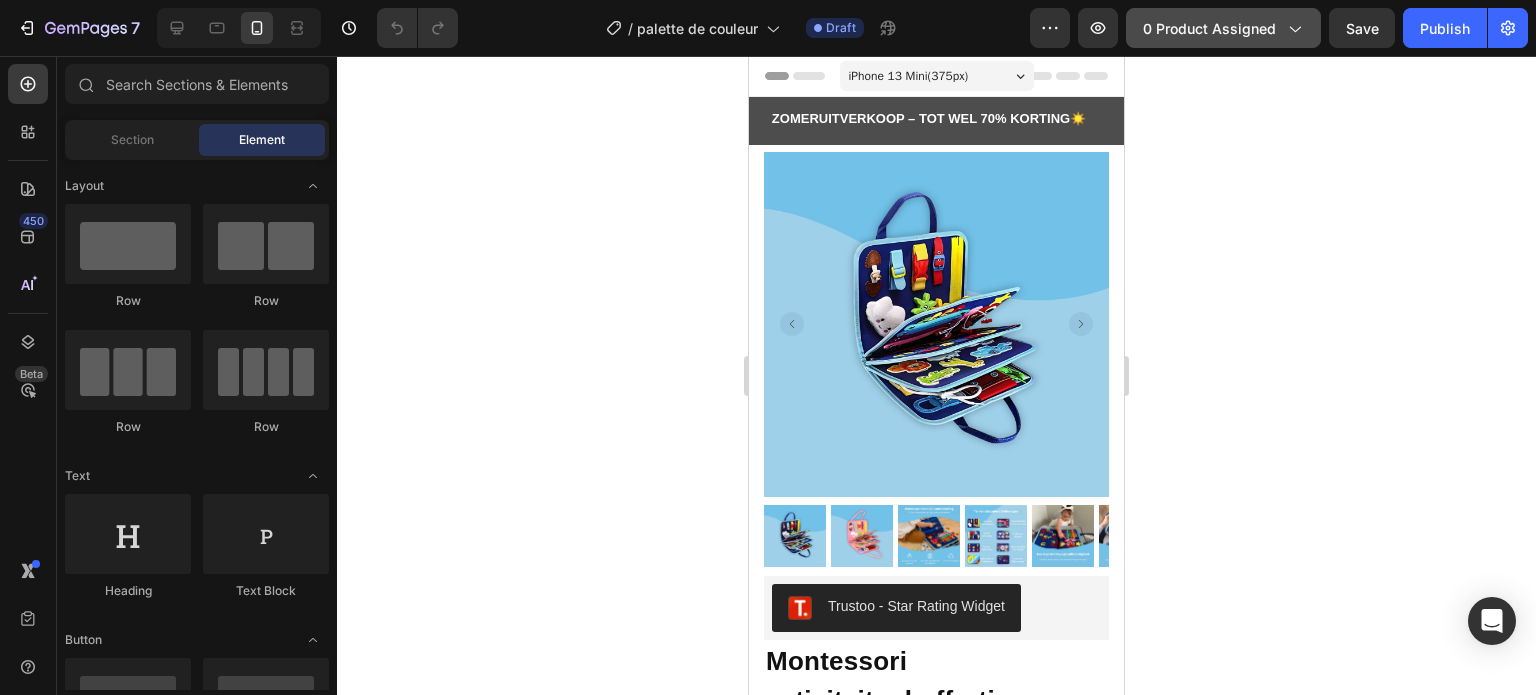 click on "0 product assigned" 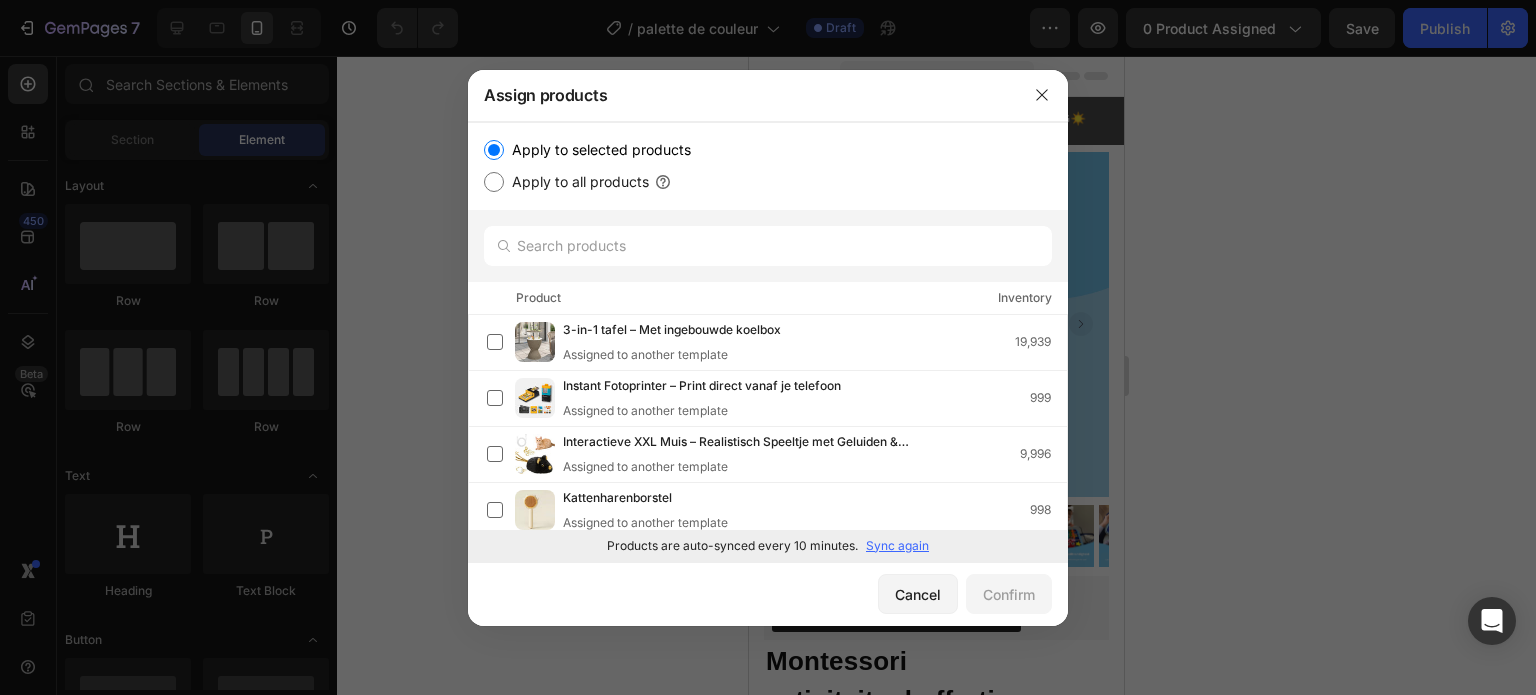 click on "Sync again" at bounding box center [897, 546] 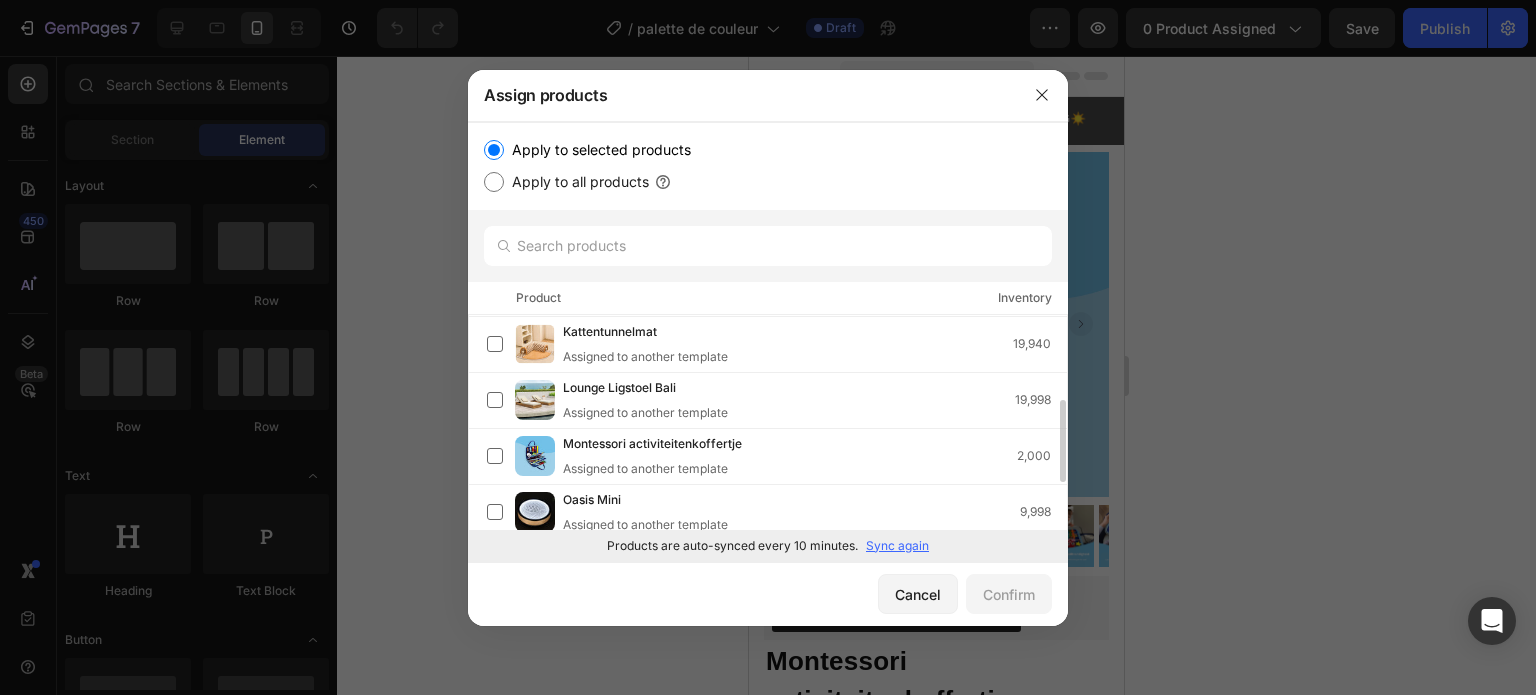 scroll, scrollTop: 0, scrollLeft: 0, axis: both 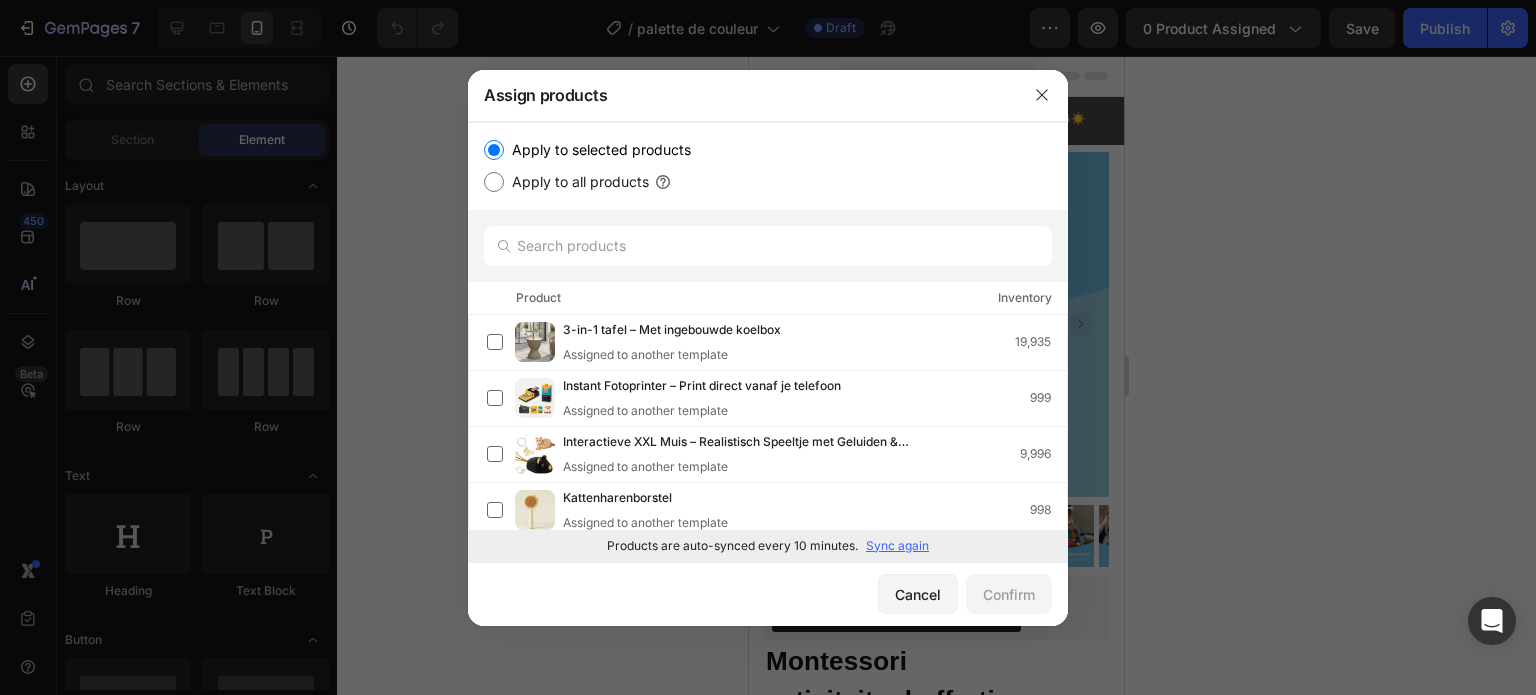 click on "Sync again" at bounding box center (897, 546) 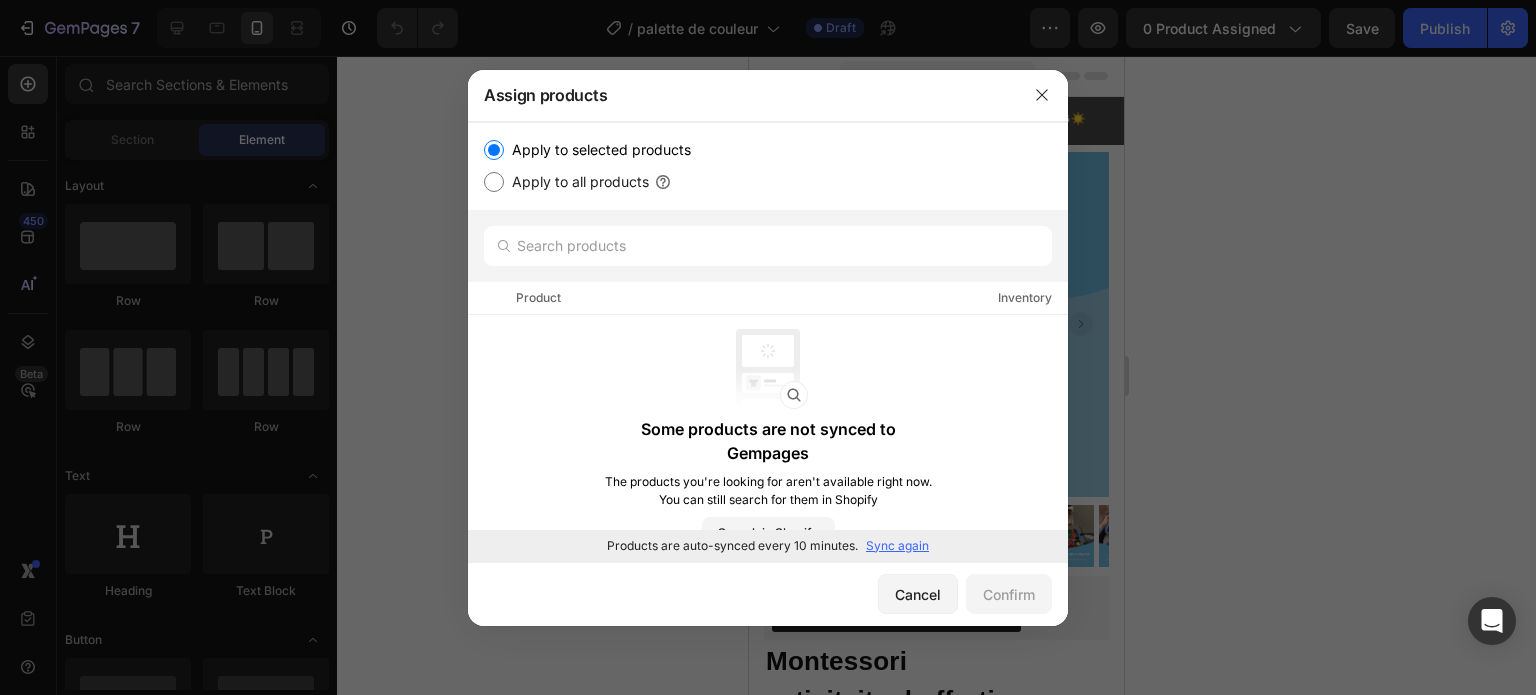 click on "Products are auto-synced every 10 minutes. Sync again" 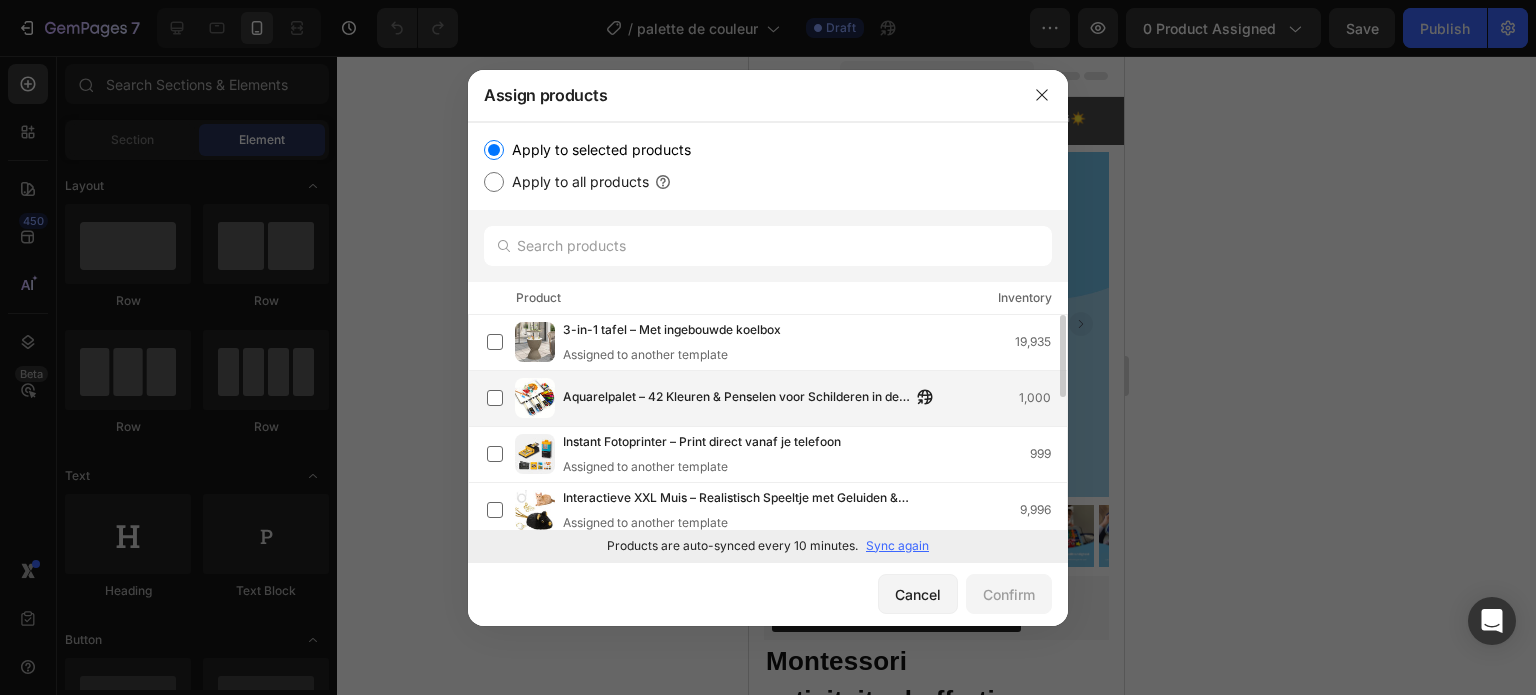 click on "Aquarelpalet – 42 Kleuren & Penselen voor Schilderen in de Buitenlucht 1,000" 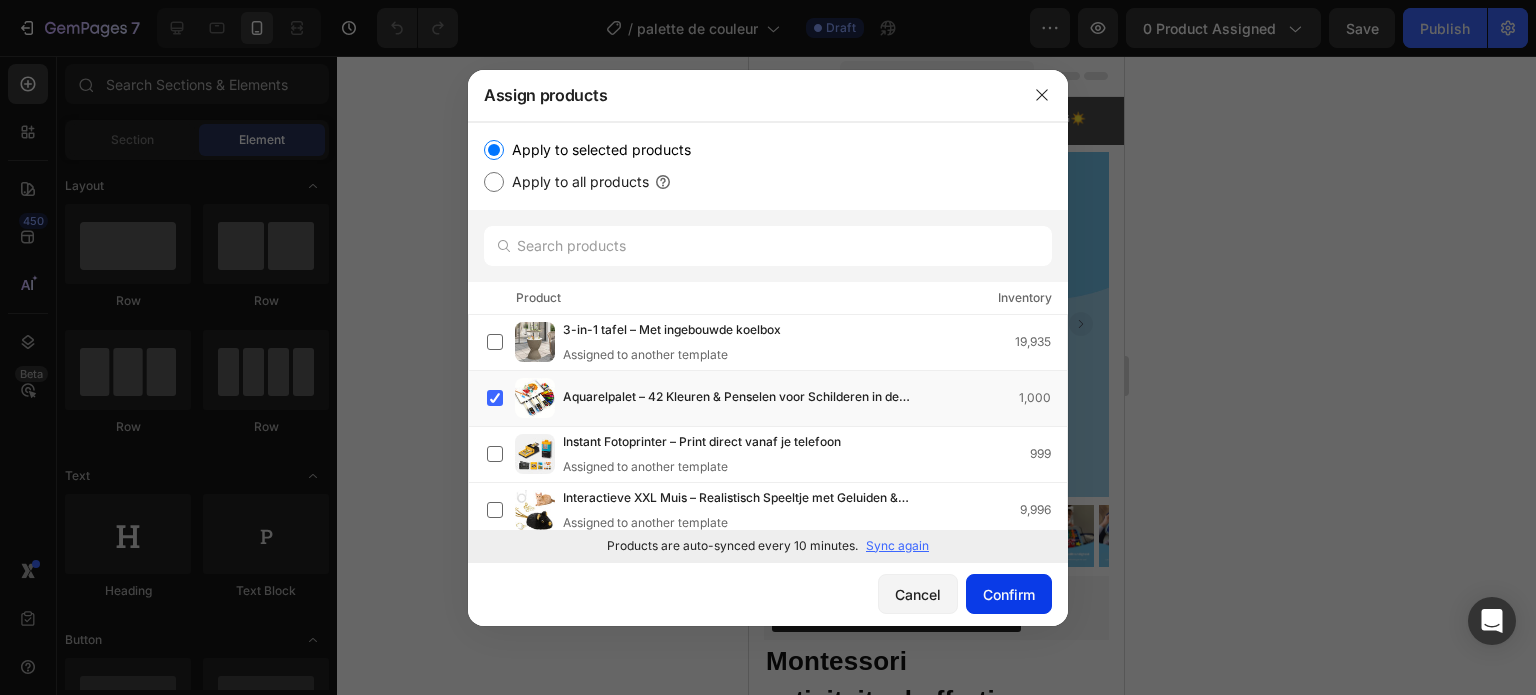 click on "Confirm" at bounding box center (1009, 594) 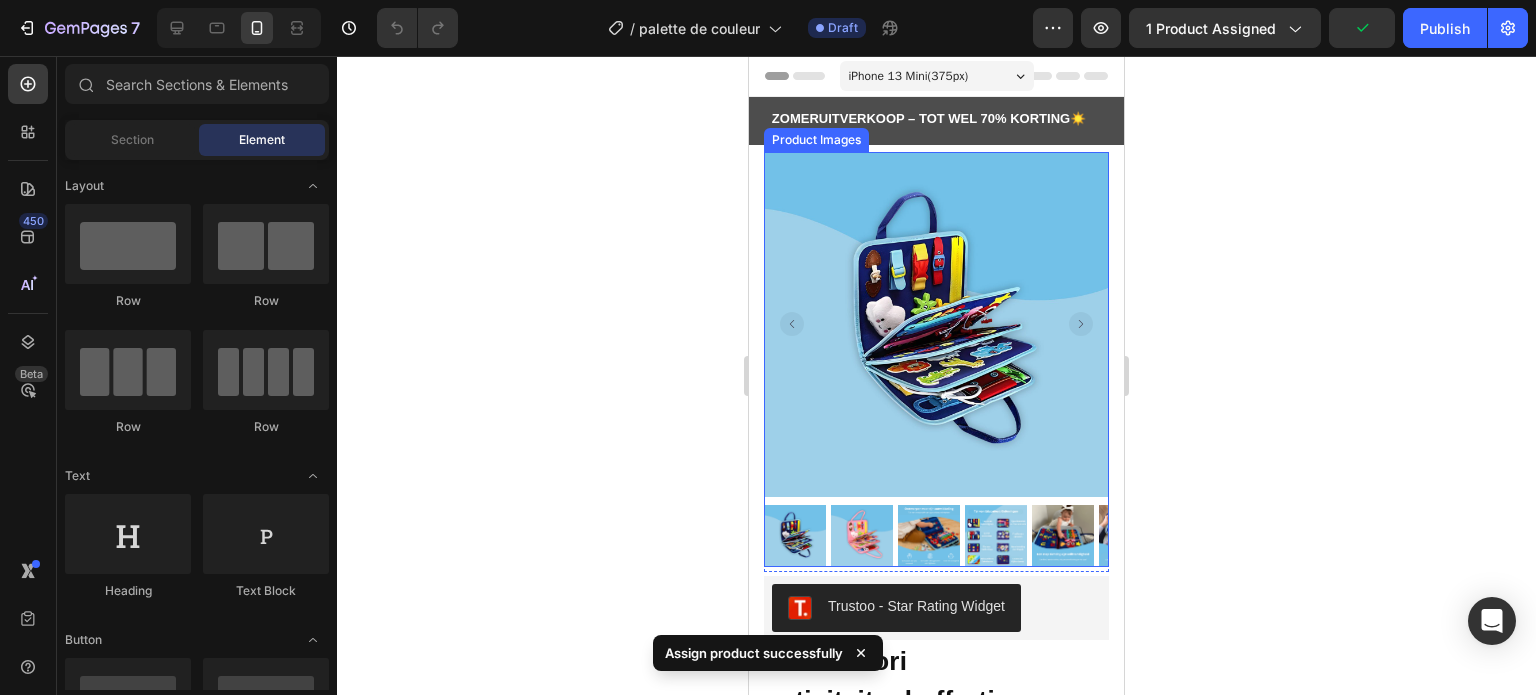 click at bounding box center [936, 324] 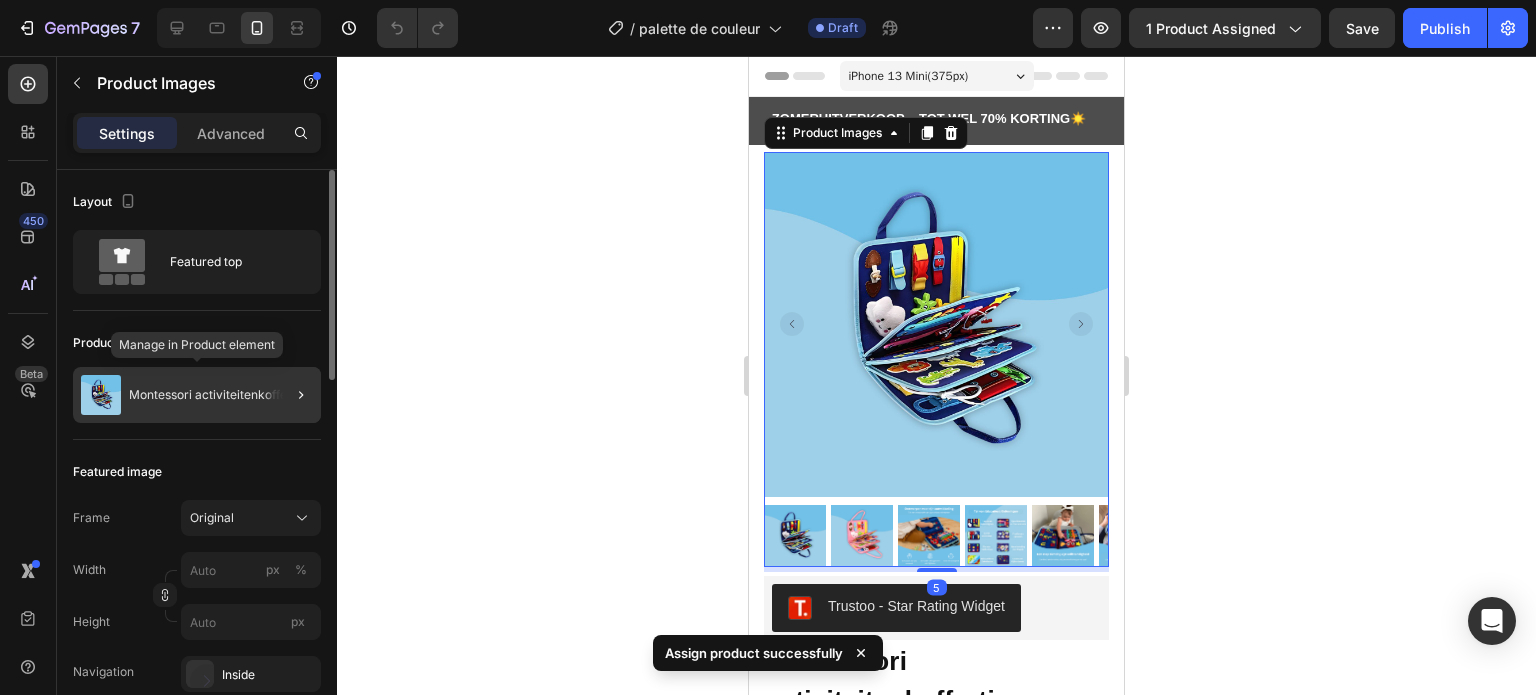click on "Montessori activiteitenkoffertje" 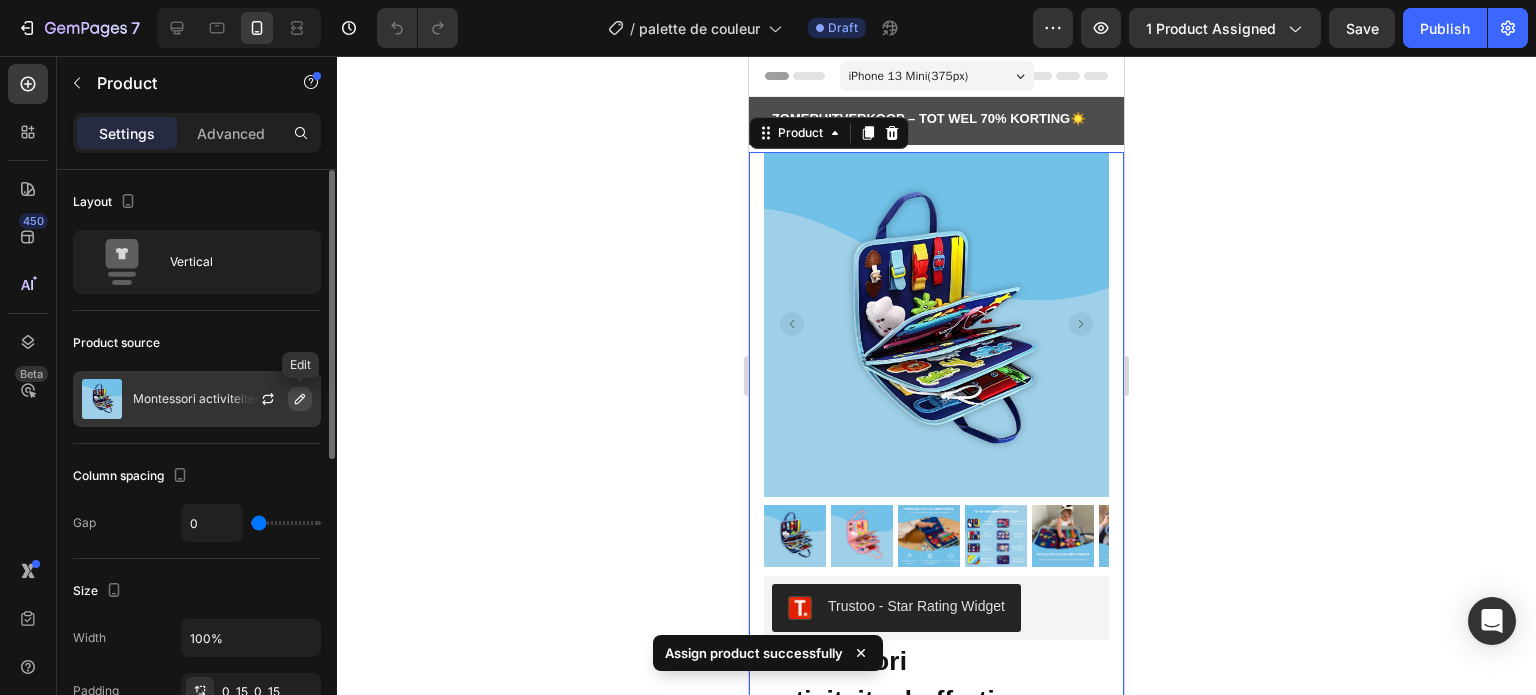 click 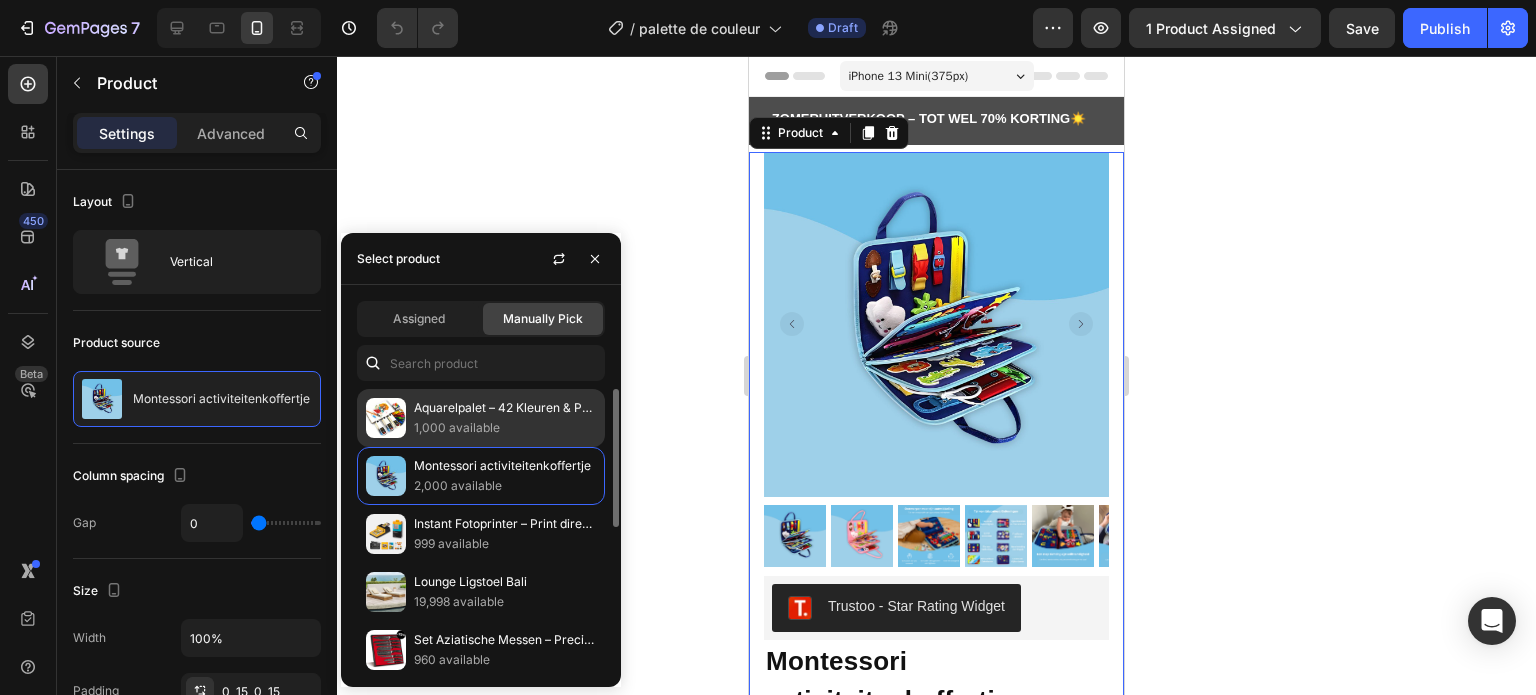 click on "1,000 available" at bounding box center [505, 428] 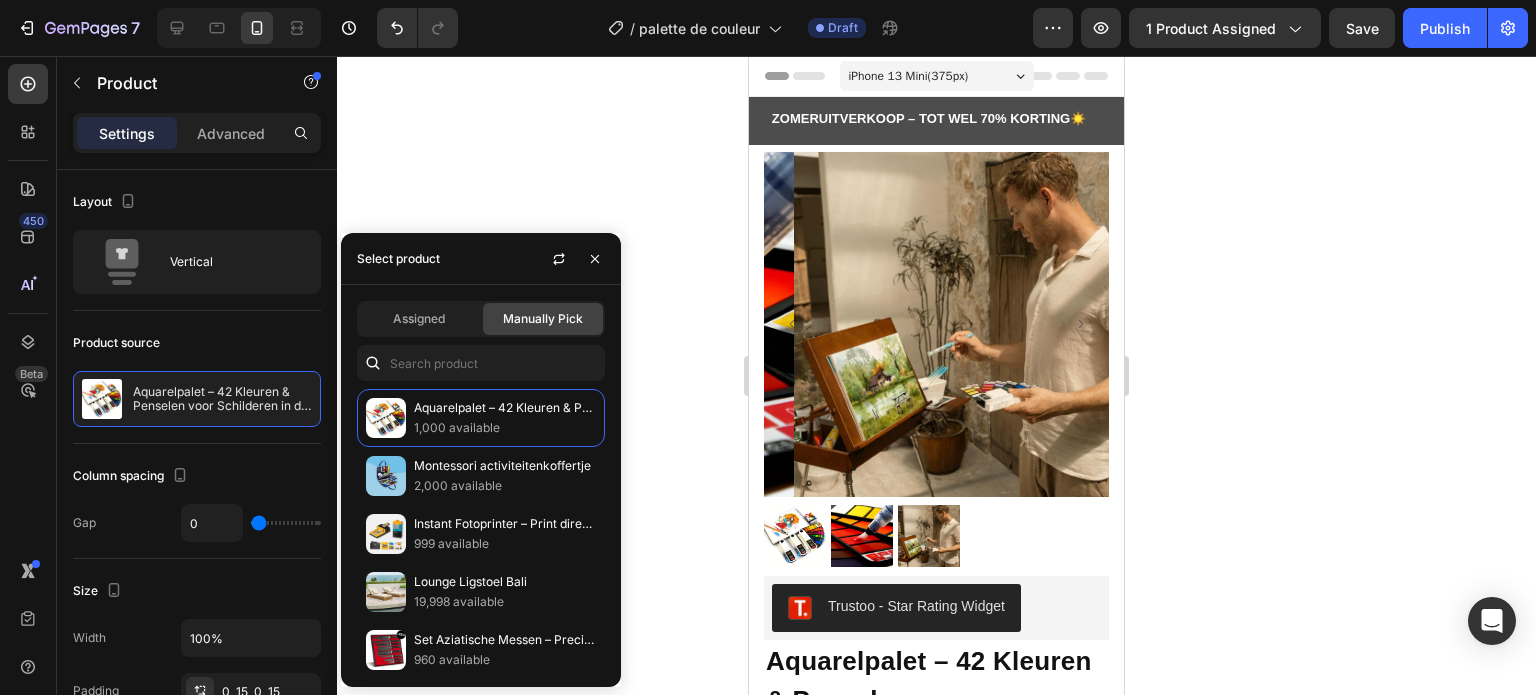 click 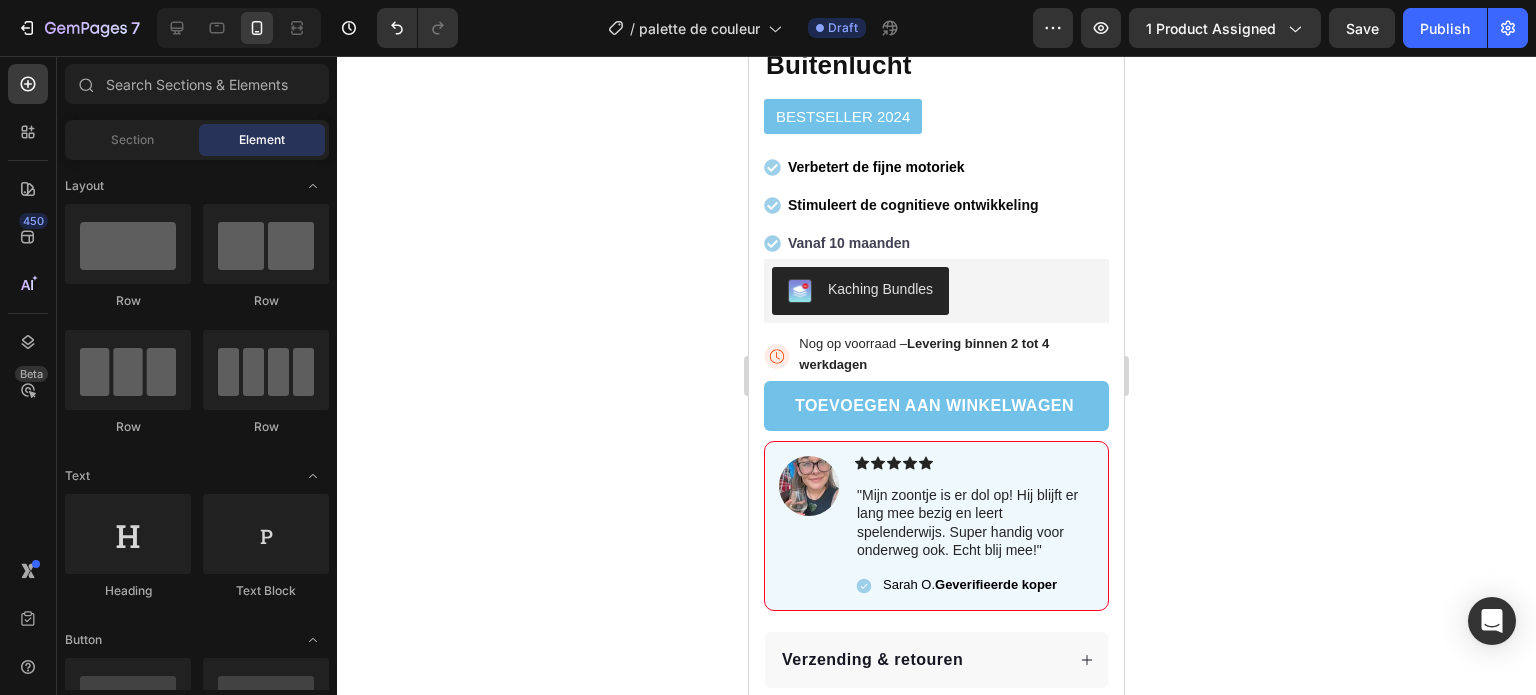 scroll, scrollTop: 714, scrollLeft: 0, axis: vertical 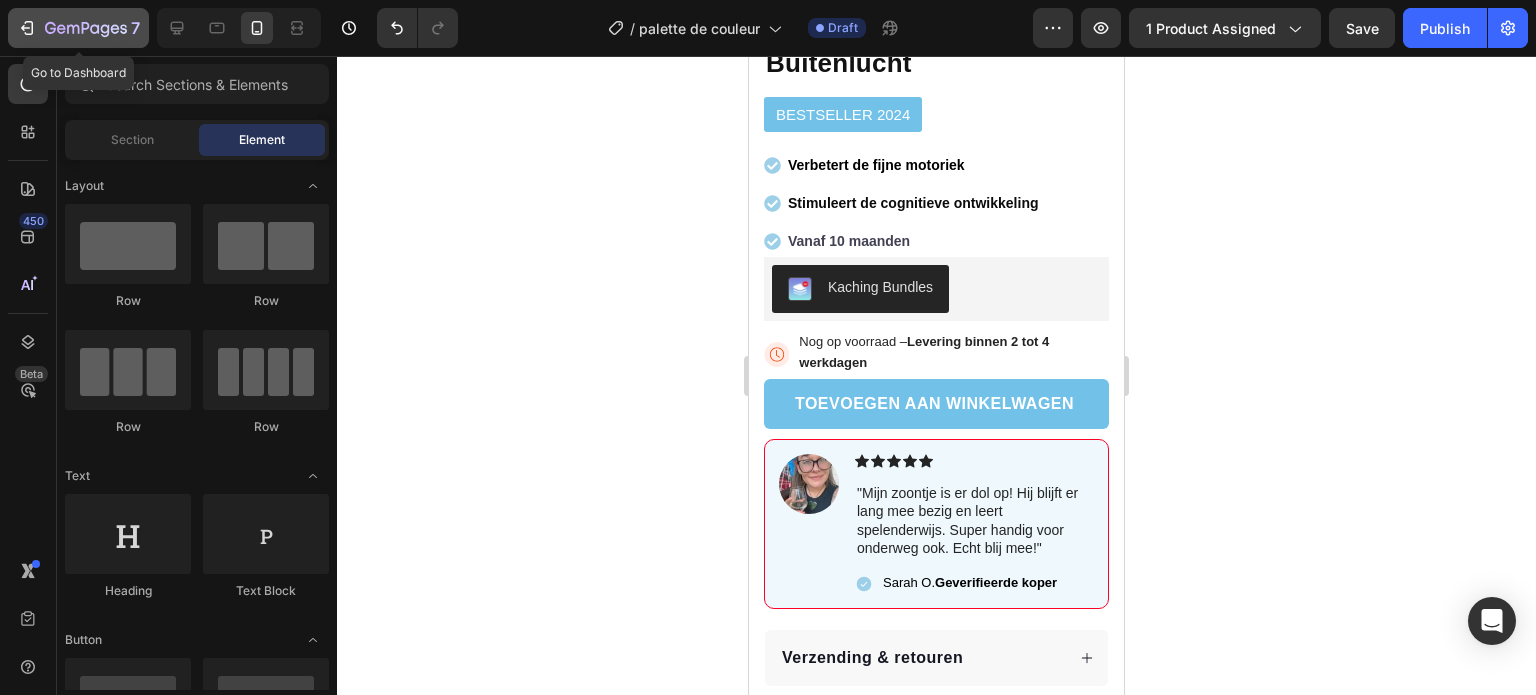 click 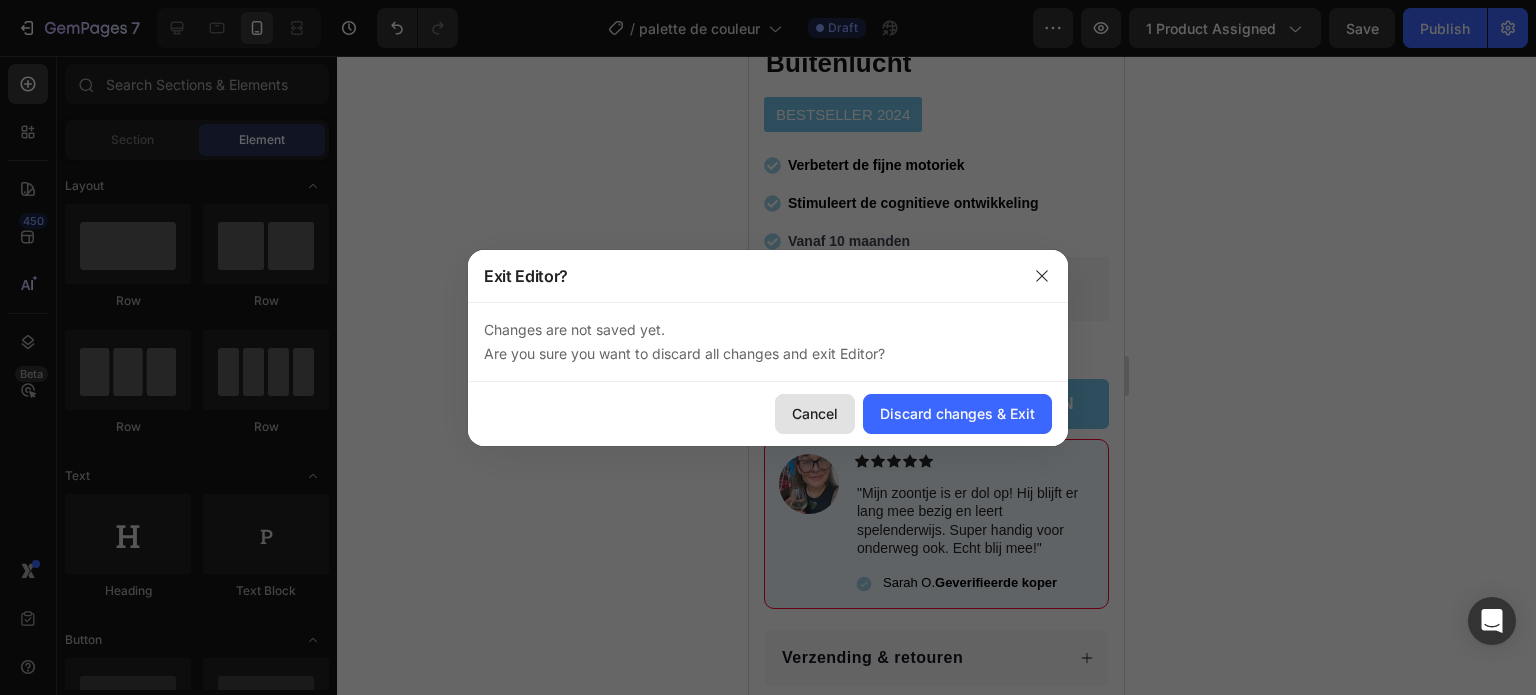 click on "Cancel" at bounding box center [815, 413] 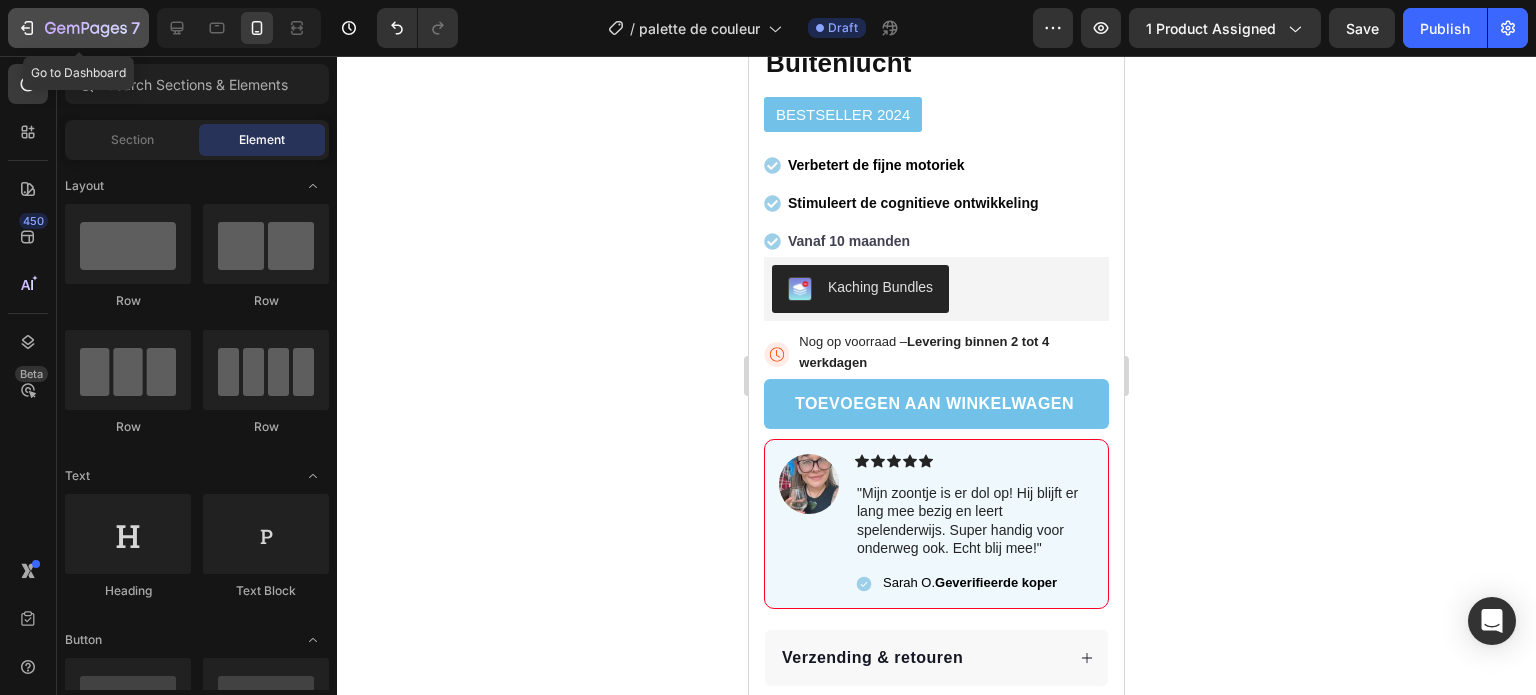 click 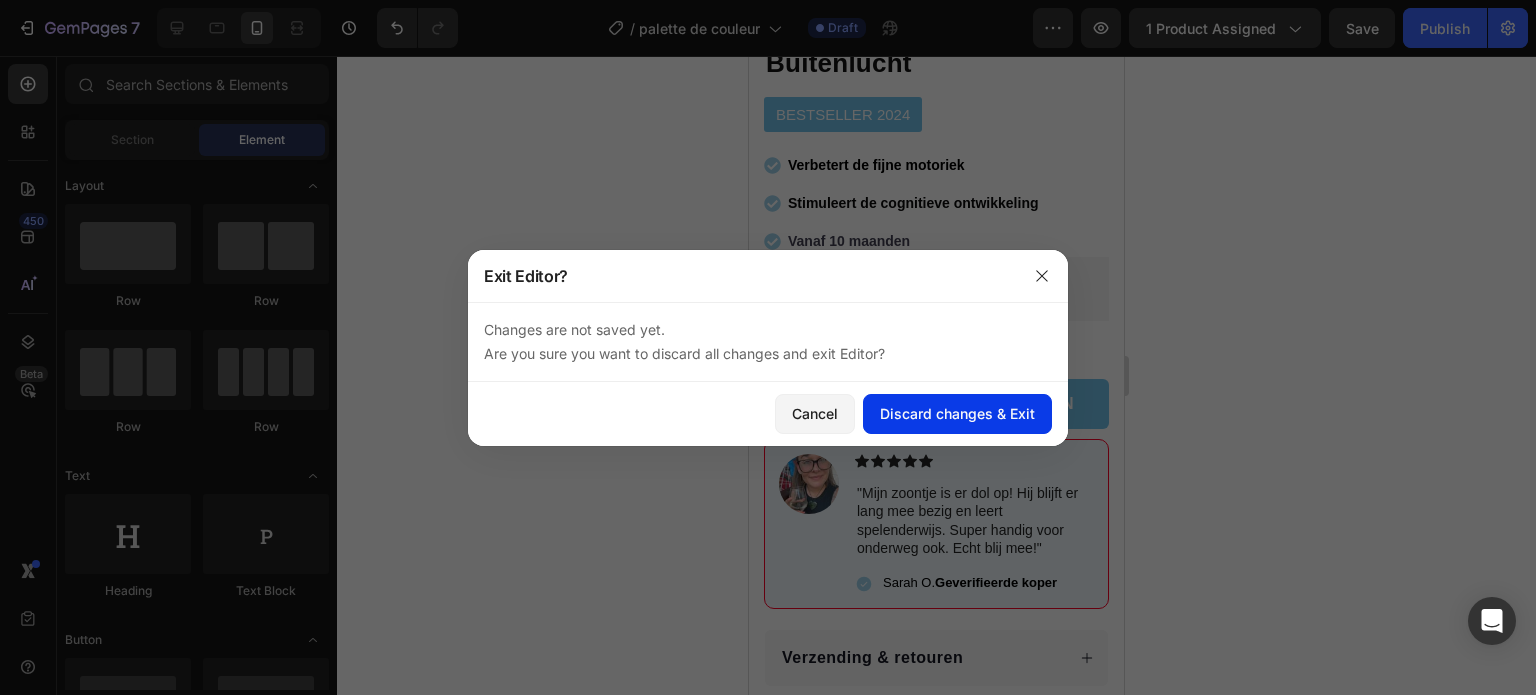 click on "Discard changes & Exit" at bounding box center [957, 413] 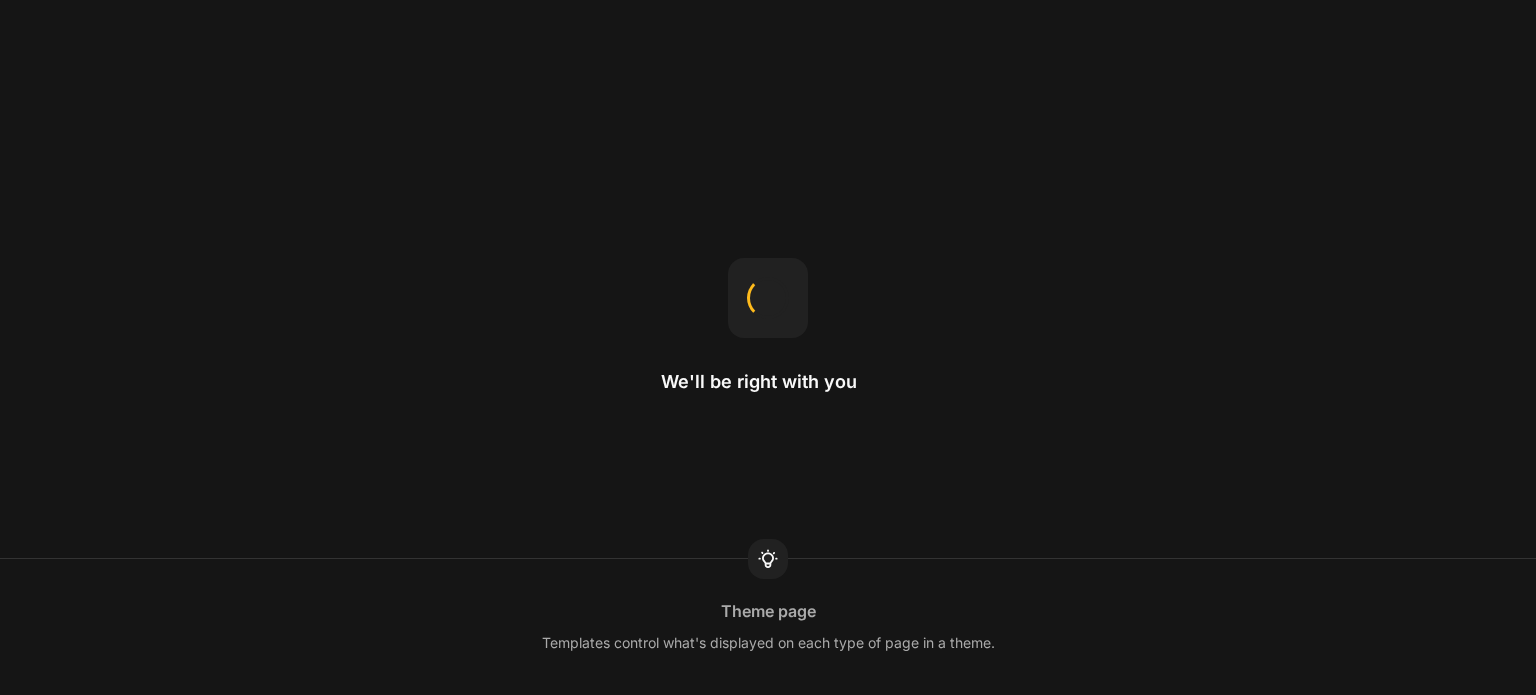 scroll, scrollTop: 0, scrollLeft: 0, axis: both 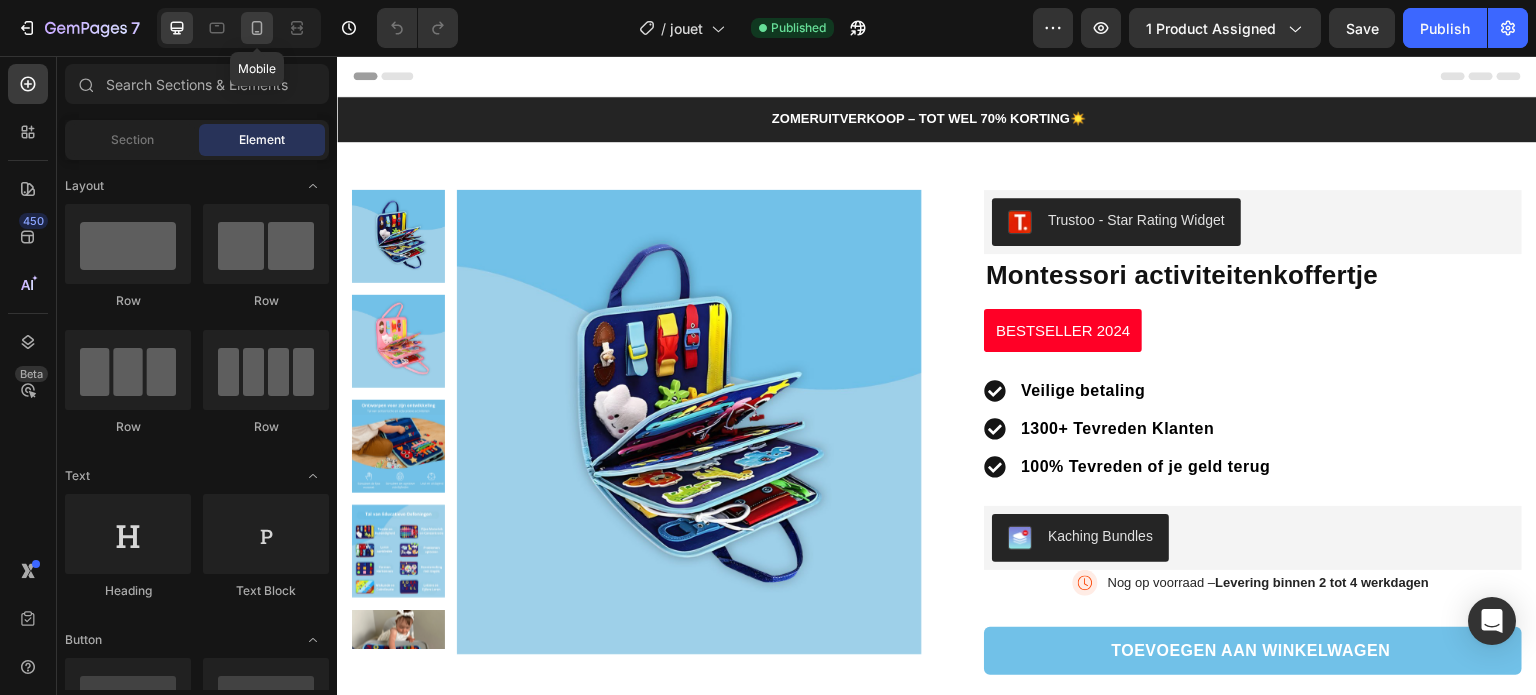 click 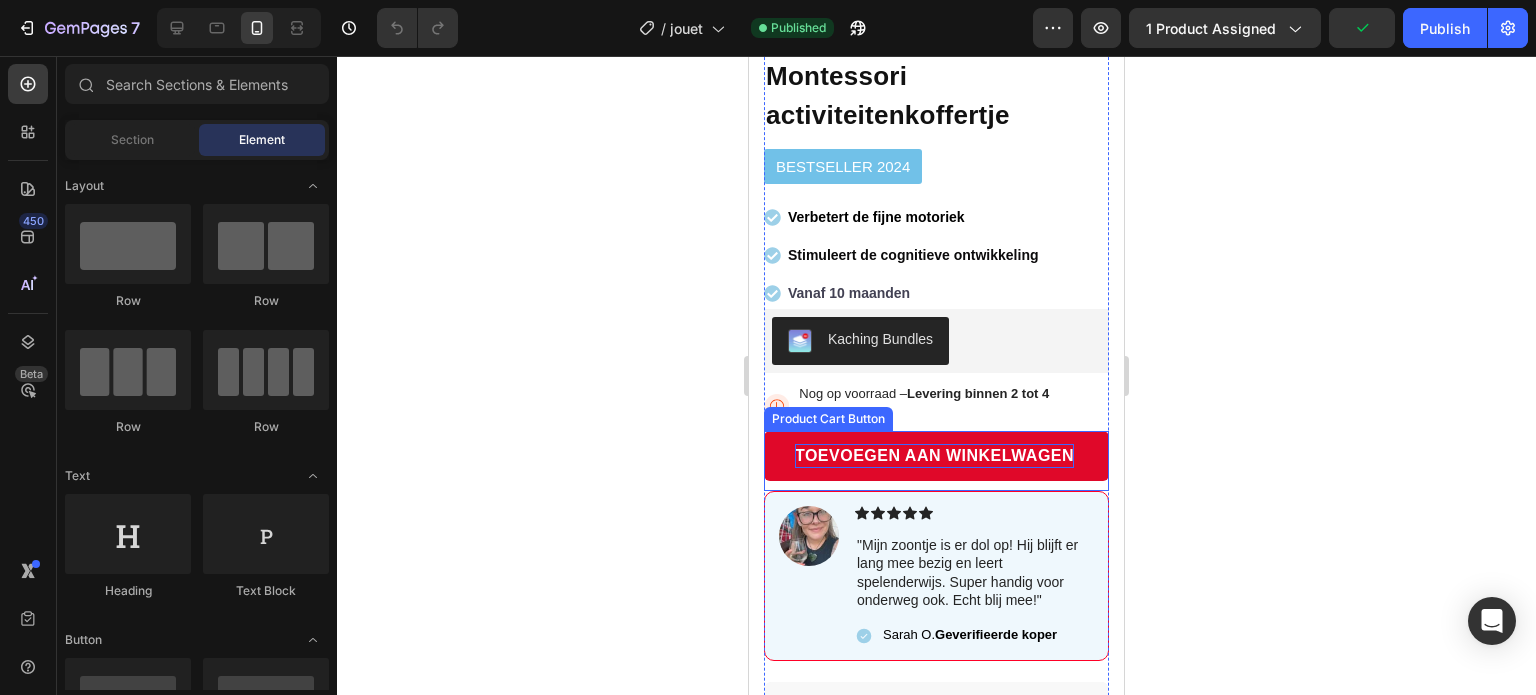 scroll, scrollTop: 588, scrollLeft: 0, axis: vertical 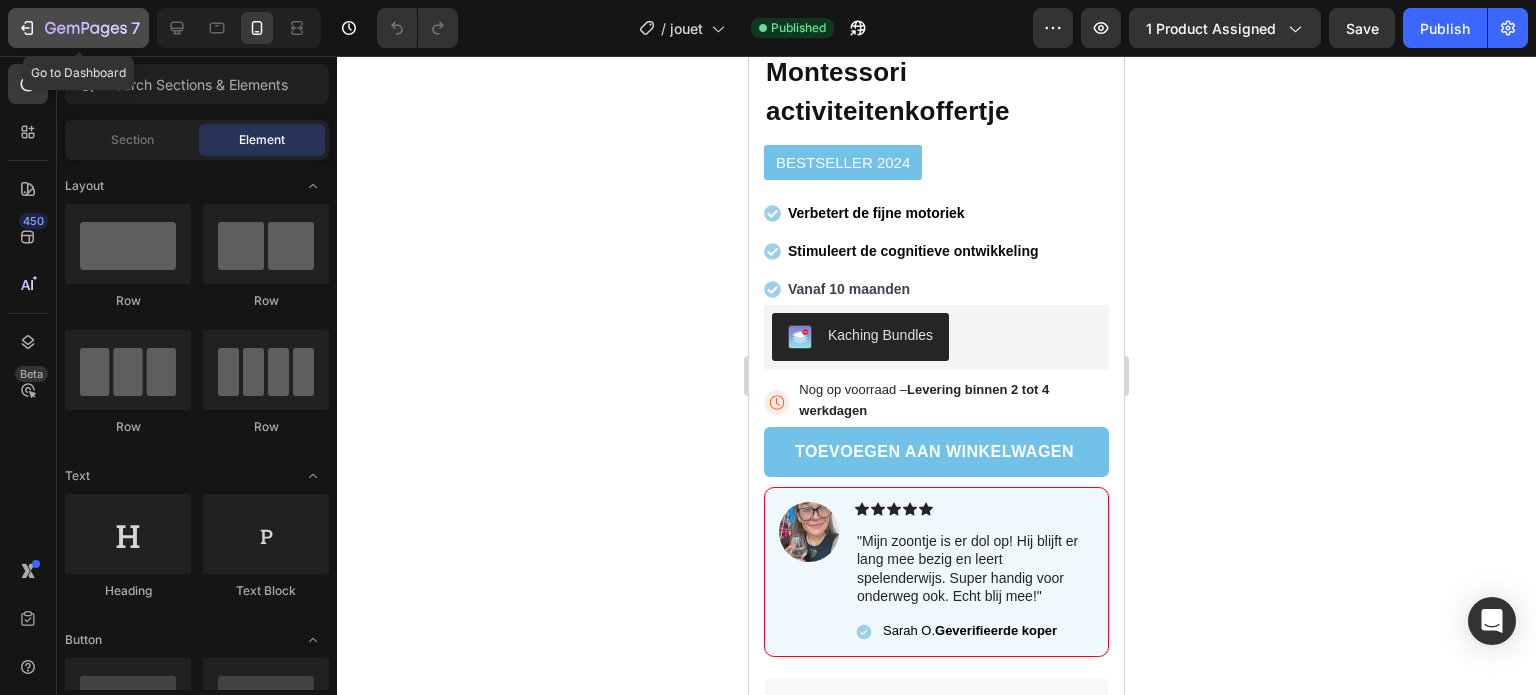 click on "7" 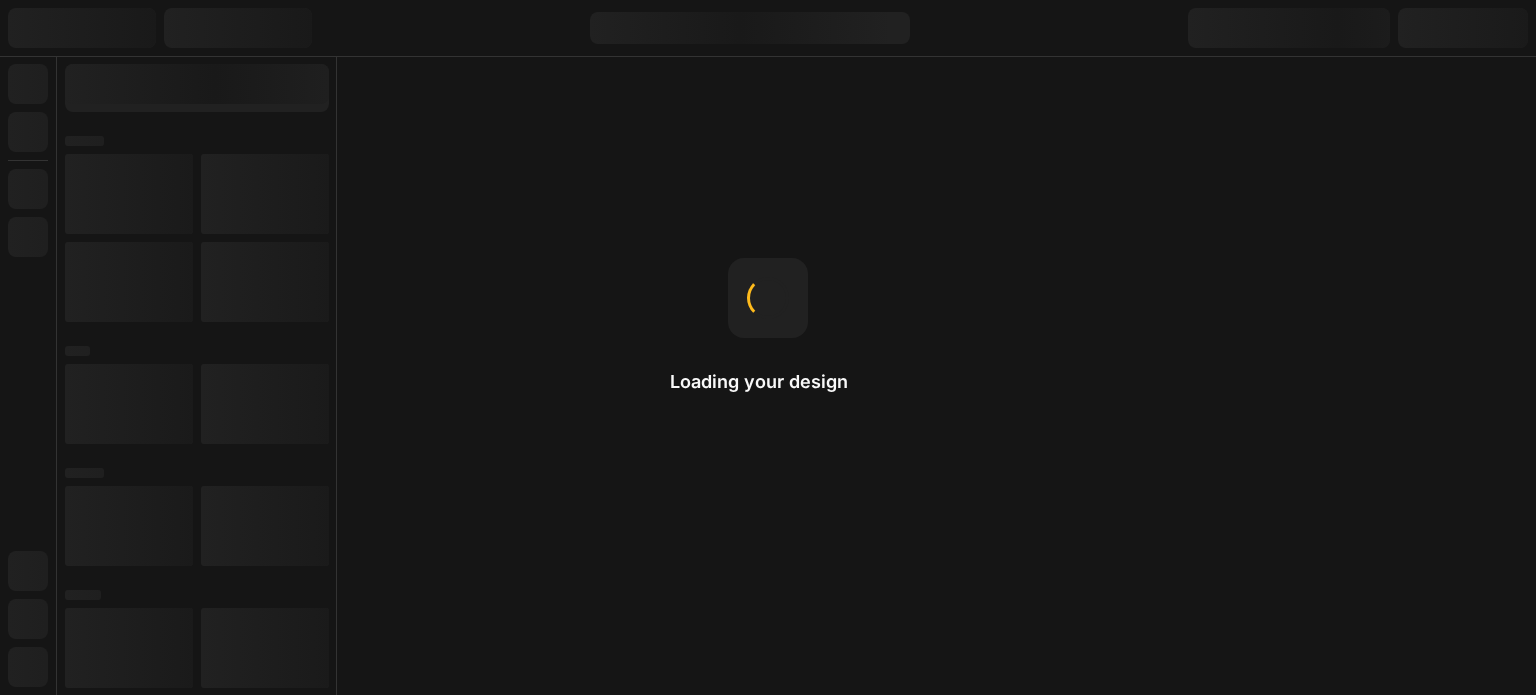 scroll, scrollTop: 0, scrollLeft: 0, axis: both 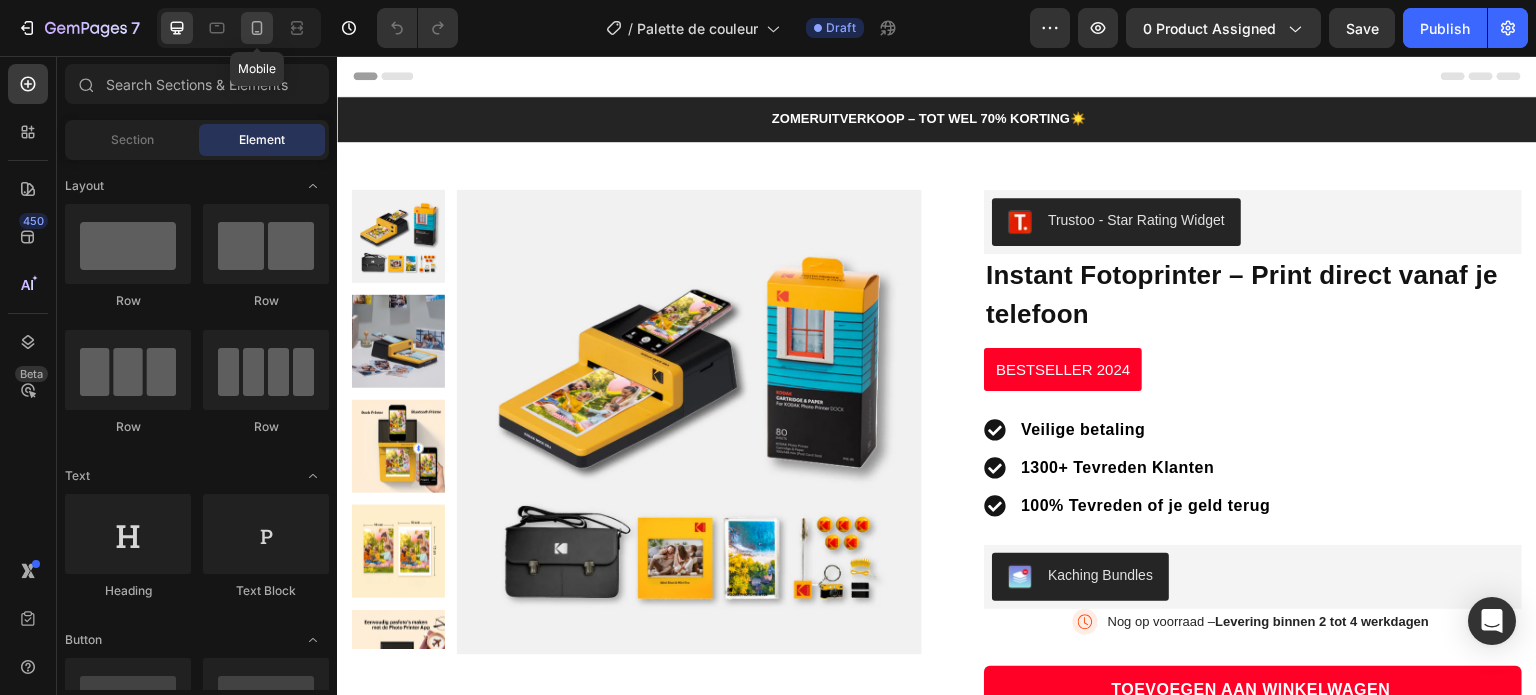 click 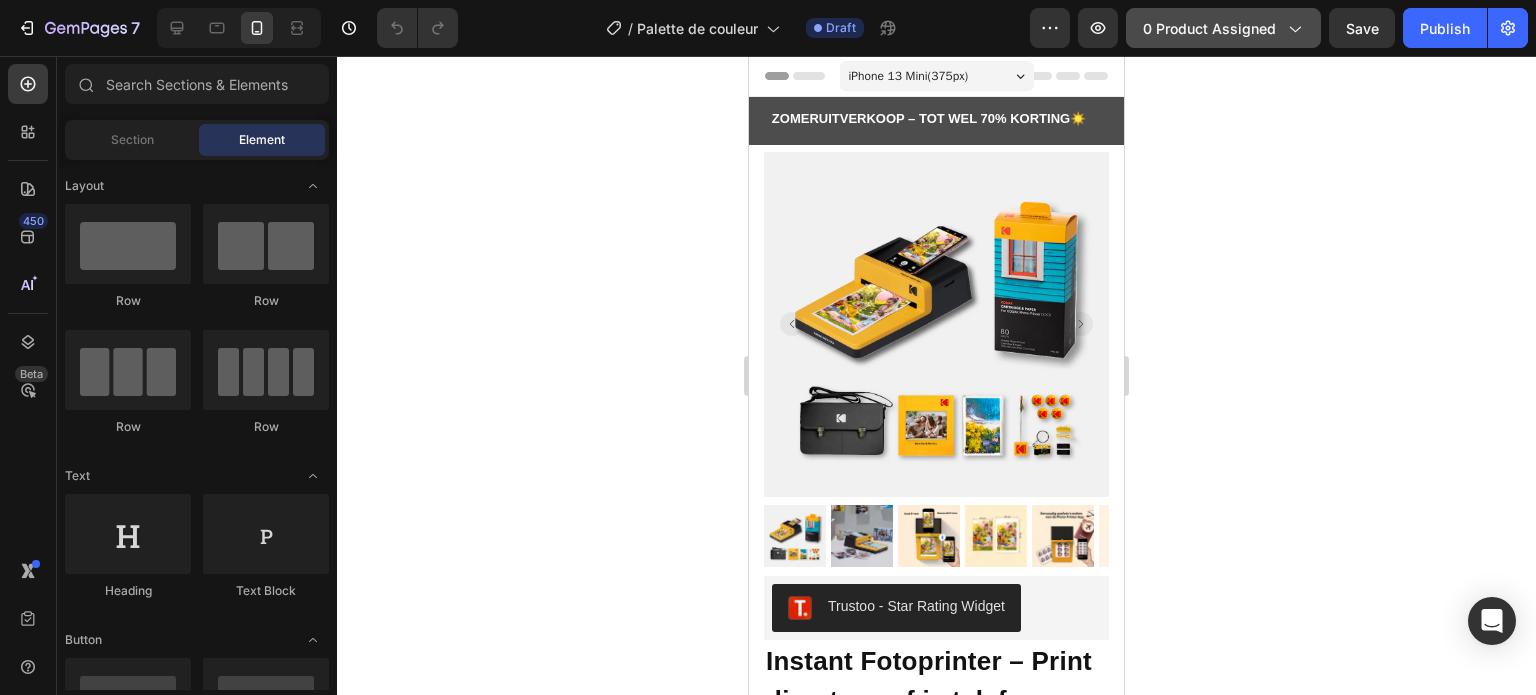 click on "0 product assigned" at bounding box center [1223, 28] 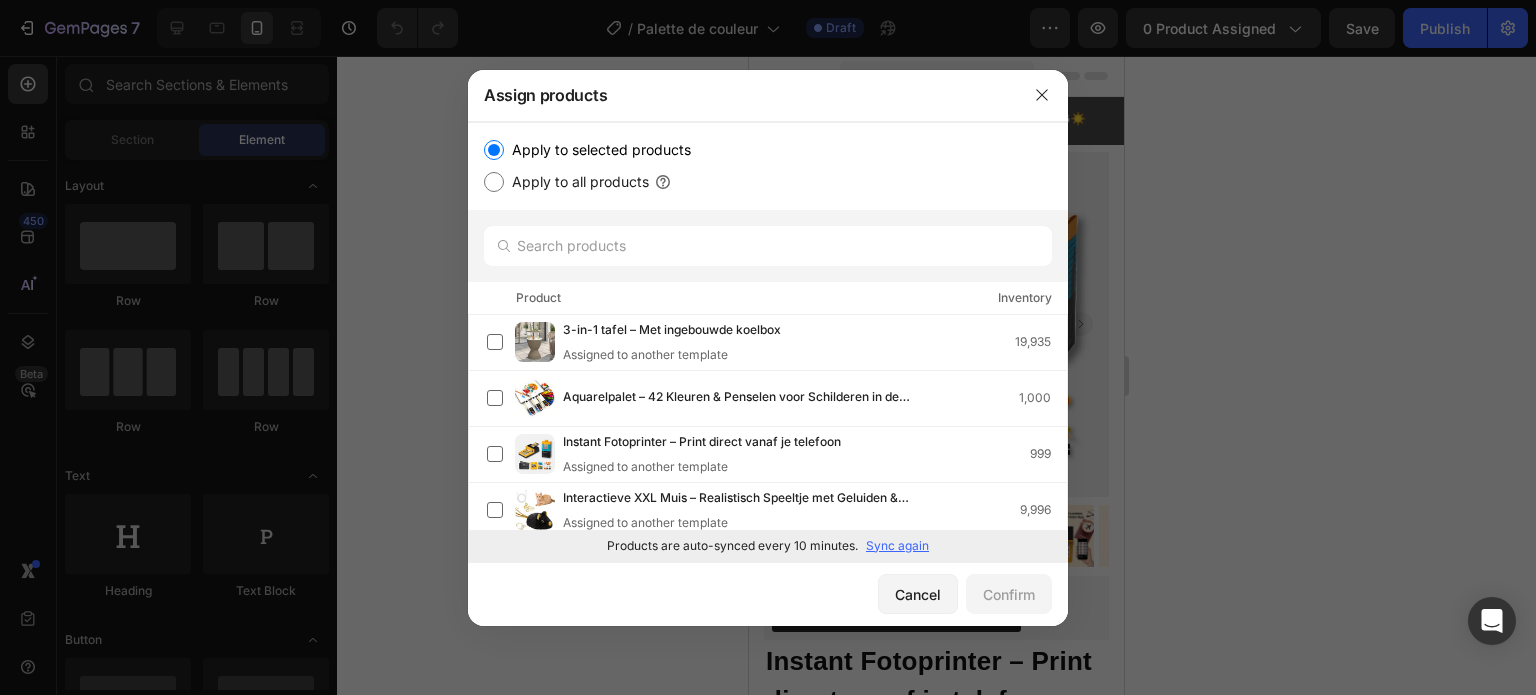 click on "Sync again" at bounding box center [897, 546] 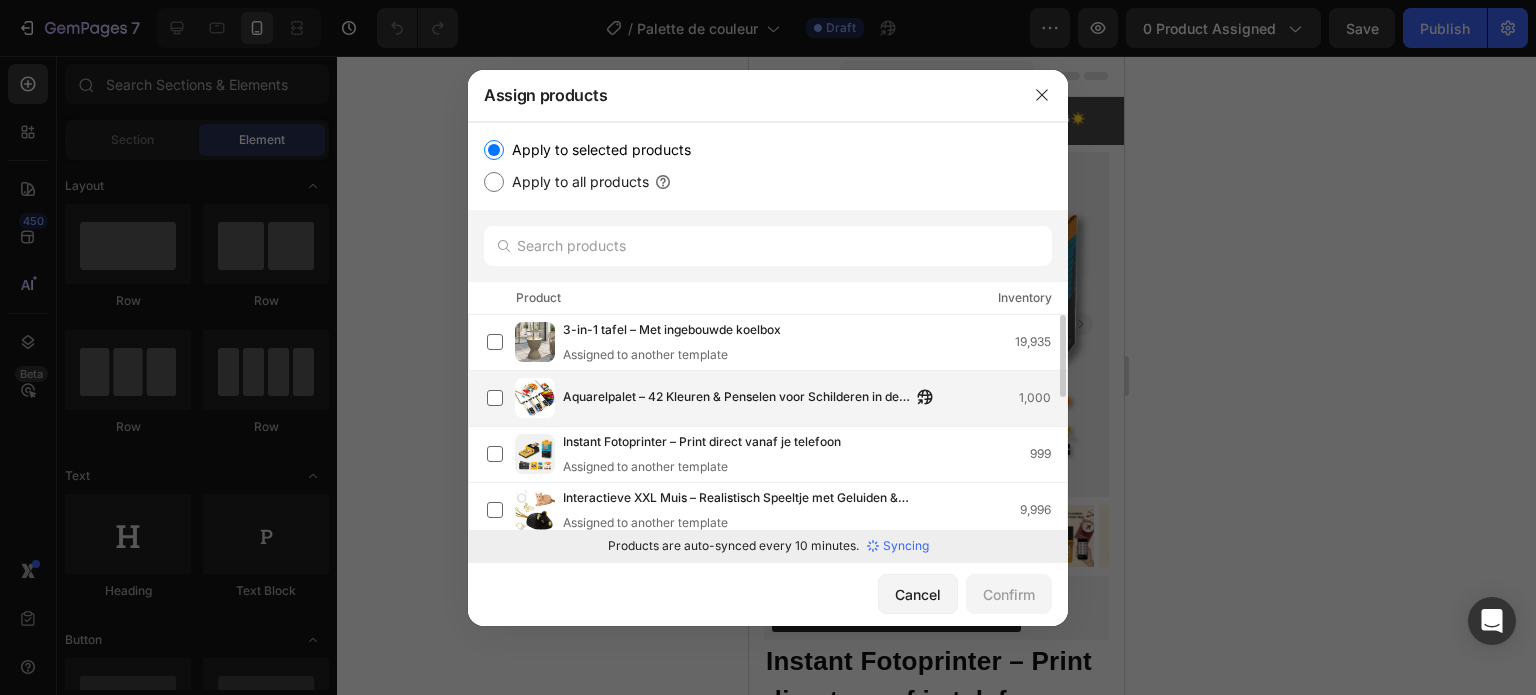 click on "Aquarelpalet – 42 Kleuren & Penselen voor Schilderen in de Buitenlucht" at bounding box center [737, 398] 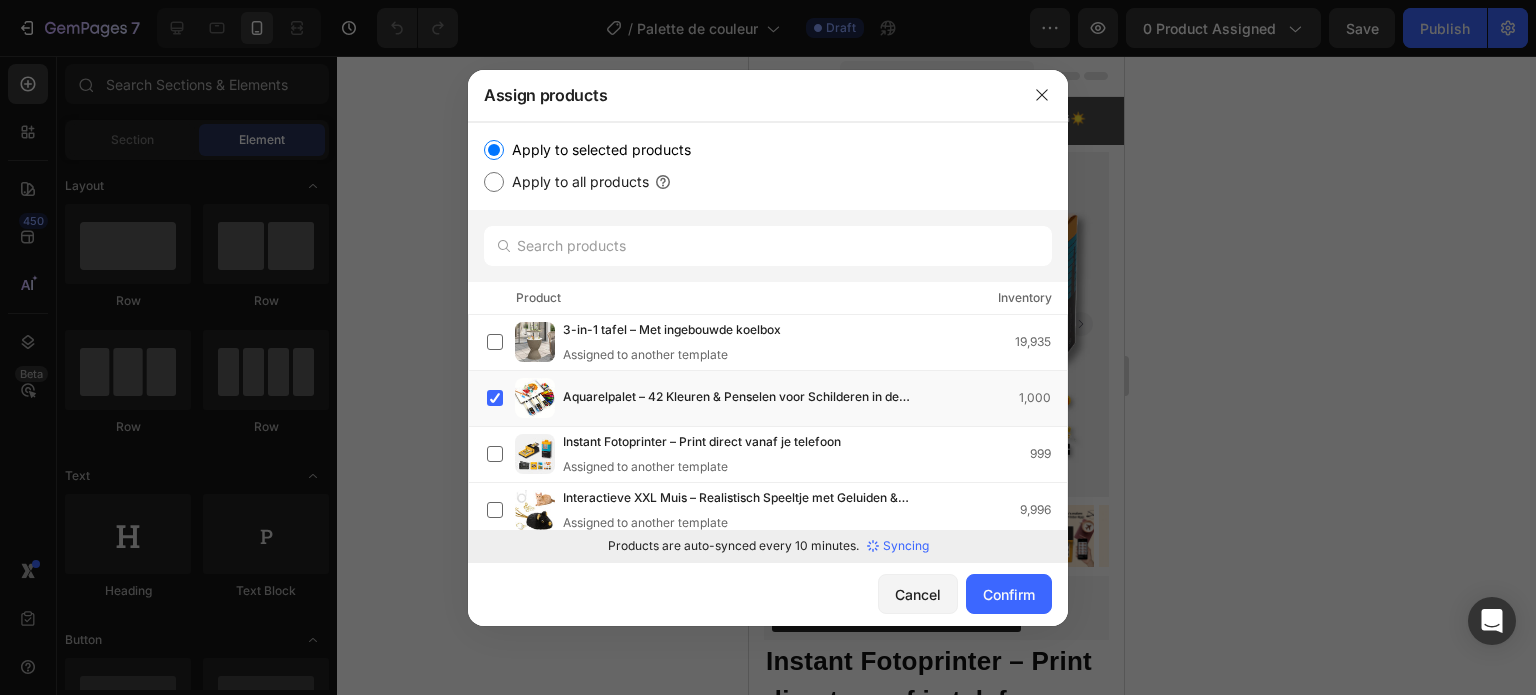 click on "Cancel Confirm" at bounding box center [768, 594] 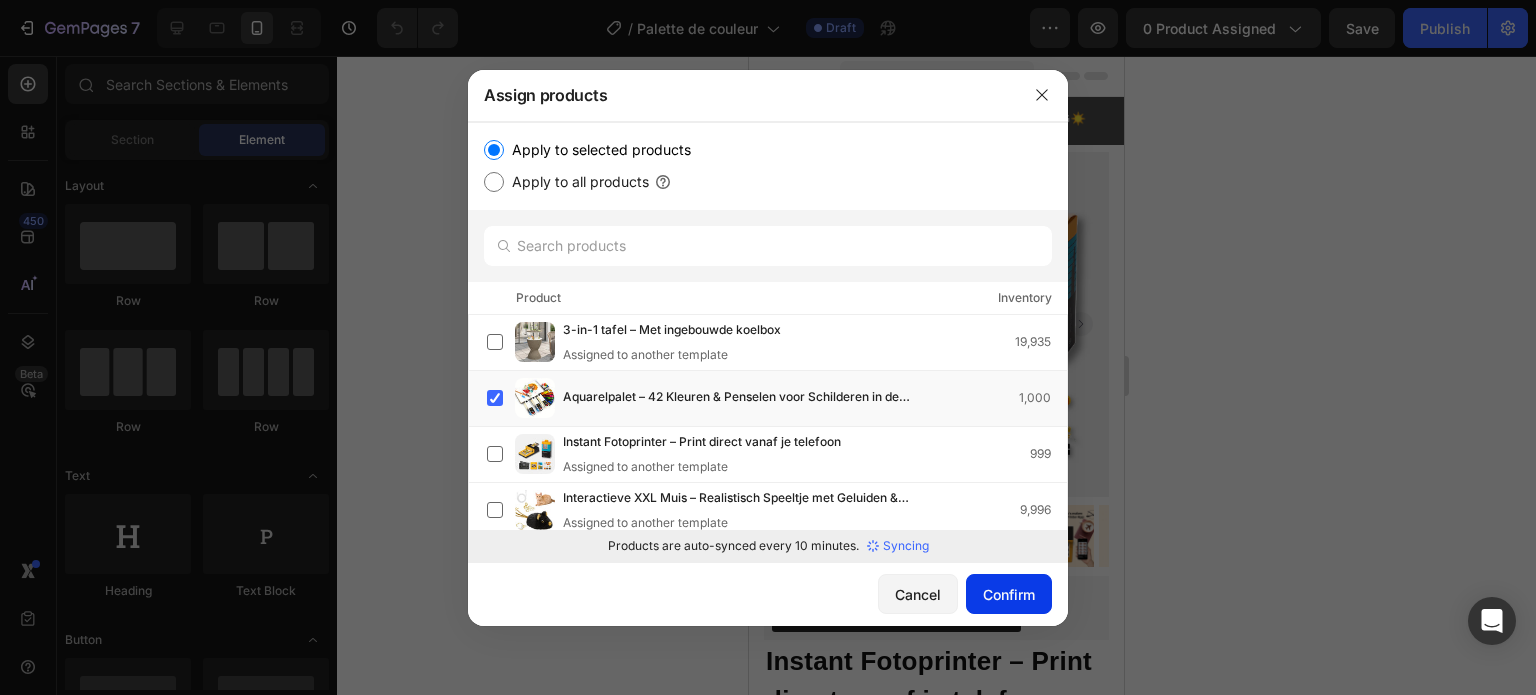 click on "Confirm" at bounding box center (1009, 594) 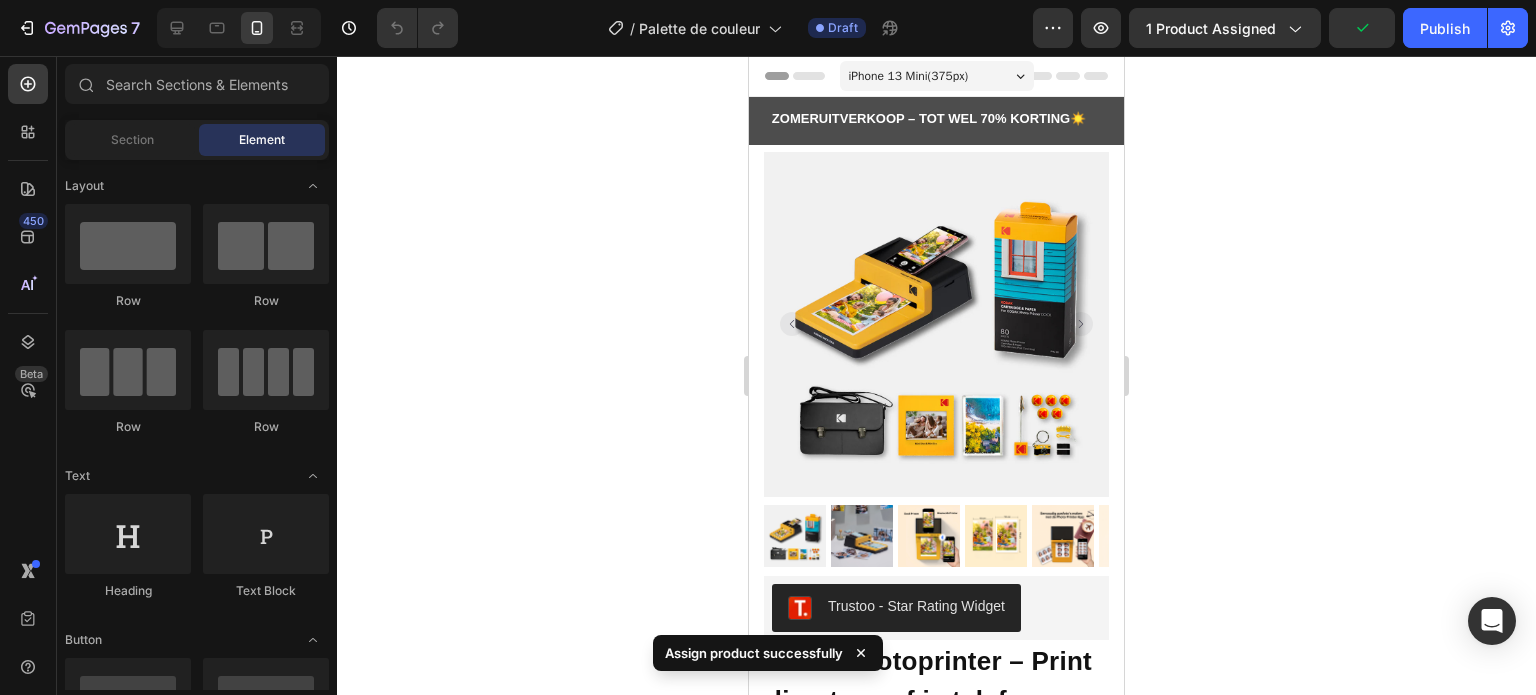 click at bounding box center (936, 324) 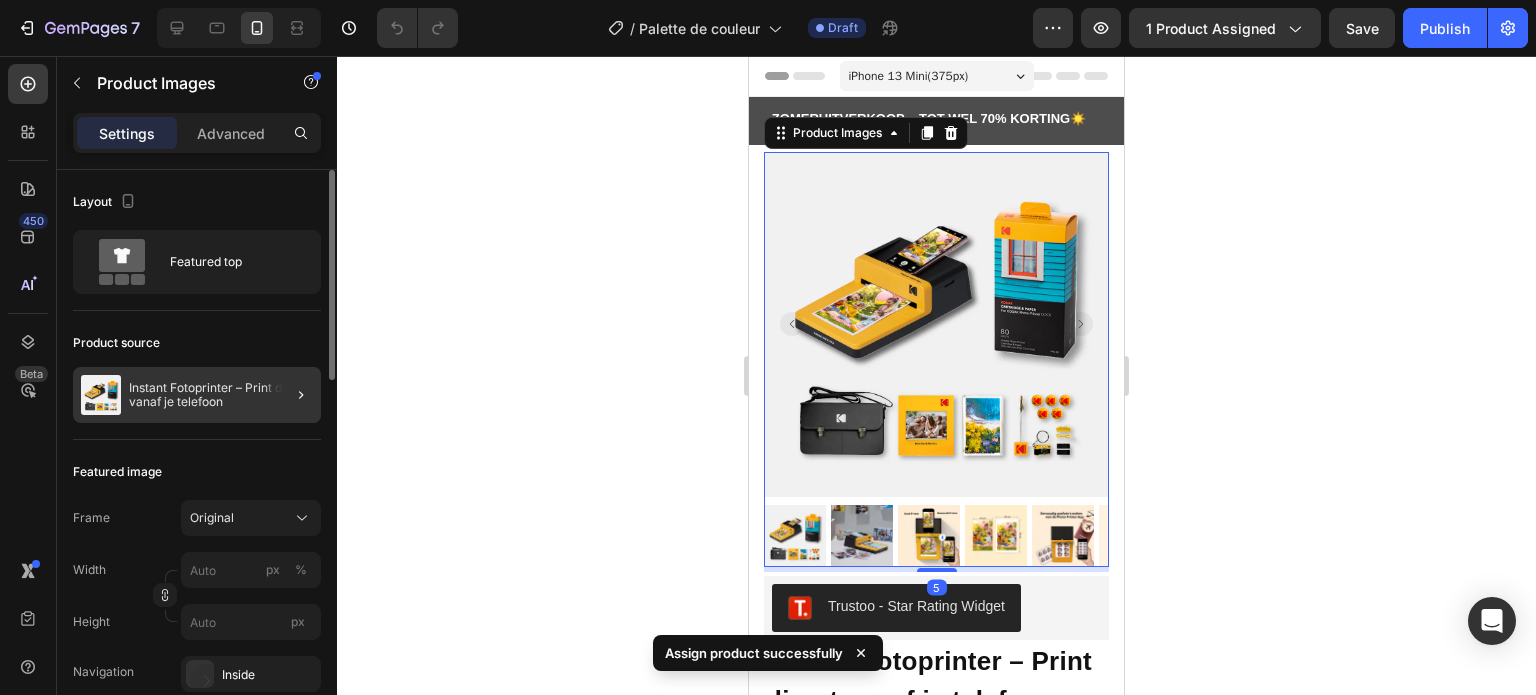 click 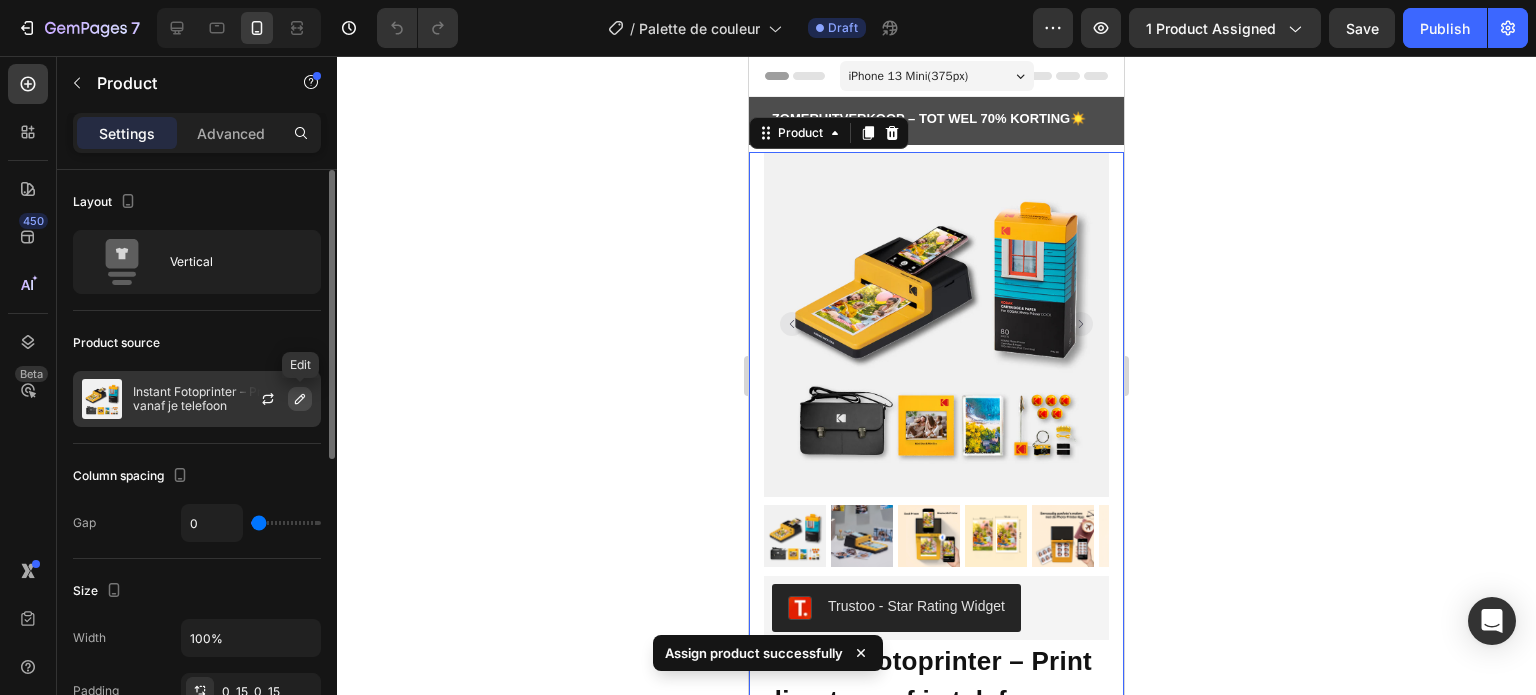 click 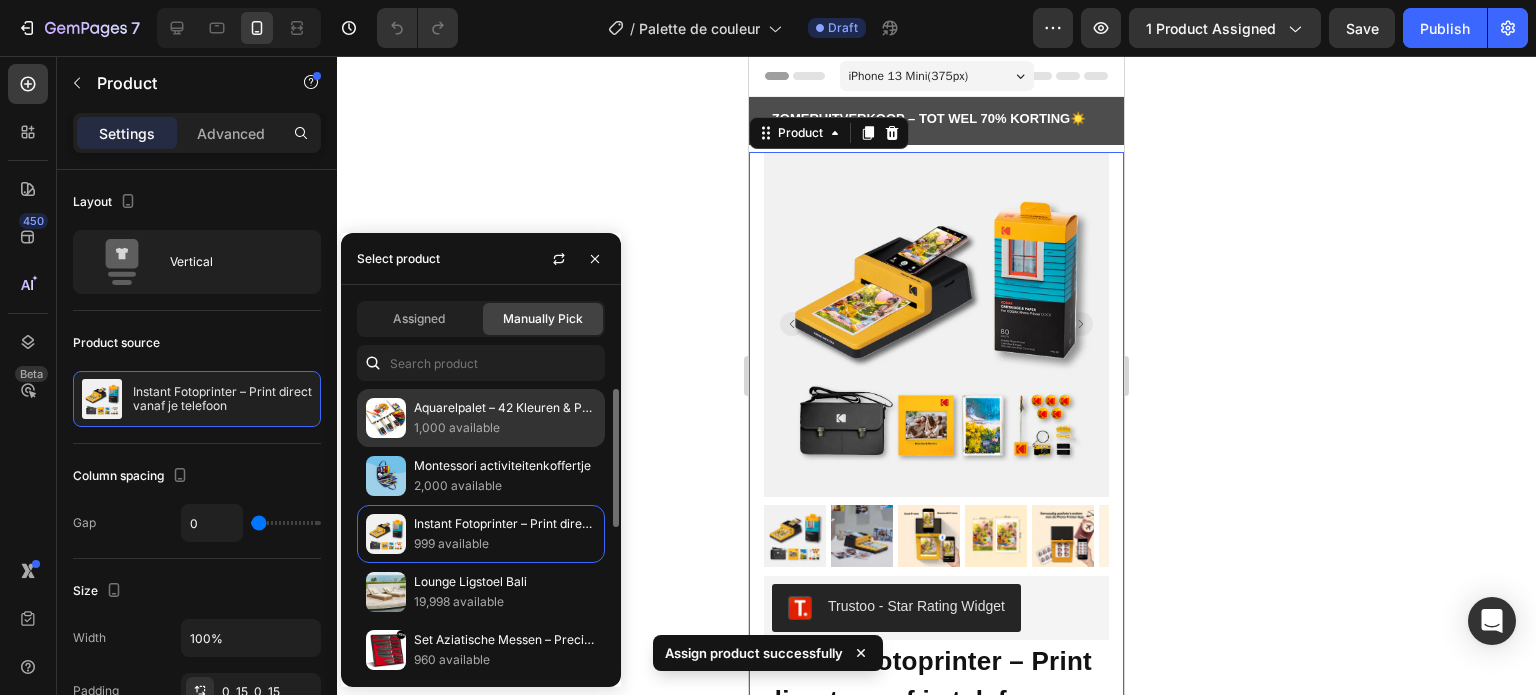 click on "Aquarelpalet – 42 Kleuren & Penselen voor Schilderen in de Buitenlucht" at bounding box center [505, 408] 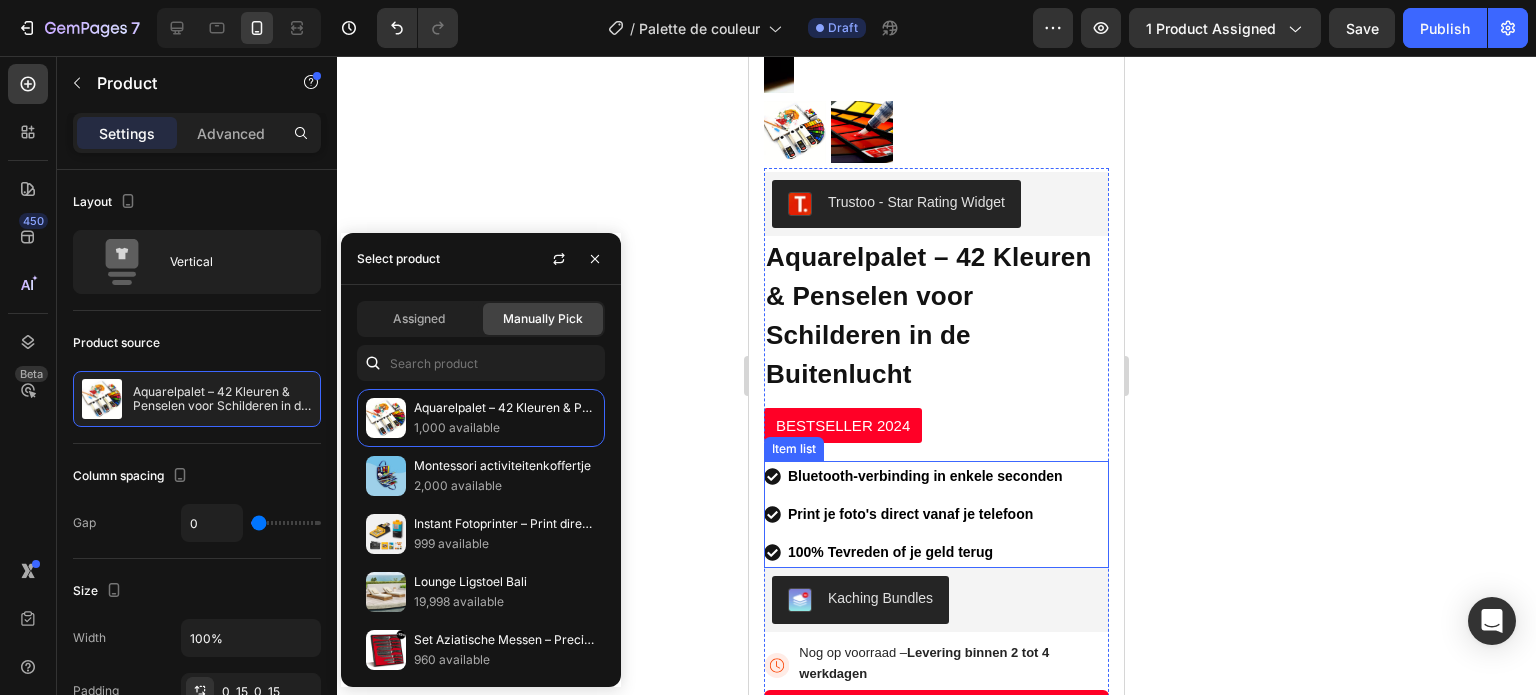 scroll, scrollTop: 409, scrollLeft: 0, axis: vertical 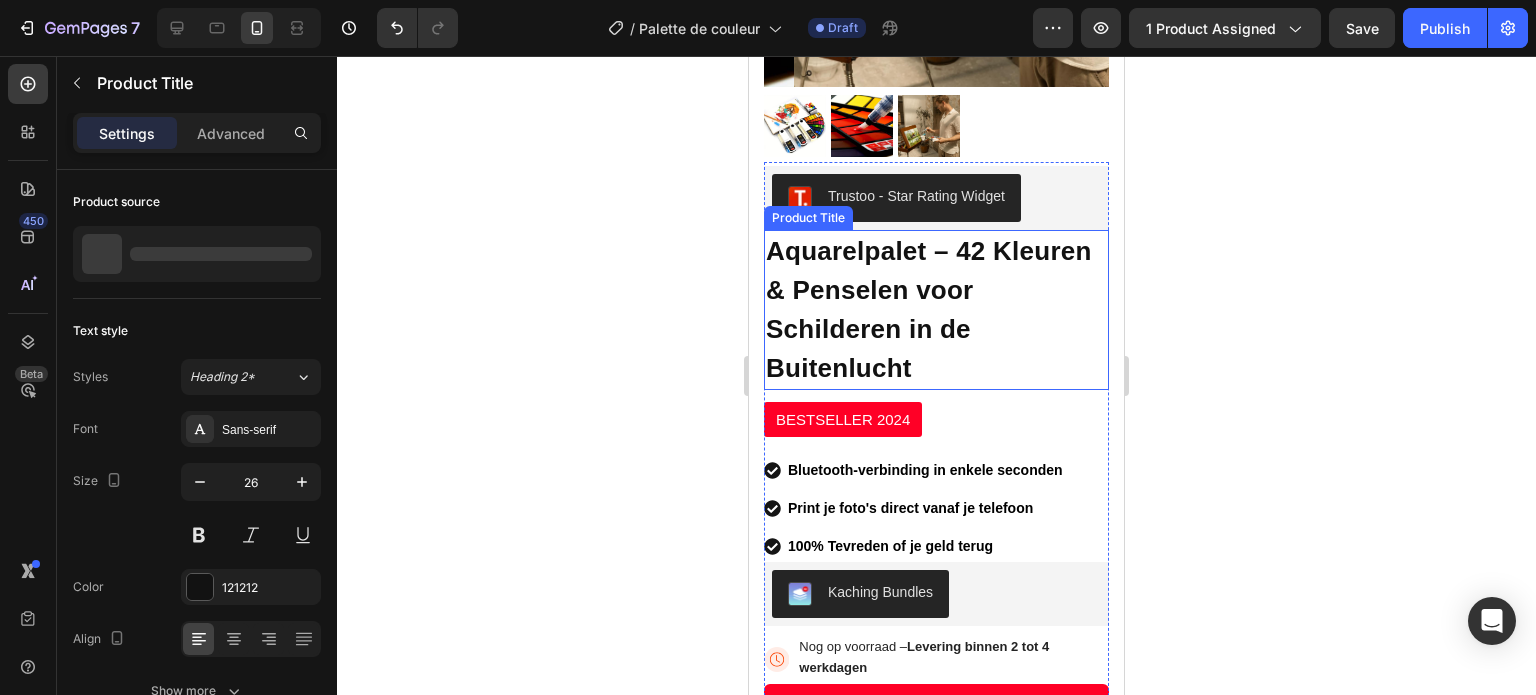 click on "Aquarelpalet – 42 Kleuren & Penselen voor Schilderen in de Buitenlucht" at bounding box center [936, 310] 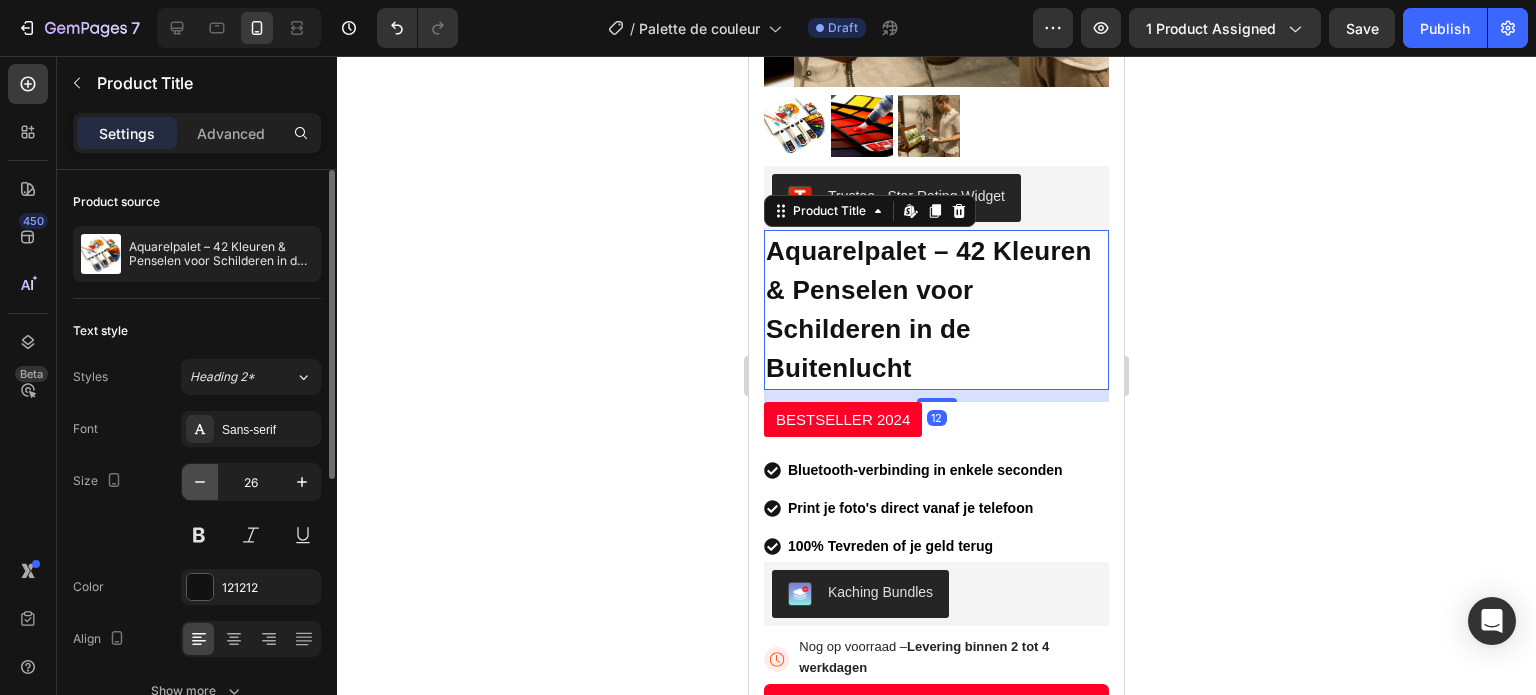 click 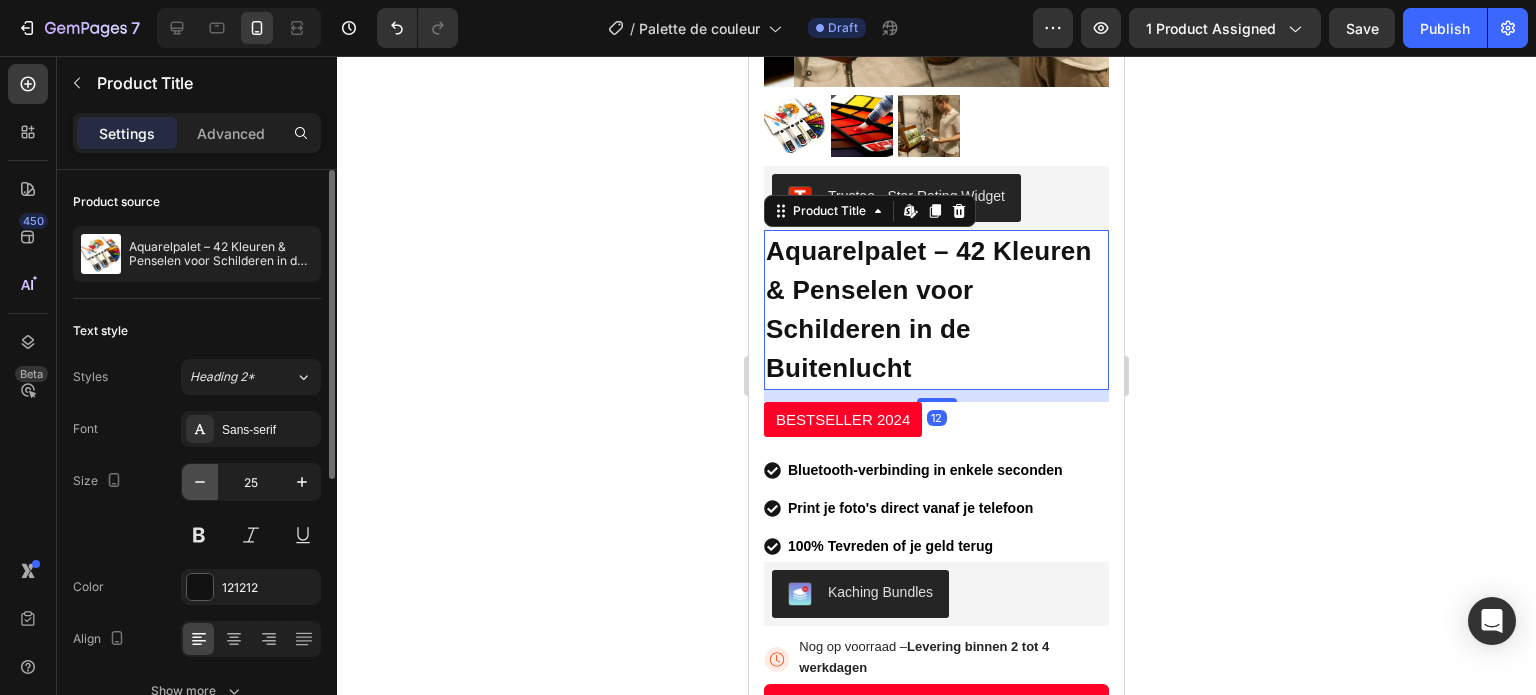 click 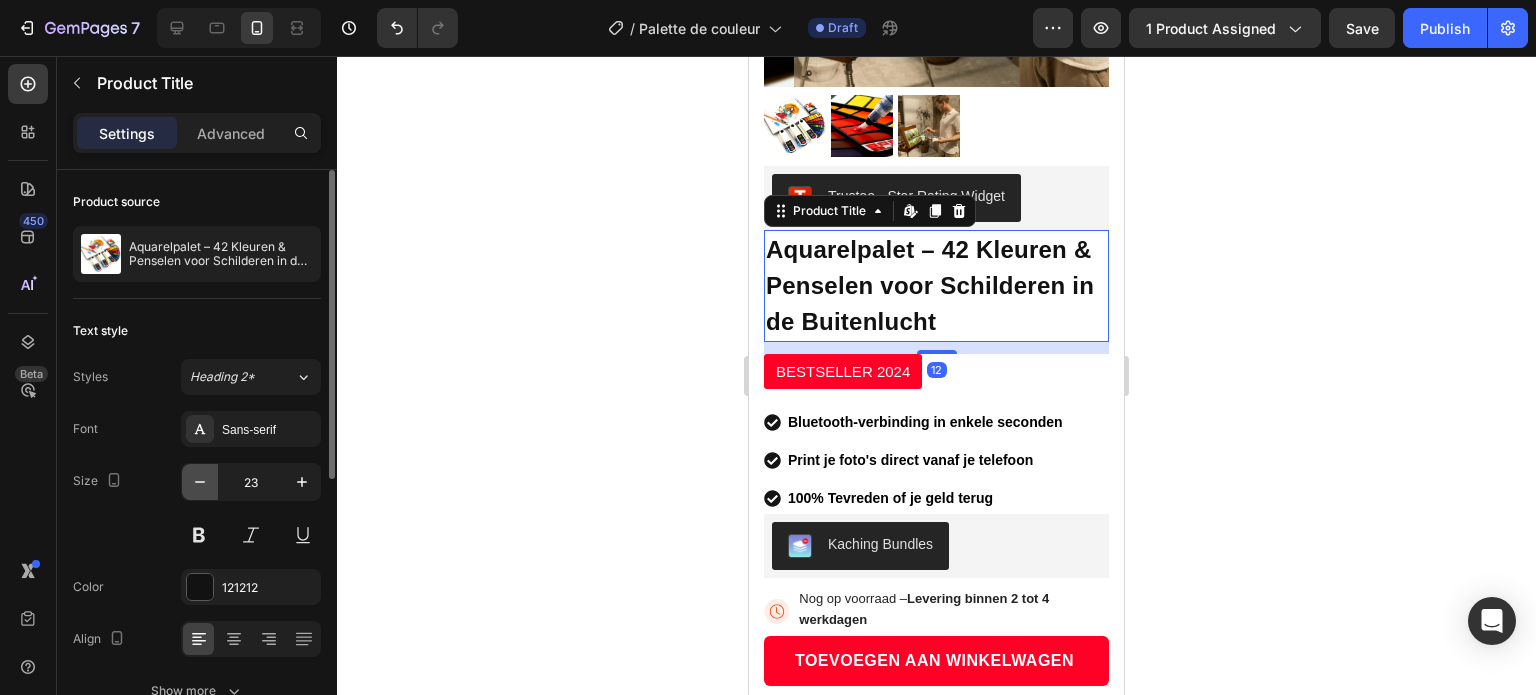 click 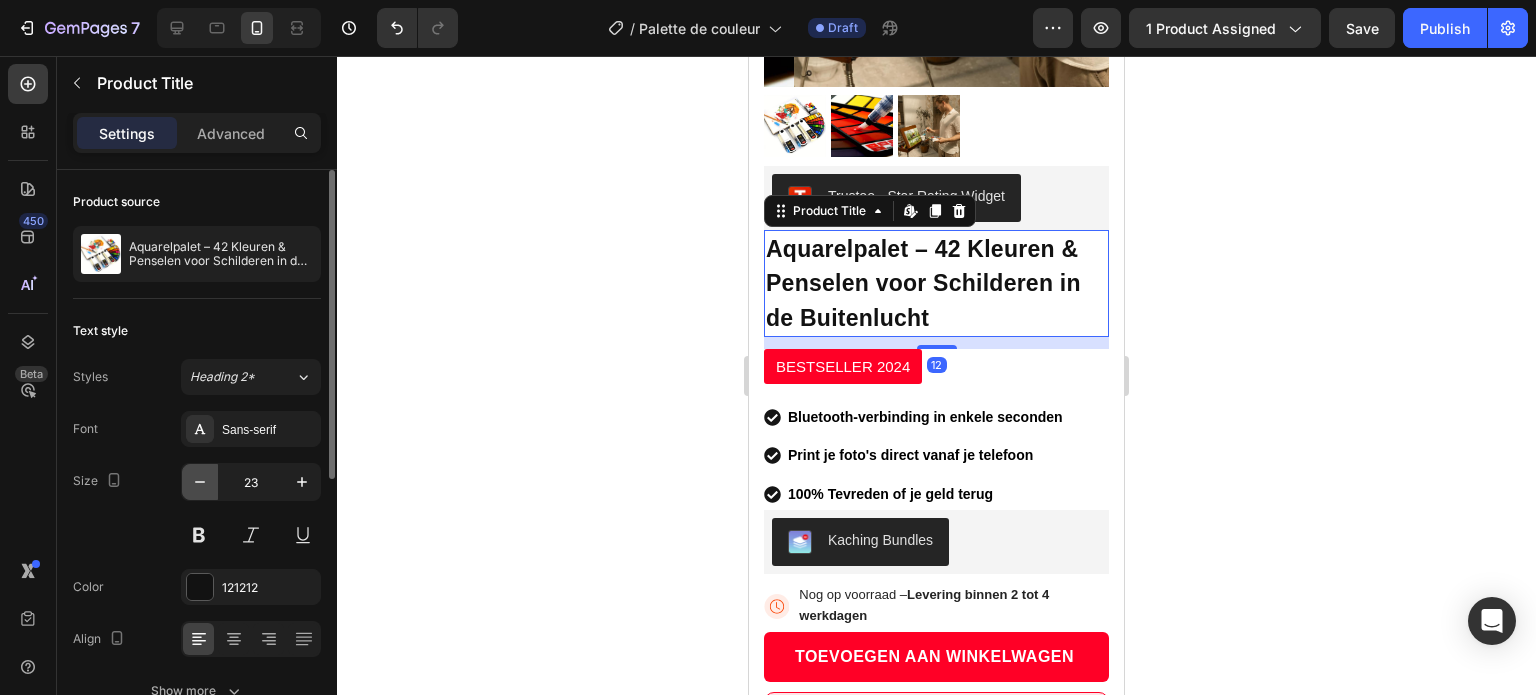 type on "22" 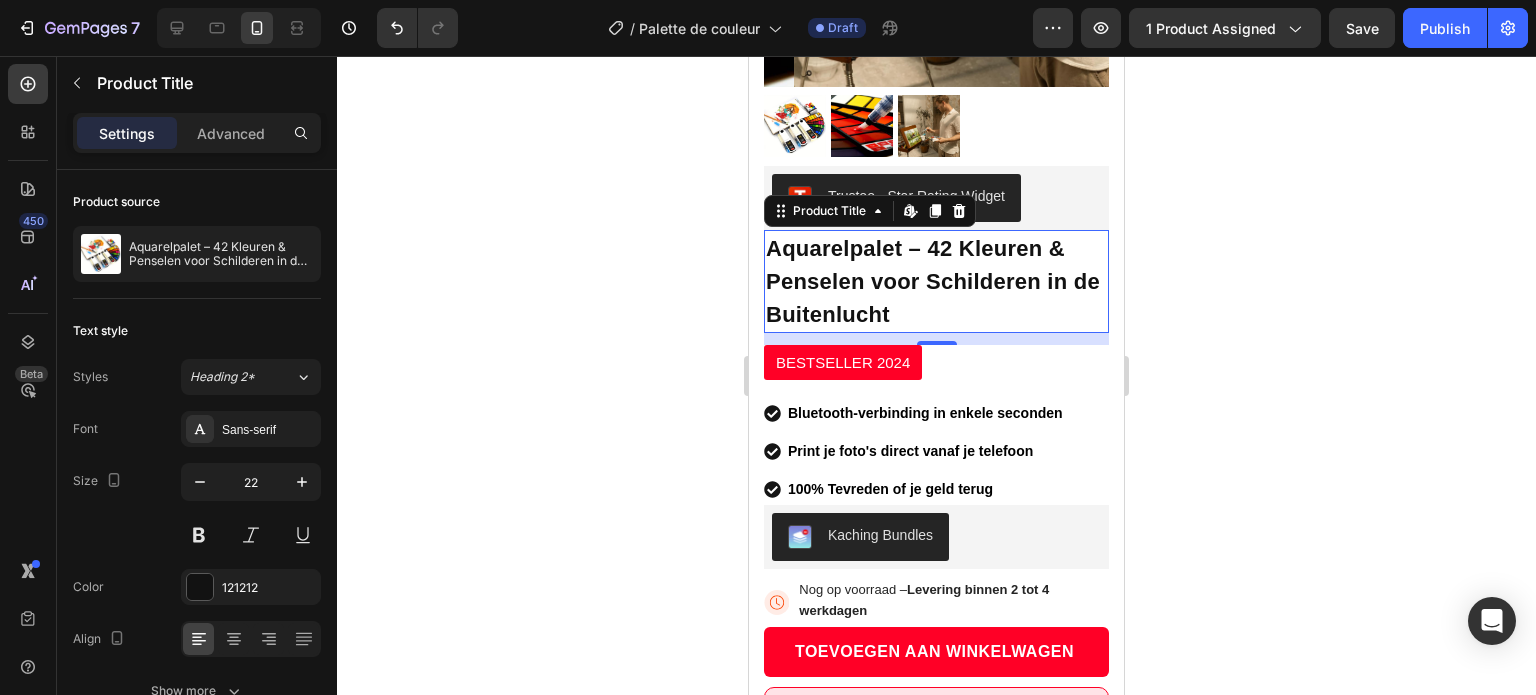 click 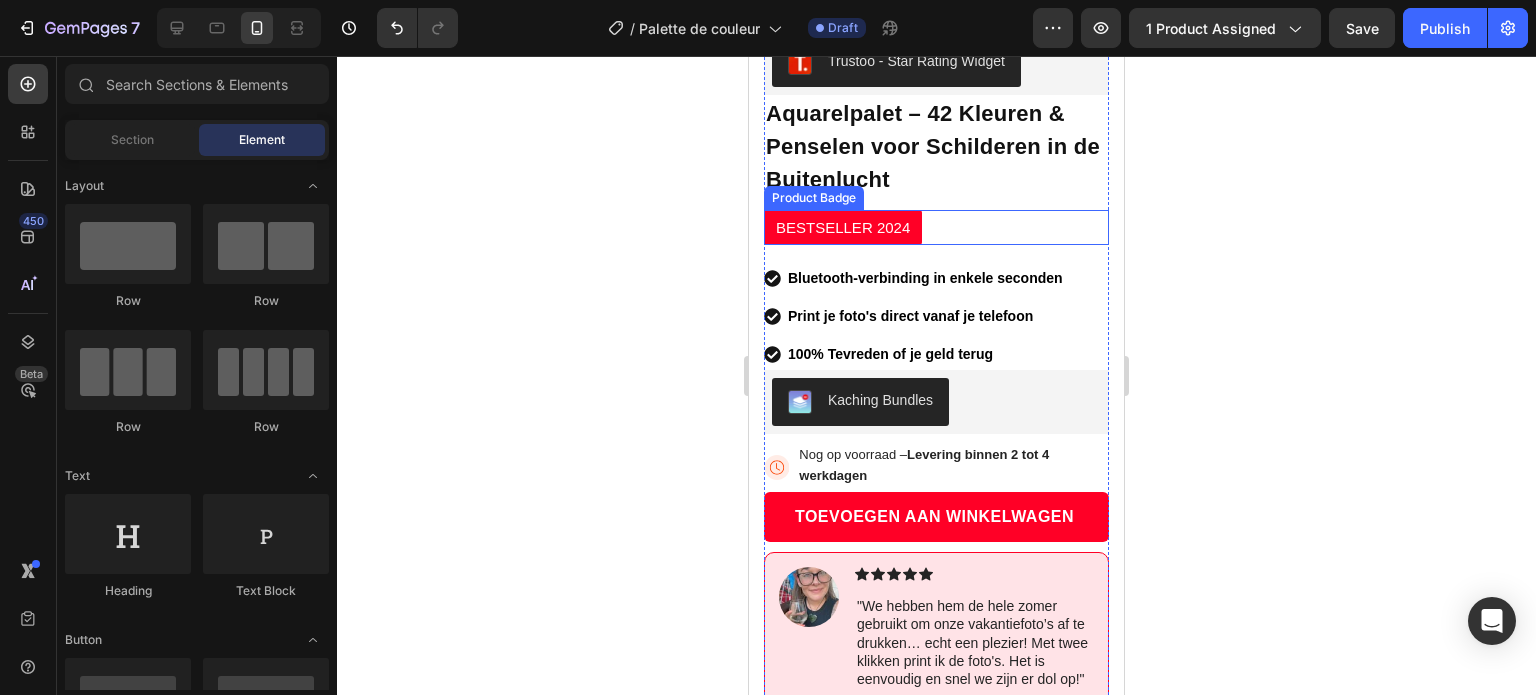 scroll, scrollTop: 572, scrollLeft: 0, axis: vertical 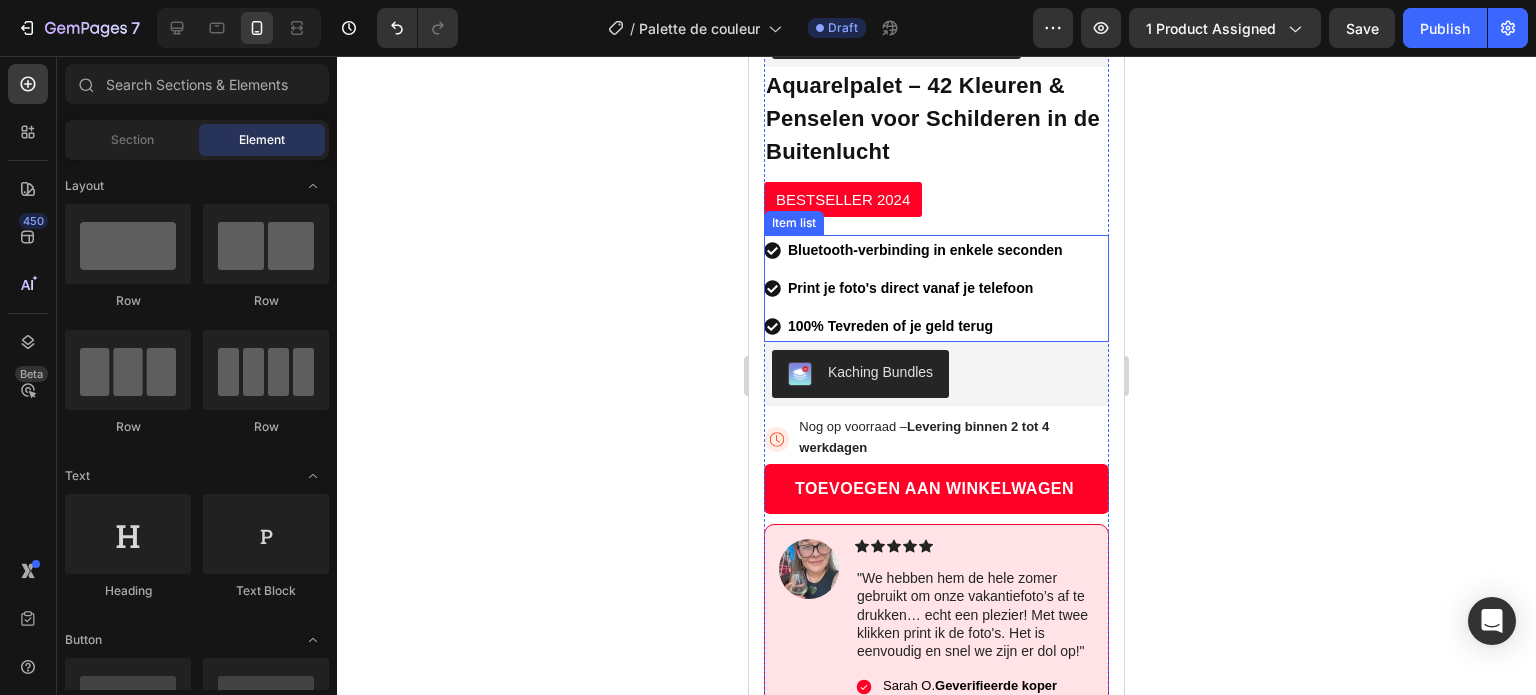 click on "Bluetooth-verbinding in enkele seconden" at bounding box center [925, 250] 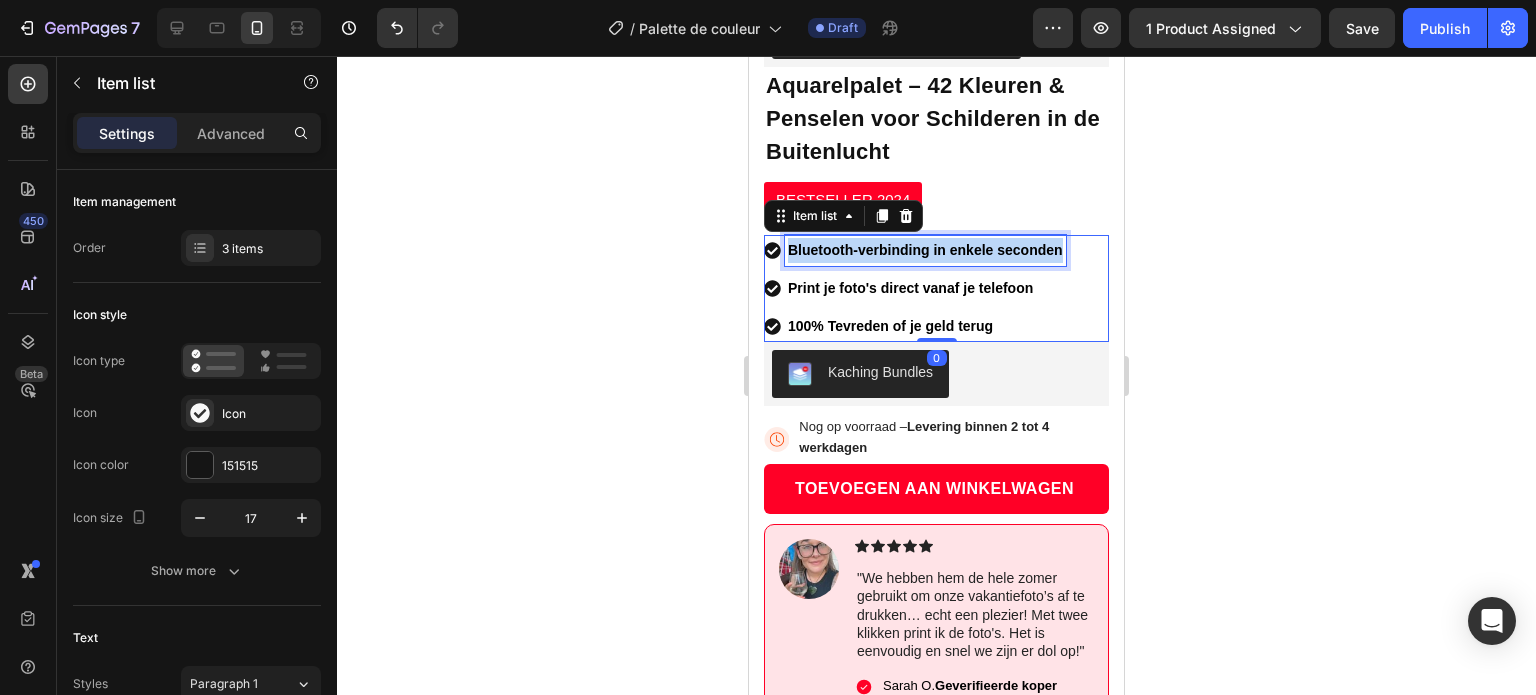 click on "Bluetooth-verbinding in enkele seconden" at bounding box center [925, 250] 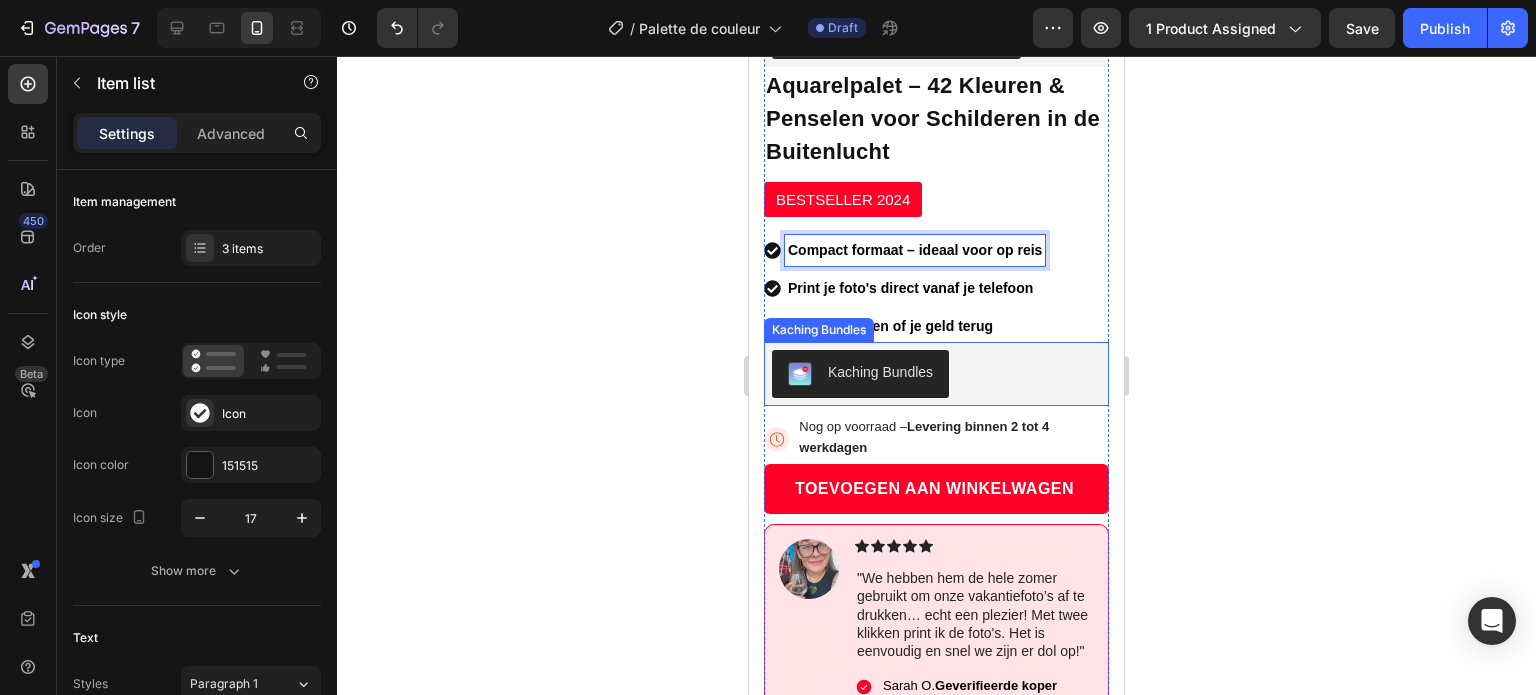 click 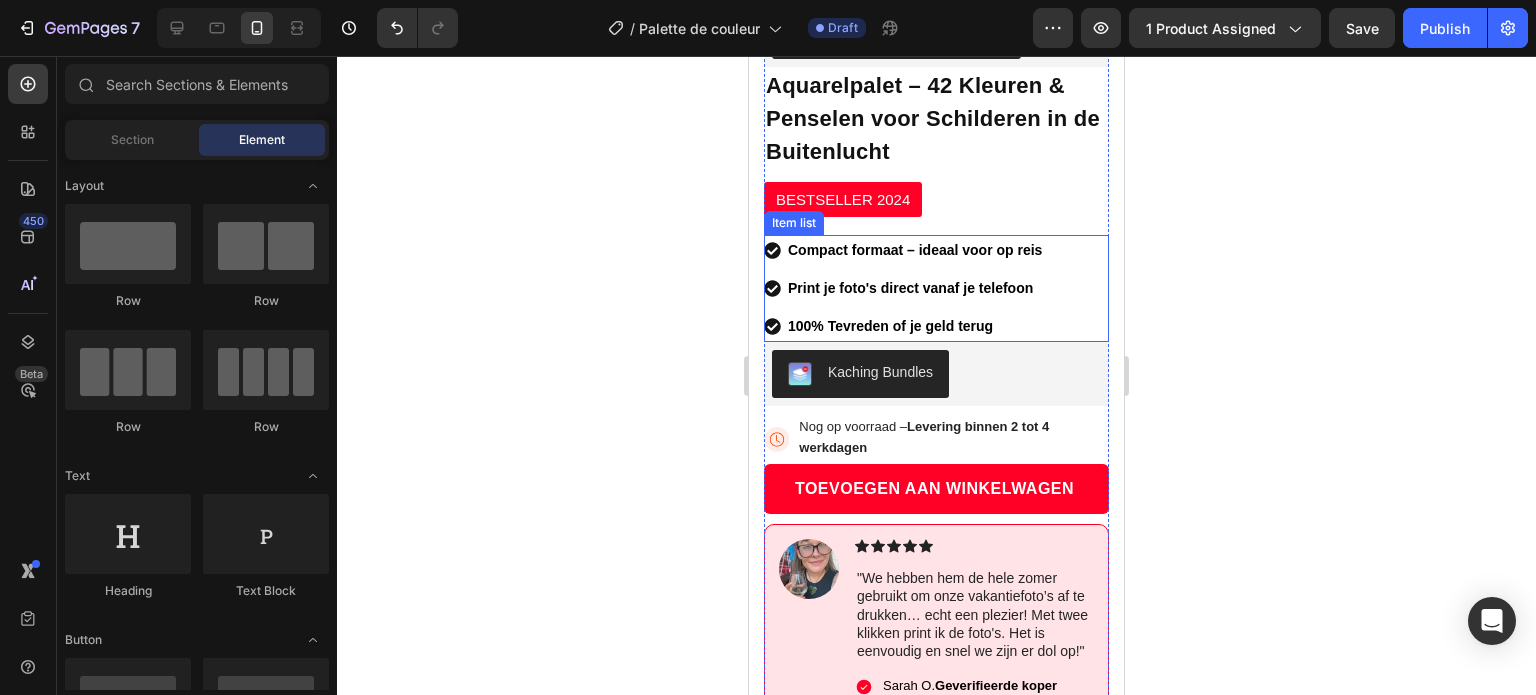 click on "Print je foto's direct vanaf je telefoon" at bounding box center [910, 288] 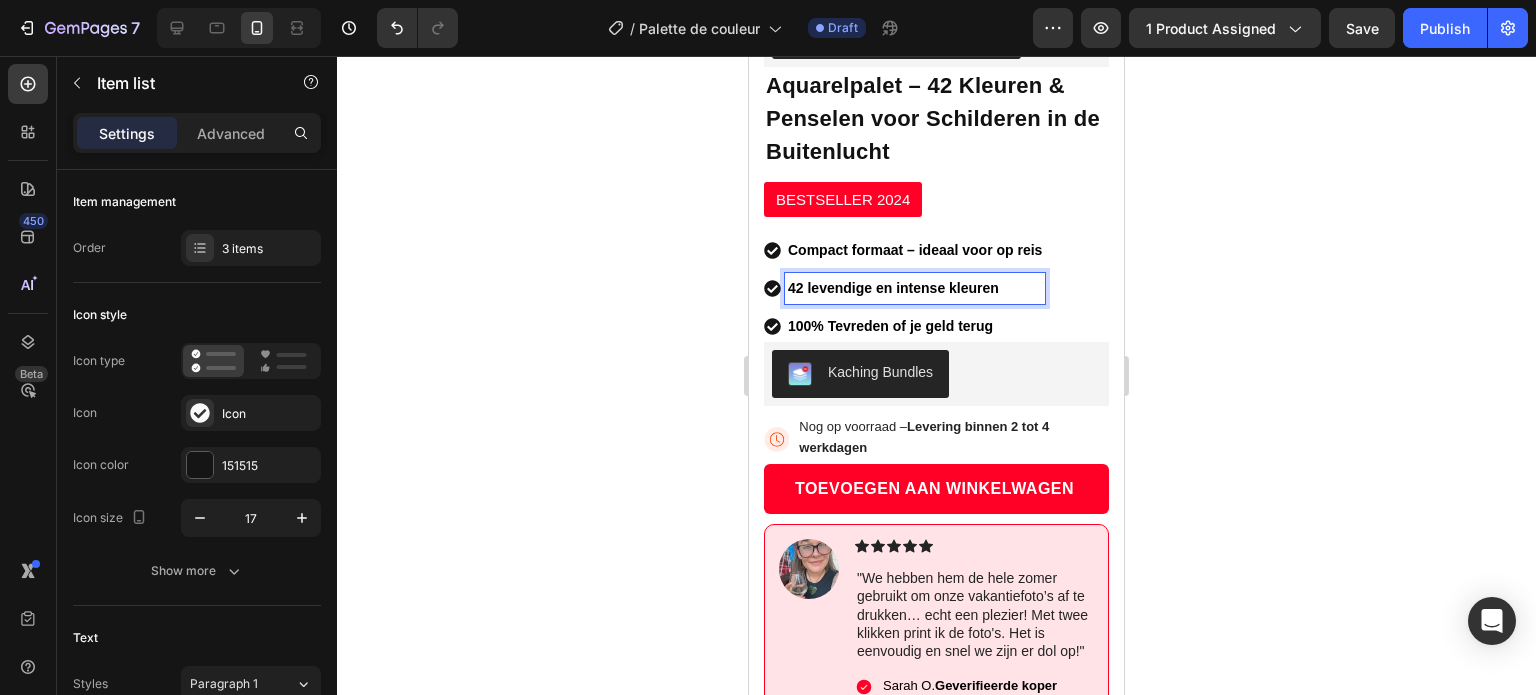 click 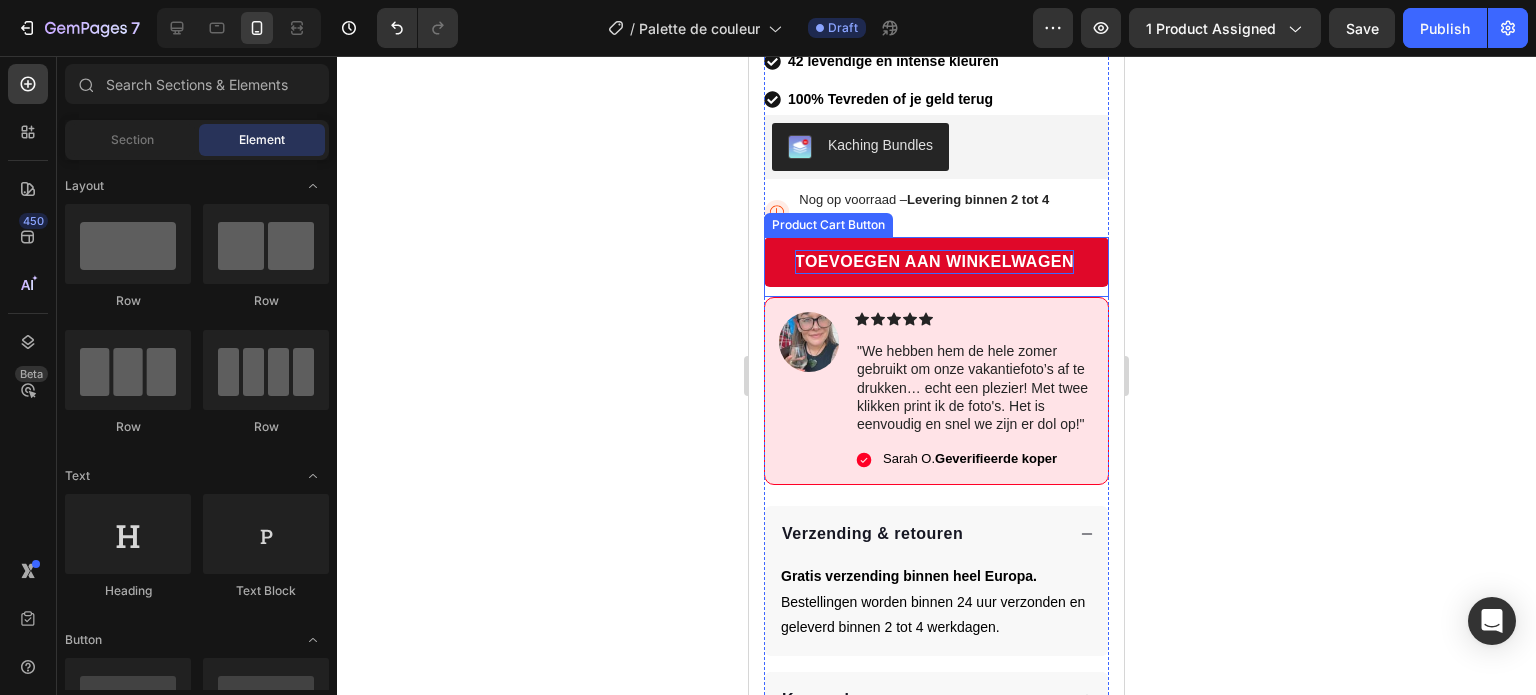scroll, scrollTop: 800, scrollLeft: 0, axis: vertical 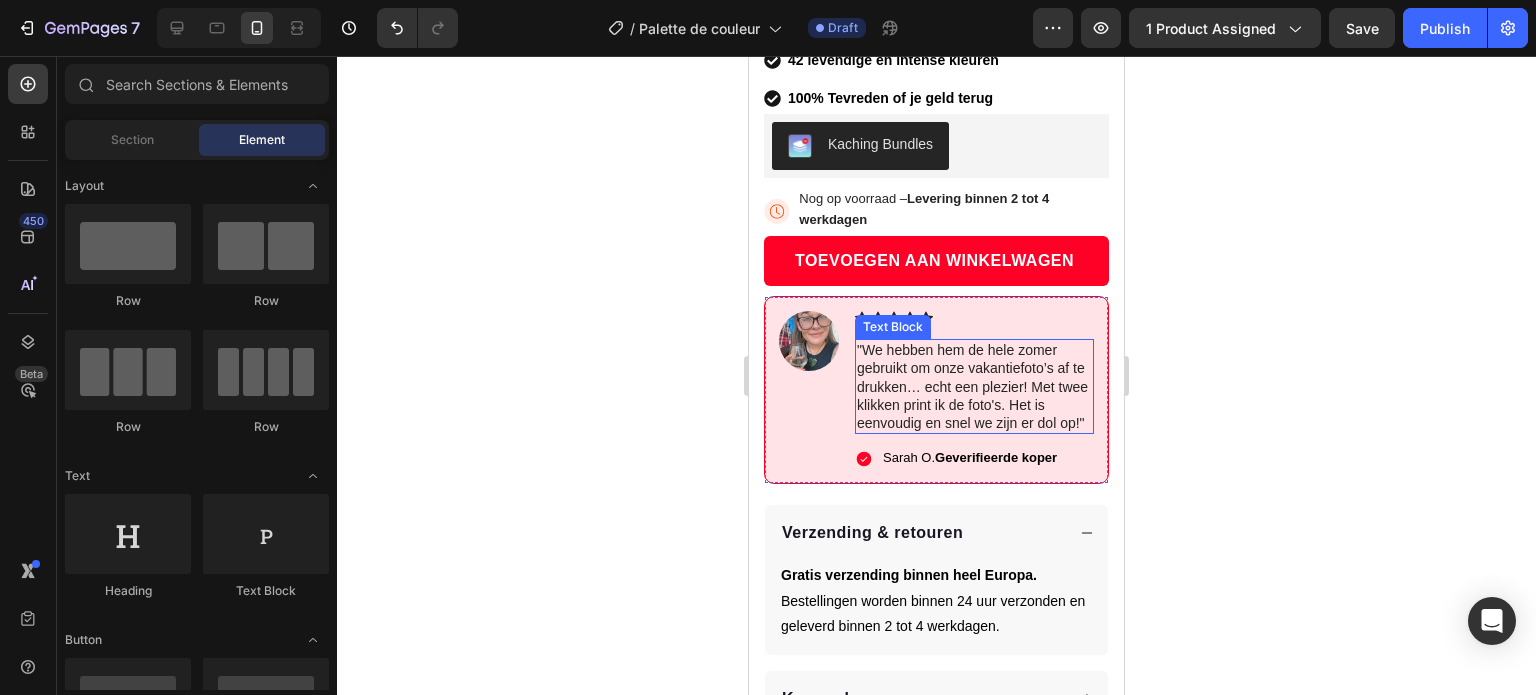 click on ""We hebben hem de hele zomer gebruikt om onze vakantiefoto’s af te drukken… echt een plezier! Met twee klikken print ik de foto's. Het is eenvoudig en snel we zijn er dol op!"" at bounding box center [974, 386] 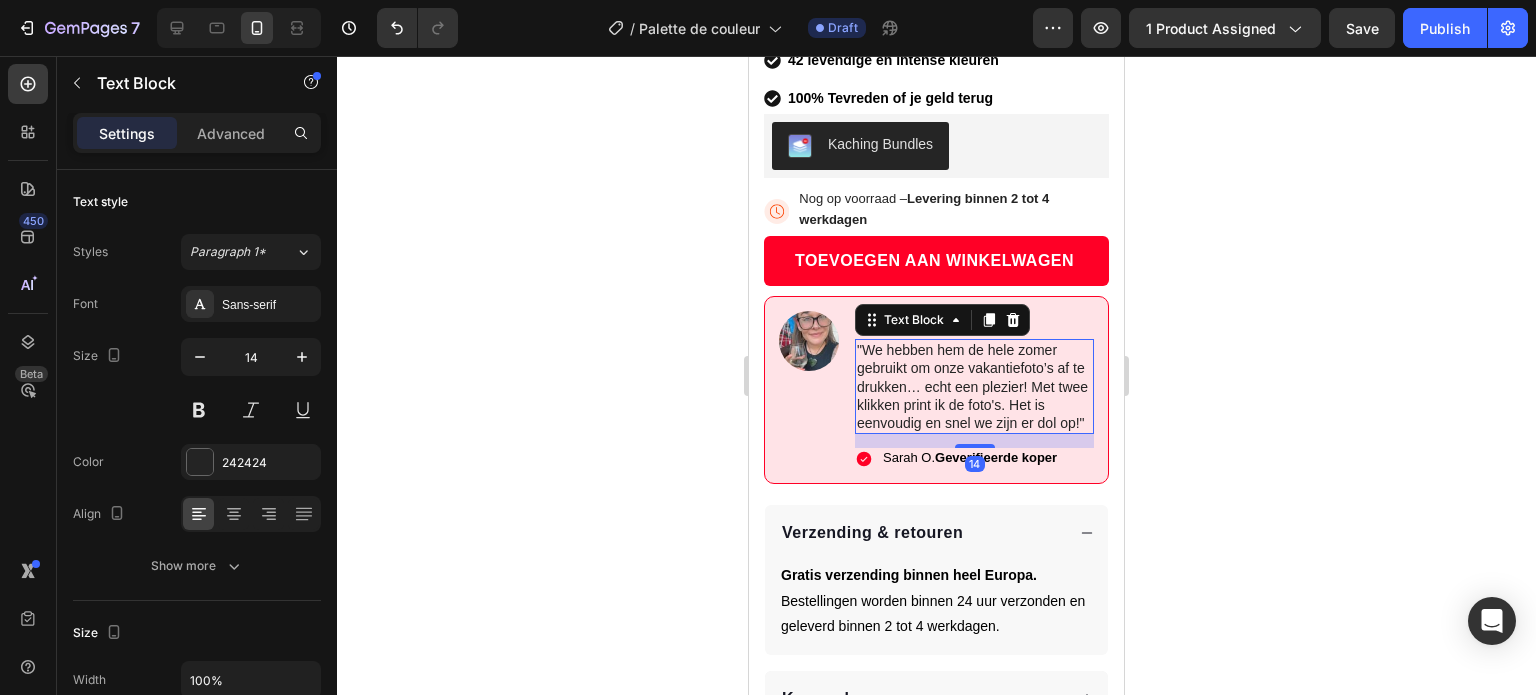 click on ""We hebben hem de hele zomer gebruikt om onze vakantiefoto’s af te drukken… echt een plezier! Met twee klikken print ik de foto's. Het is eenvoudig en snel we zijn er dol op!"" at bounding box center [974, 386] 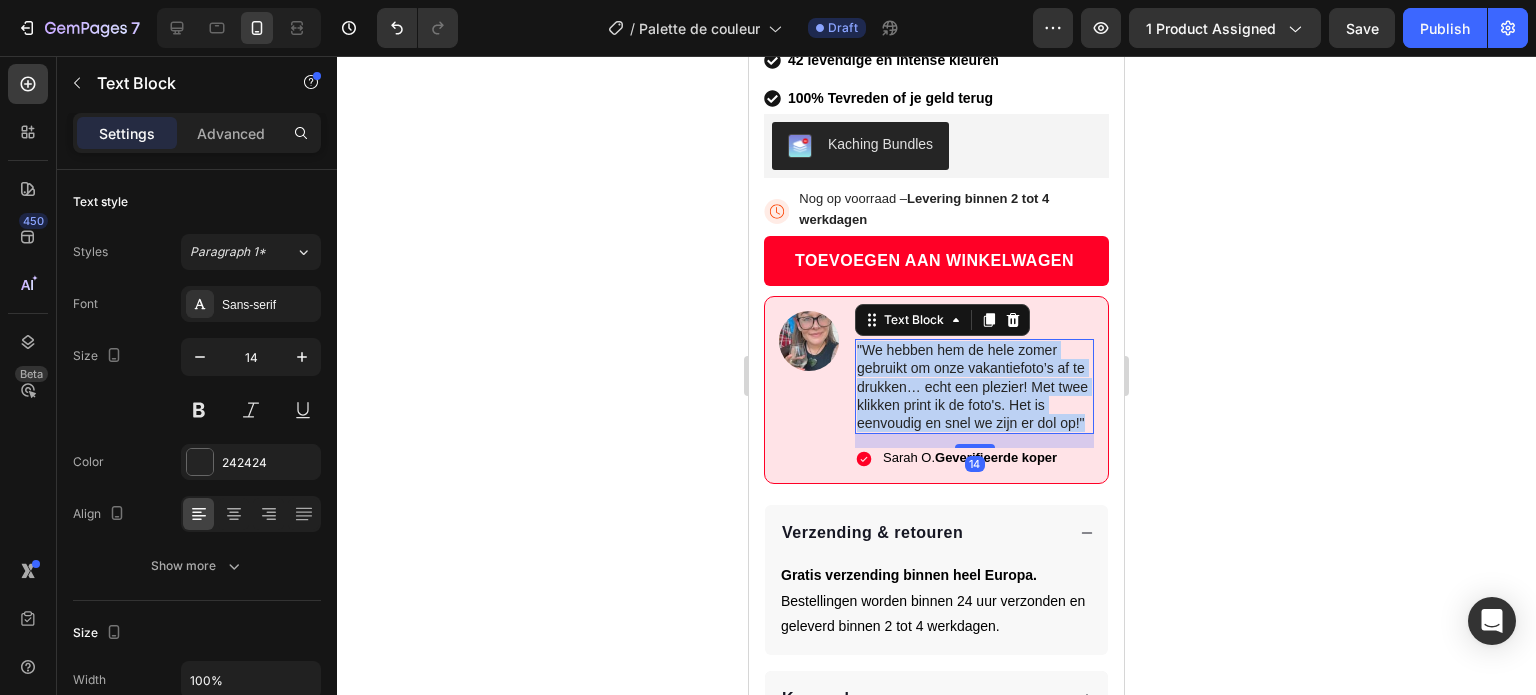 click on ""We hebben hem de hele zomer gebruikt om onze vakantiefoto’s af te drukken… echt een plezier! Met twee klikken print ik de foto's. Het is eenvoudig en snel we zijn er dol op!"" at bounding box center [974, 386] 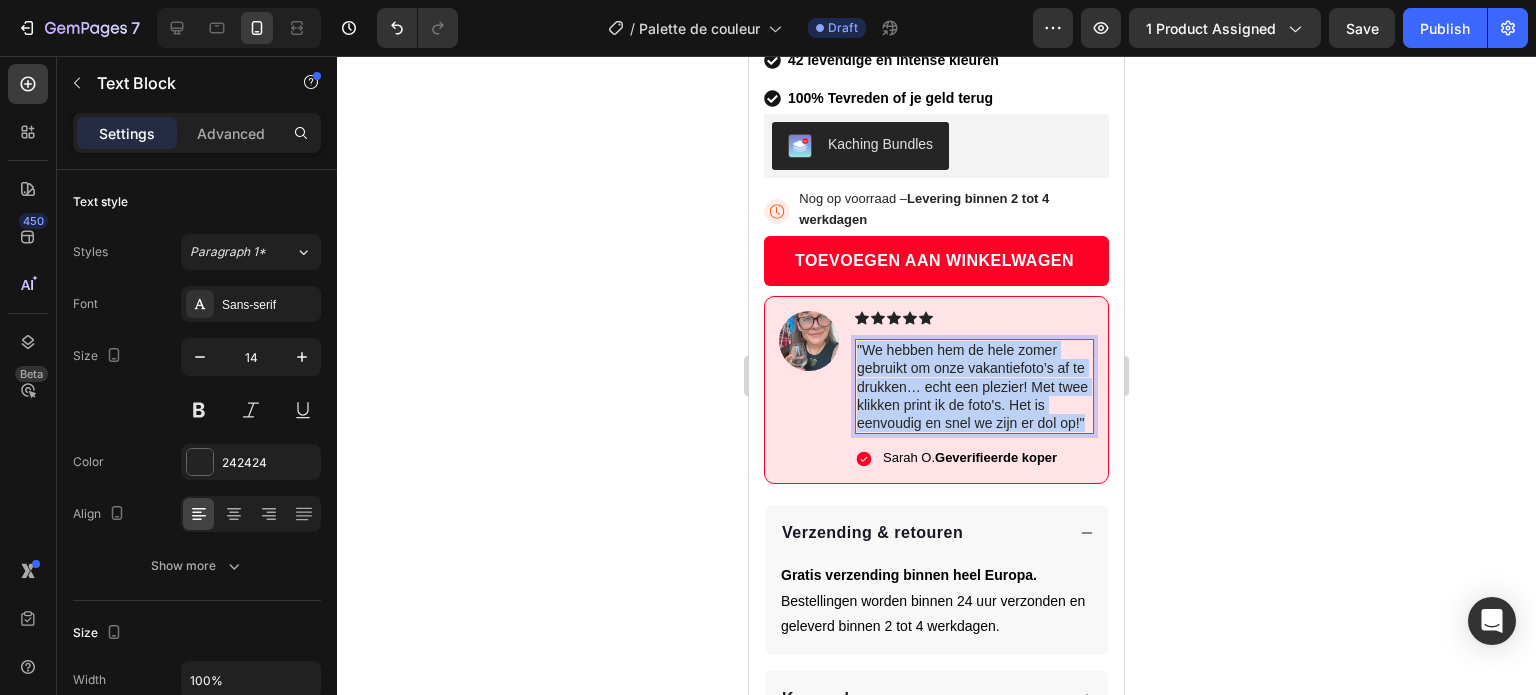 copy on ""We hebben hem de hele zomer gebruikt om onze vakantiefoto’s af te drukken… echt een plezier! Met twee klikken print ik de foto's. Het is eenvoudig en snel we zijn er dol op!"" 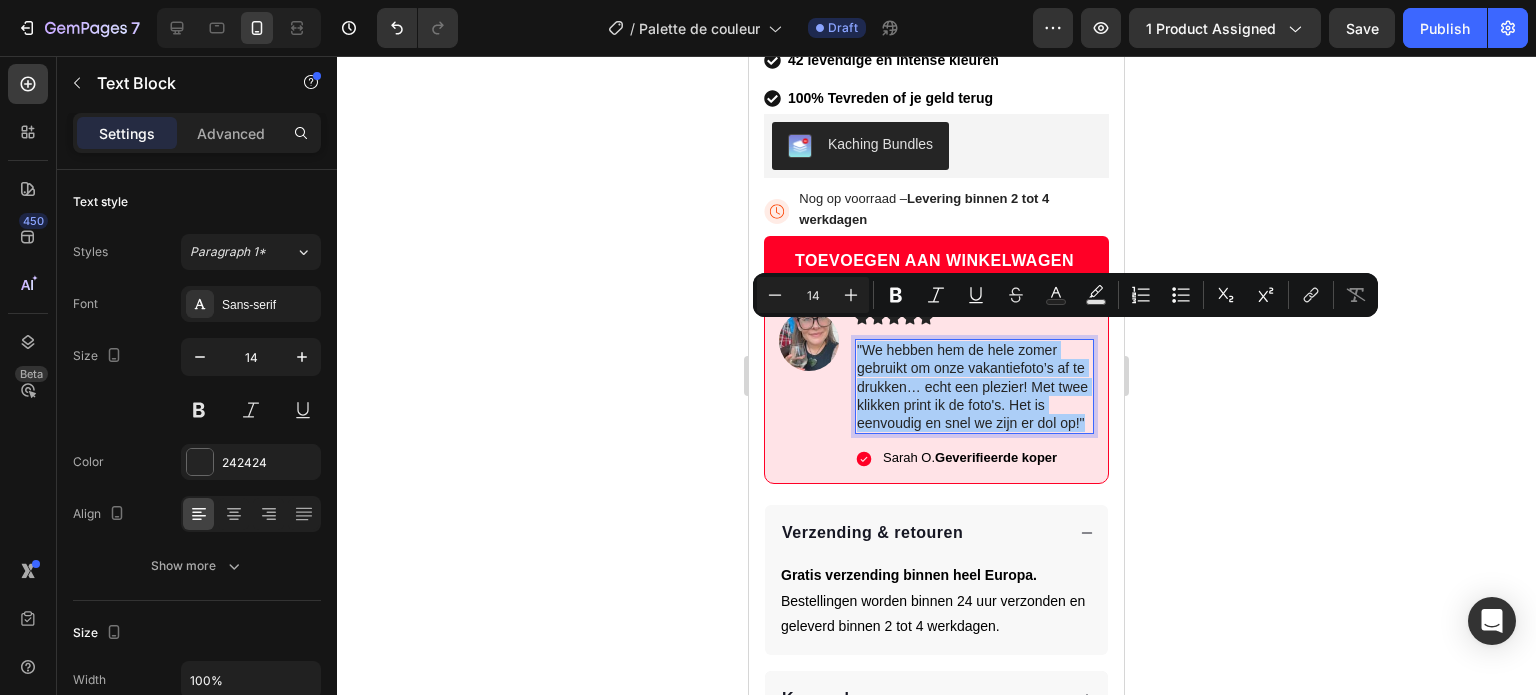 click 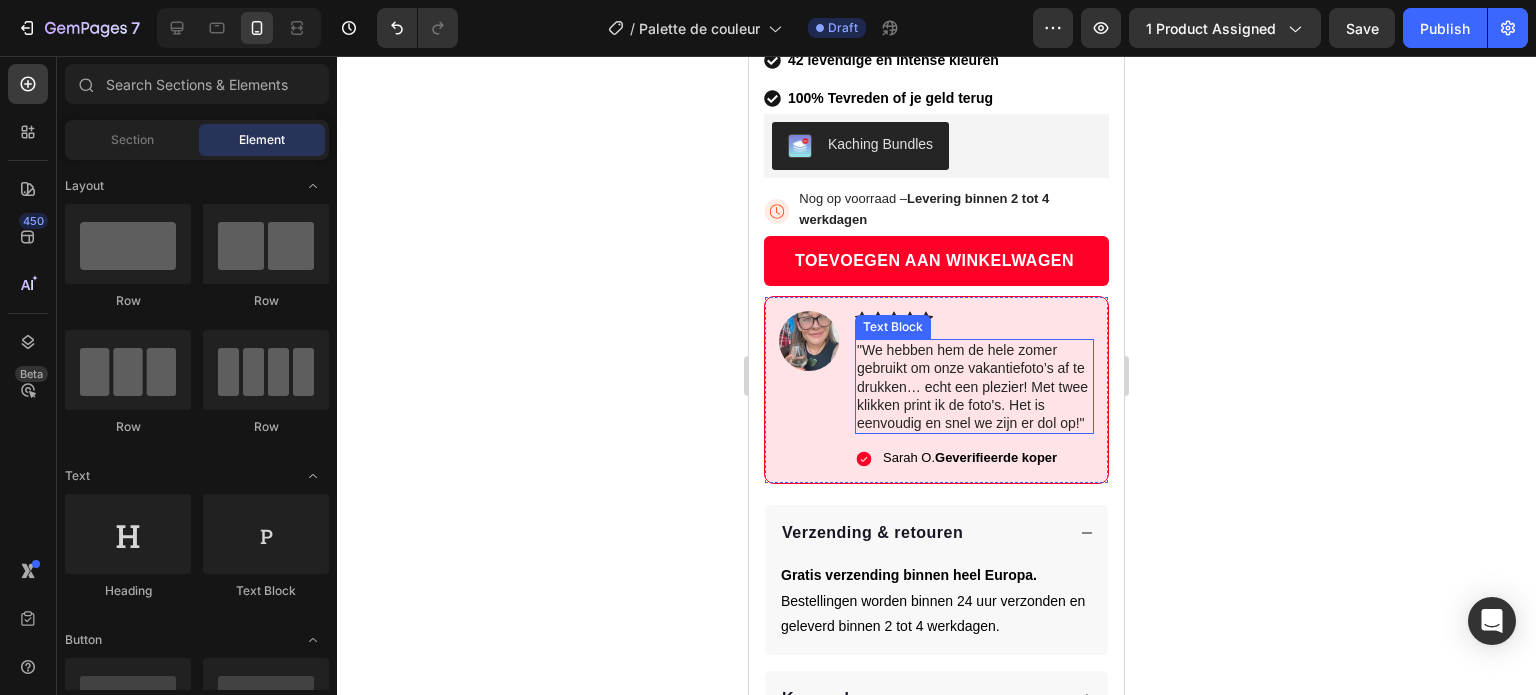 click on ""We hebben hem de hele zomer gebruikt om onze vakantiefoto’s af te drukken… echt een plezier! Met twee klikken print ik de foto's. Het is eenvoudig en snel we zijn er dol op!"" at bounding box center (974, 386) 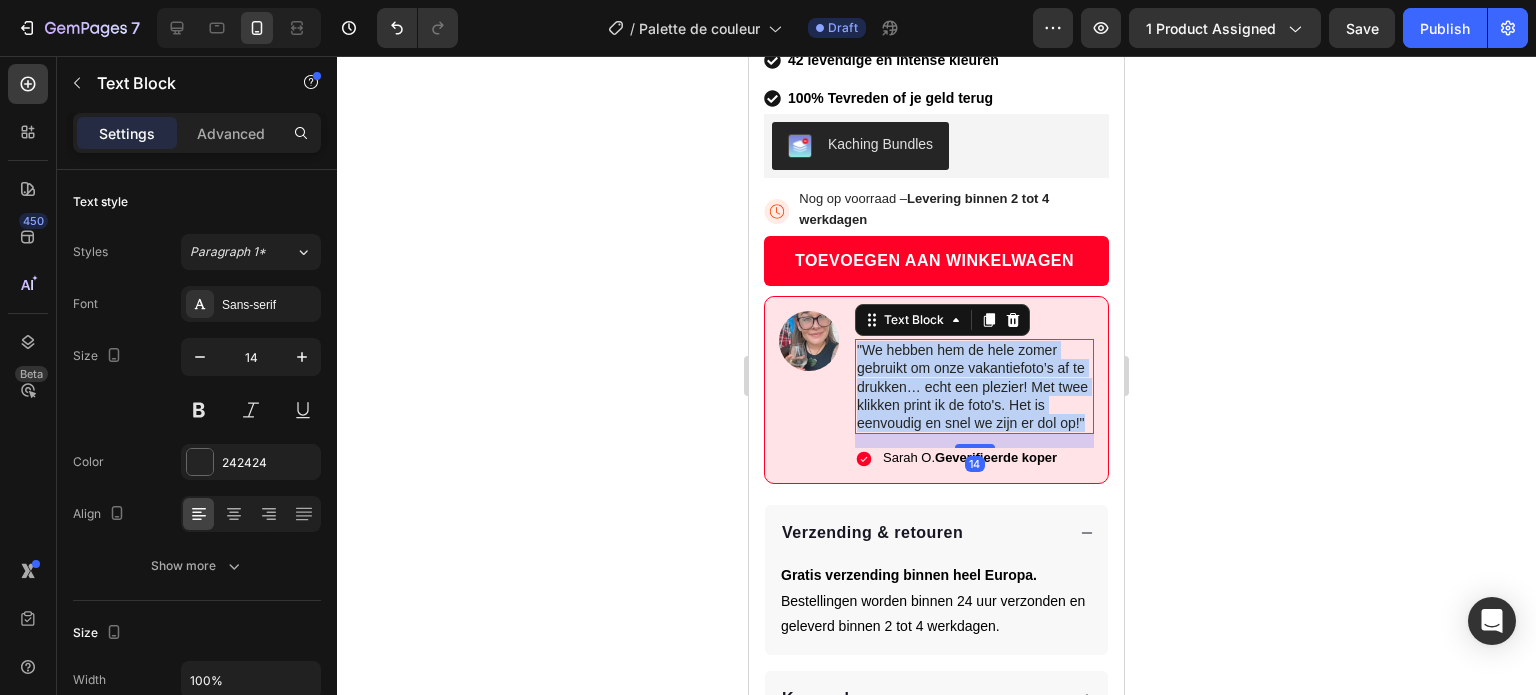 click on ""We hebben hem de hele zomer gebruikt om onze vakantiefoto’s af te drukken… echt een plezier! Met twee klikken print ik de foto's. Het is eenvoudig en snel we zijn er dol op!"" at bounding box center (974, 386) 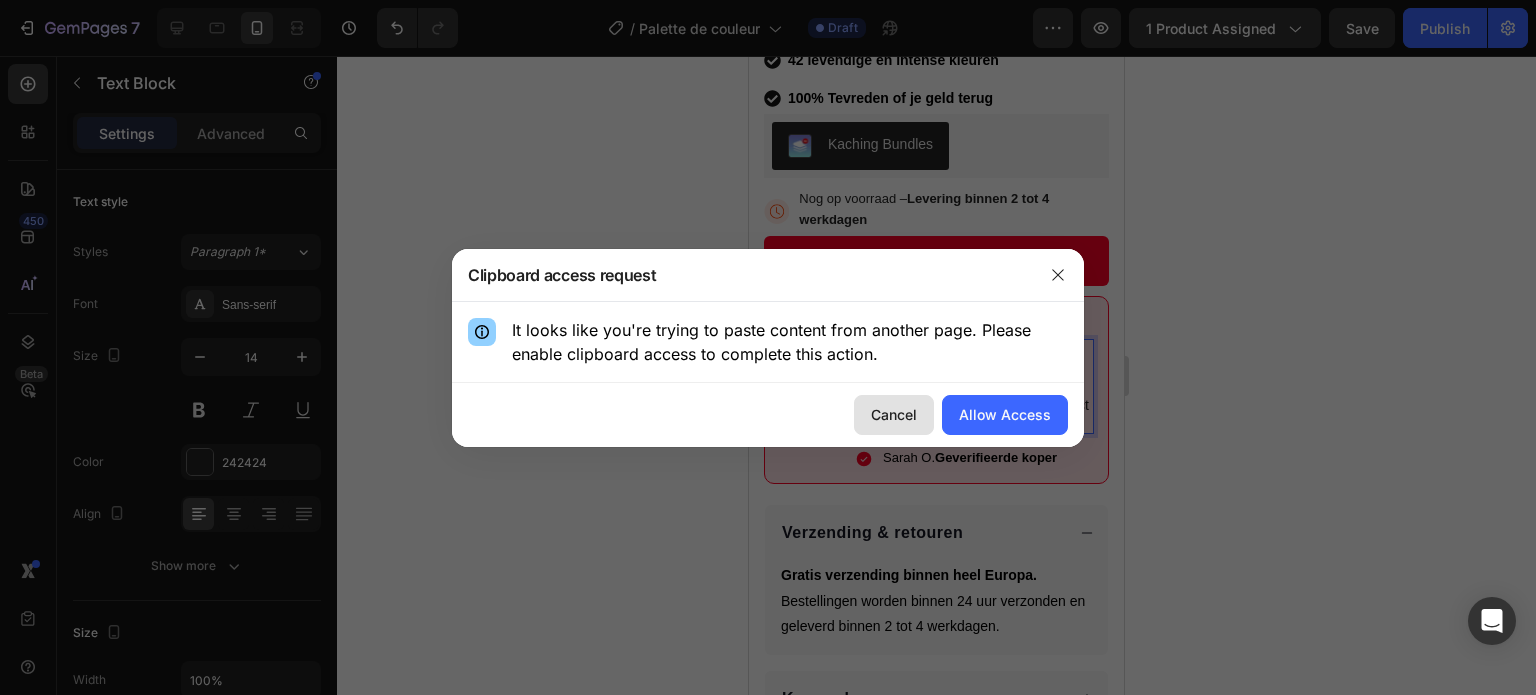 click on "Cancel" at bounding box center (894, 414) 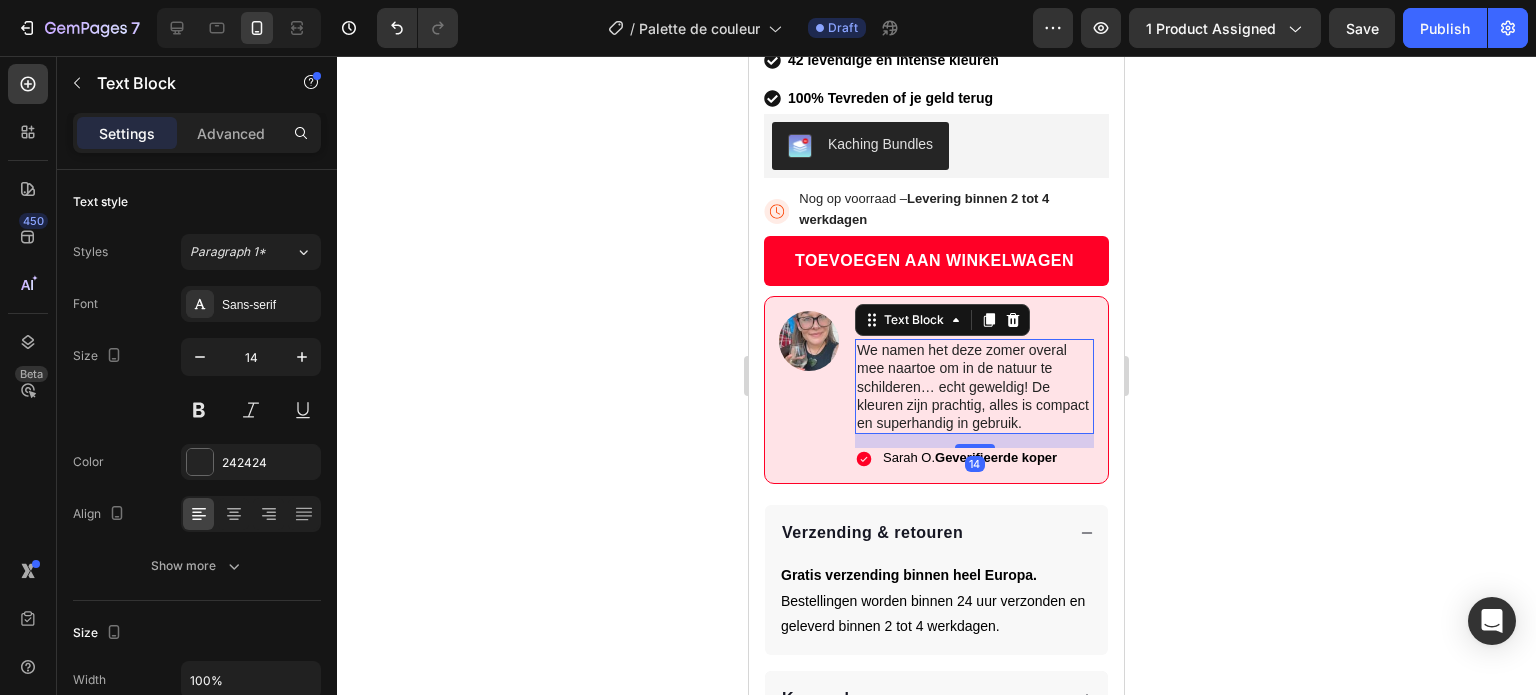 click on "We namen het deze zomer overal mee naartoe om in de natuur te schilderen… echt geweldig! De kleuren zijn prachtig, alles is compact en superhandig in gebruik." at bounding box center [974, 386] 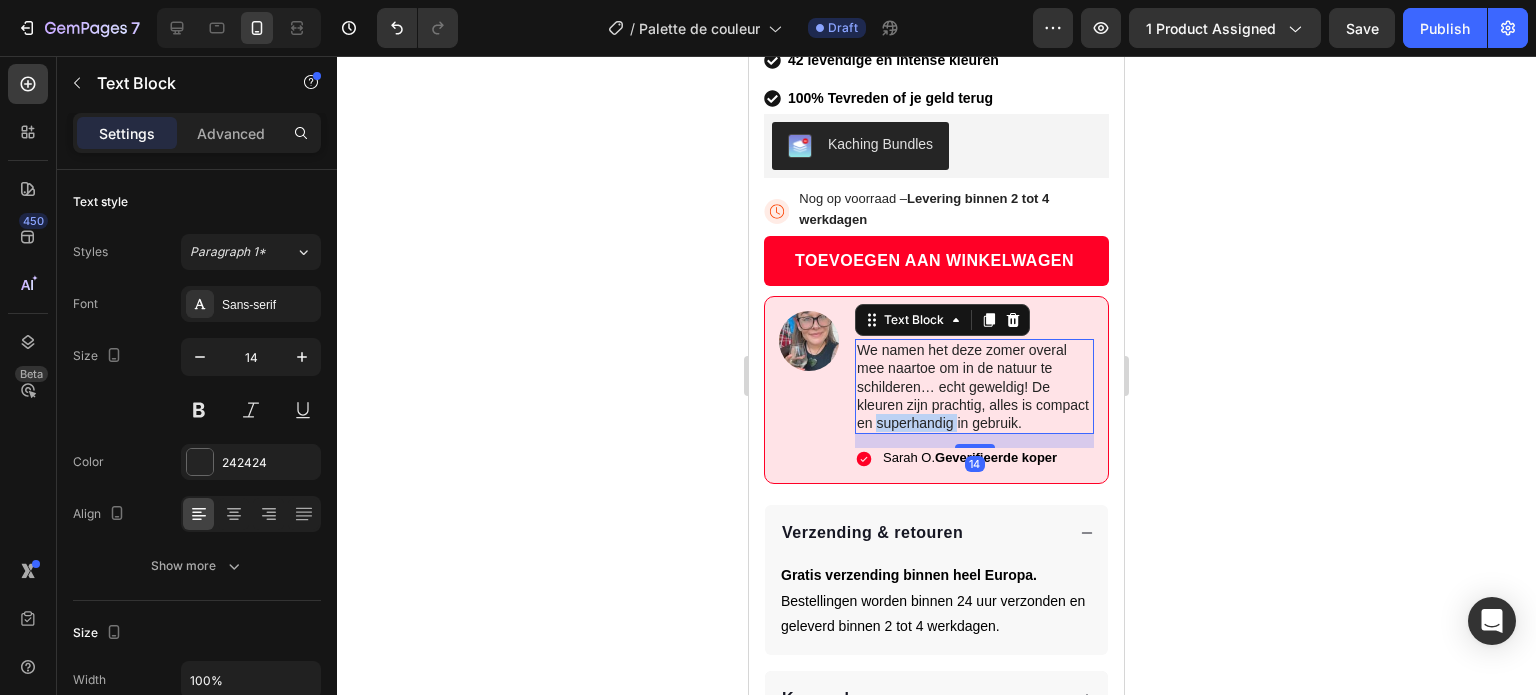 click on "We namen het deze zomer overal mee naartoe om in de natuur te schilderen… echt geweldig! De kleuren zijn prachtig, alles is compact en superhandig in gebruik." at bounding box center (974, 386) 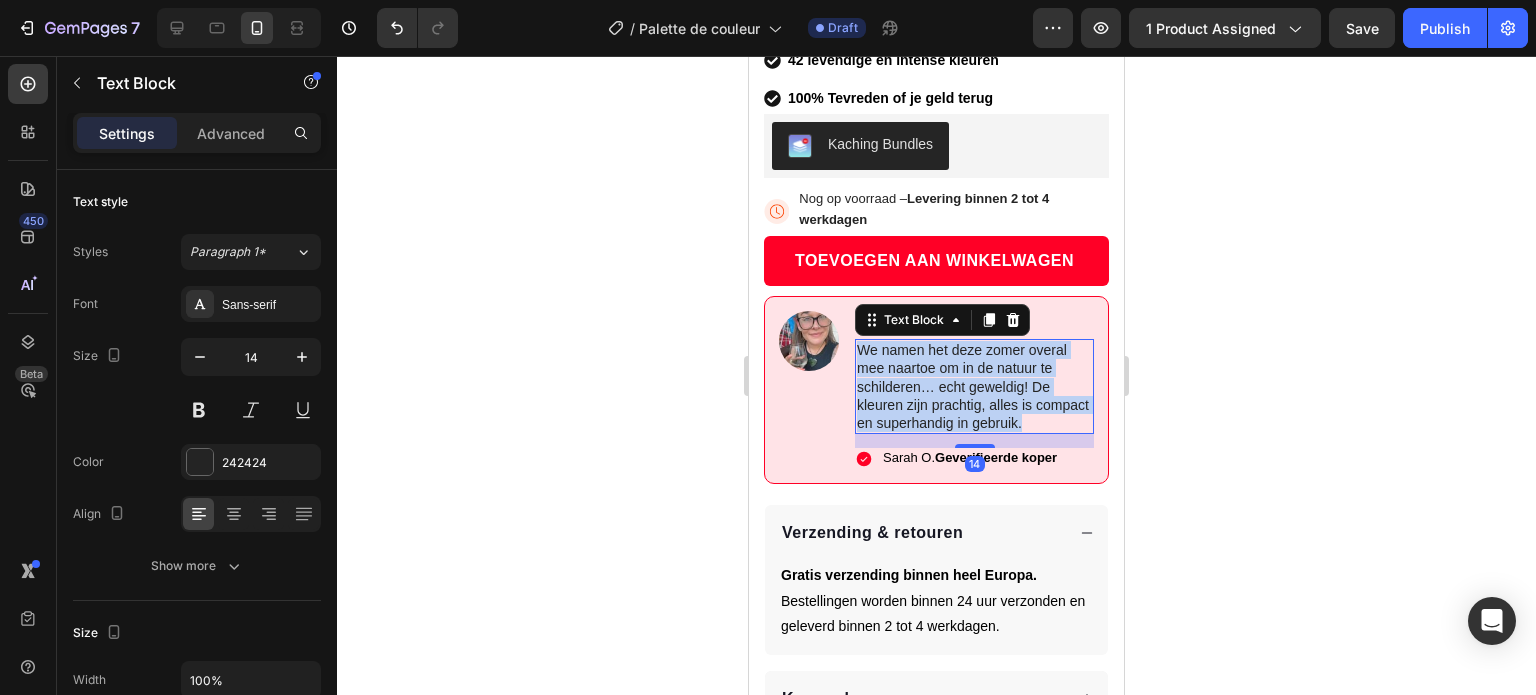 click on "We namen het deze zomer overal mee naartoe om in de natuur te schilderen… echt geweldig! De kleuren zijn prachtig, alles is compact en superhandig in gebruik." at bounding box center [974, 386] 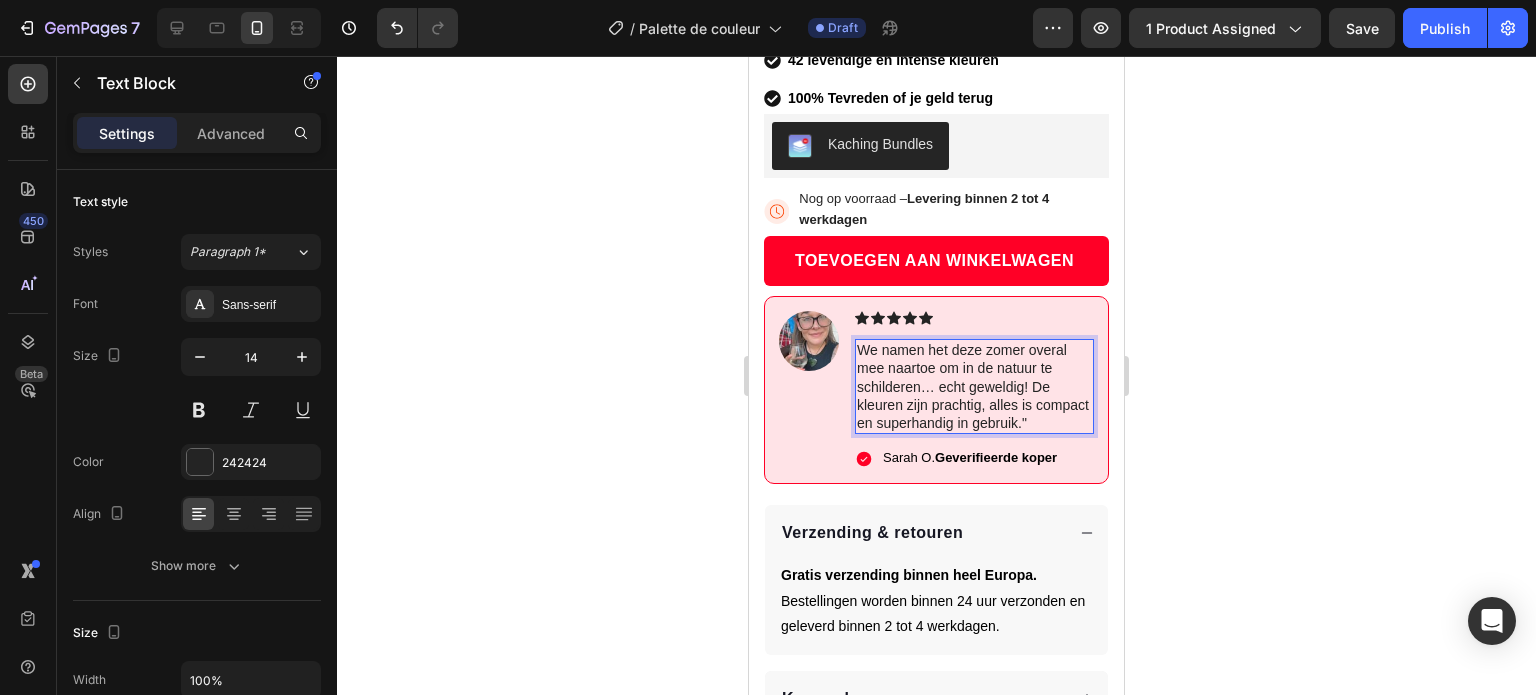 click on "We namen het deze zomer overal mee naartoe om in de natuur te schilderen… echt geweldig! De kleuren zijn prachtig, alles is compact en superhandig in gebruik."" at bounding box center [974, 386] 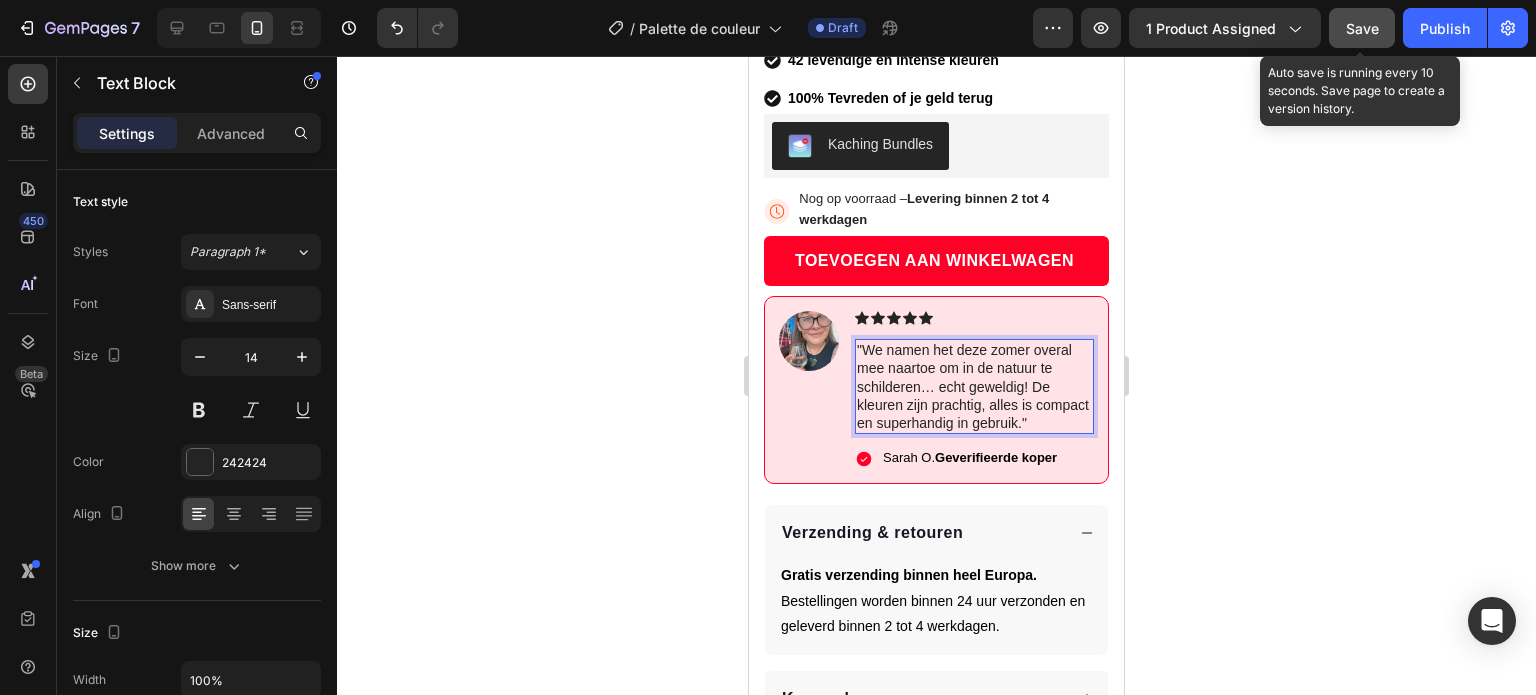 click on "Save" at bounding box center [1362, 28] 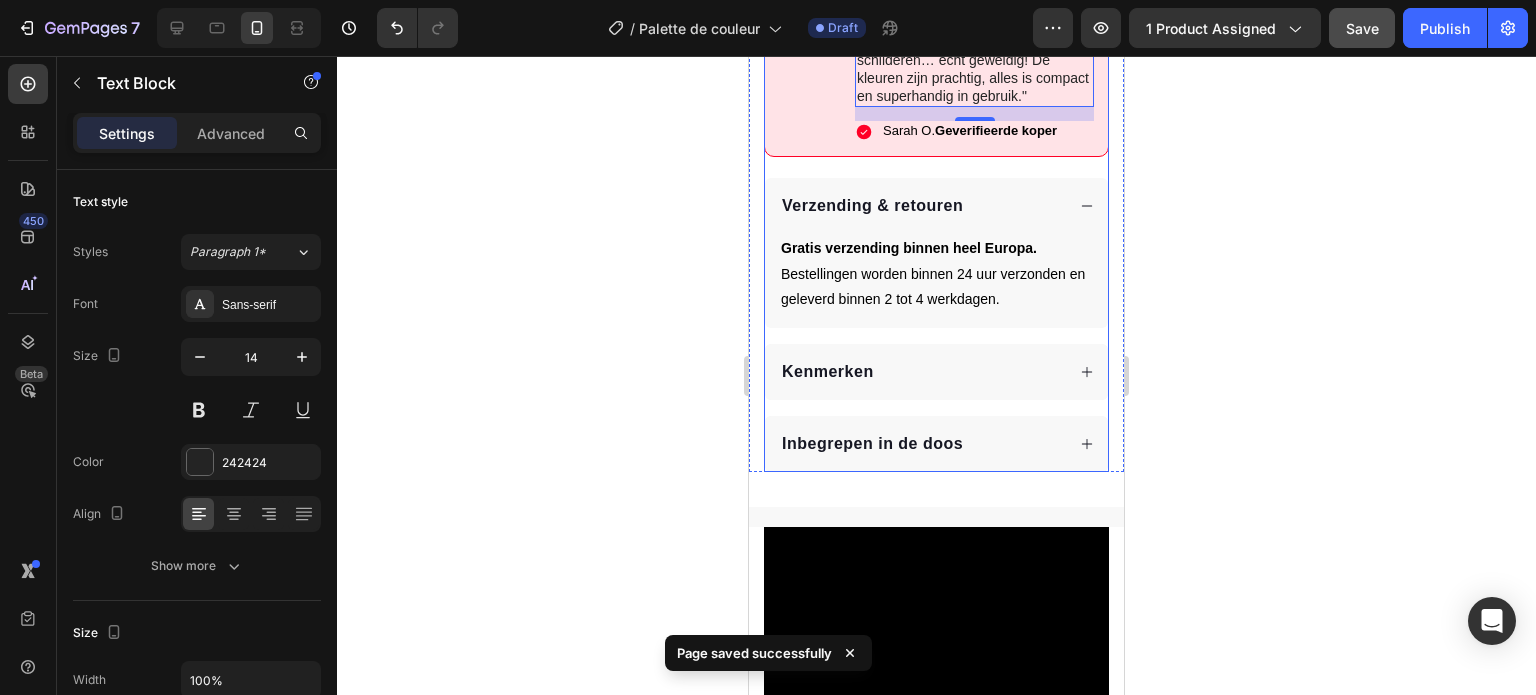 scroll, scrollTop: 1133, scrollLeft: 0, axis: vertical 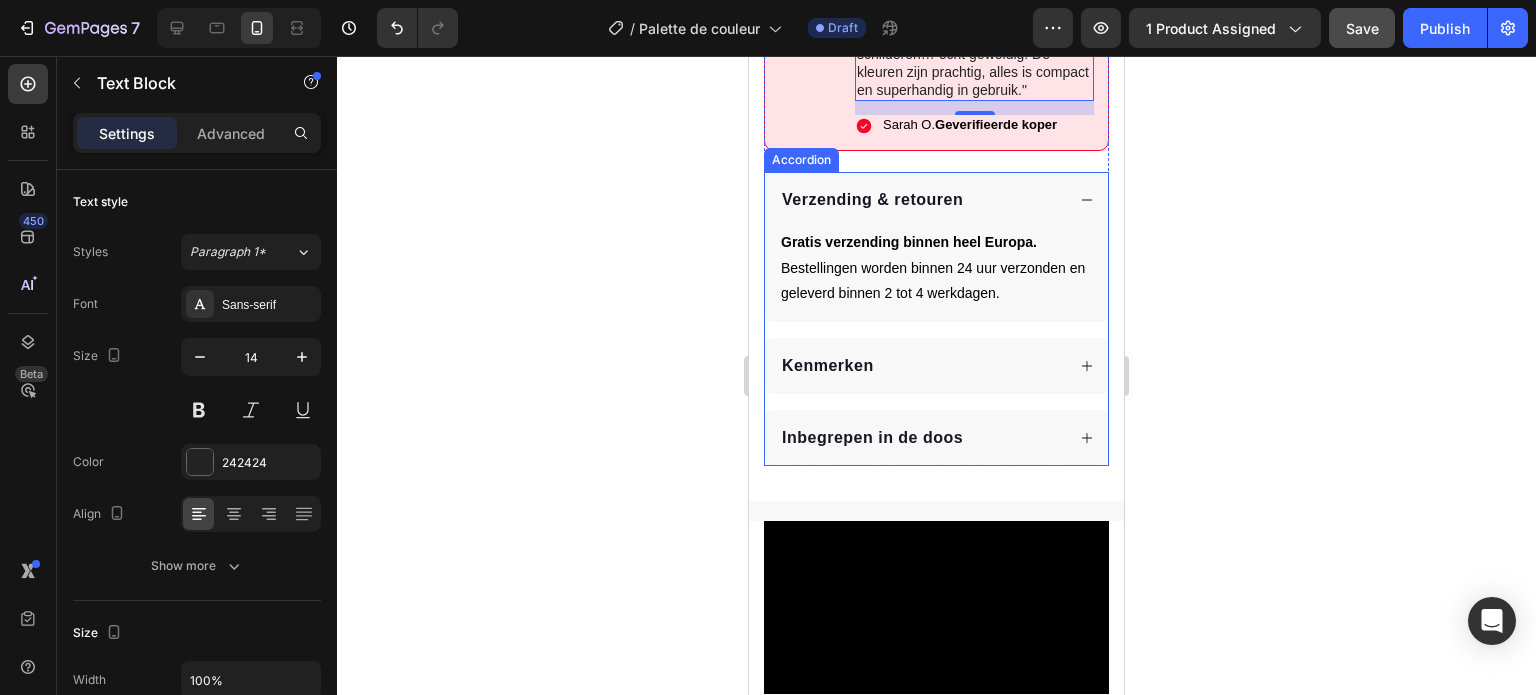 click on "Kenmerken" at bounding box center (921, 366) 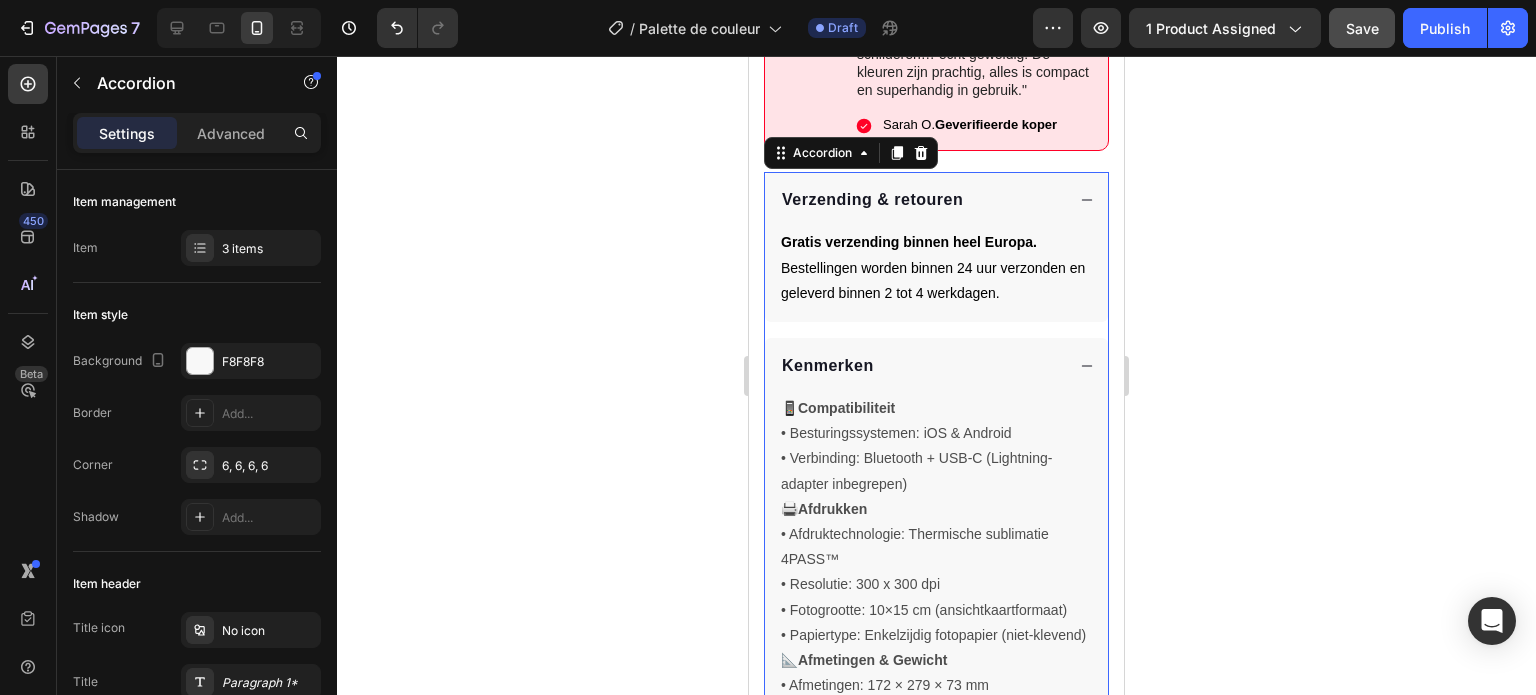 click on "Kenmerken" at bounding box center [921, 366] 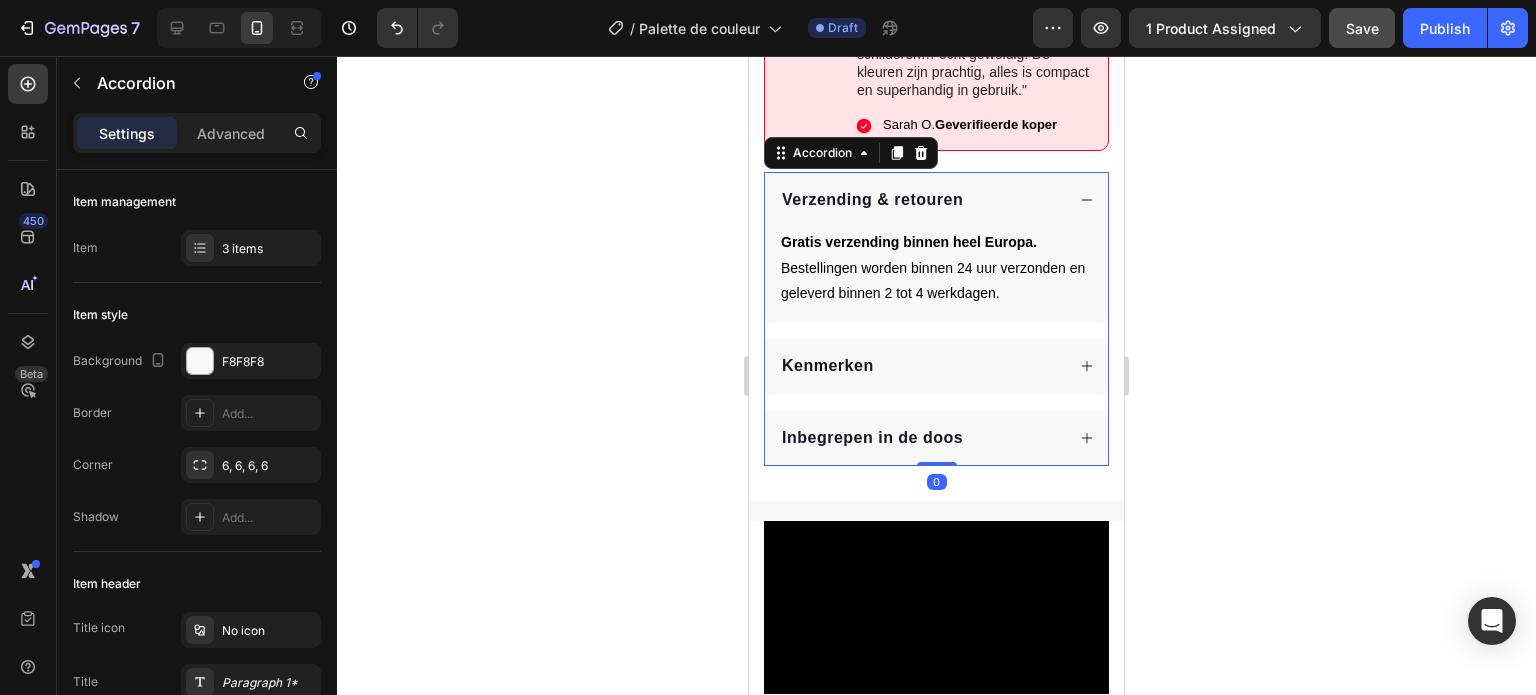 click on "Inbegrepen in de doos" at bounding box center (921, 438) 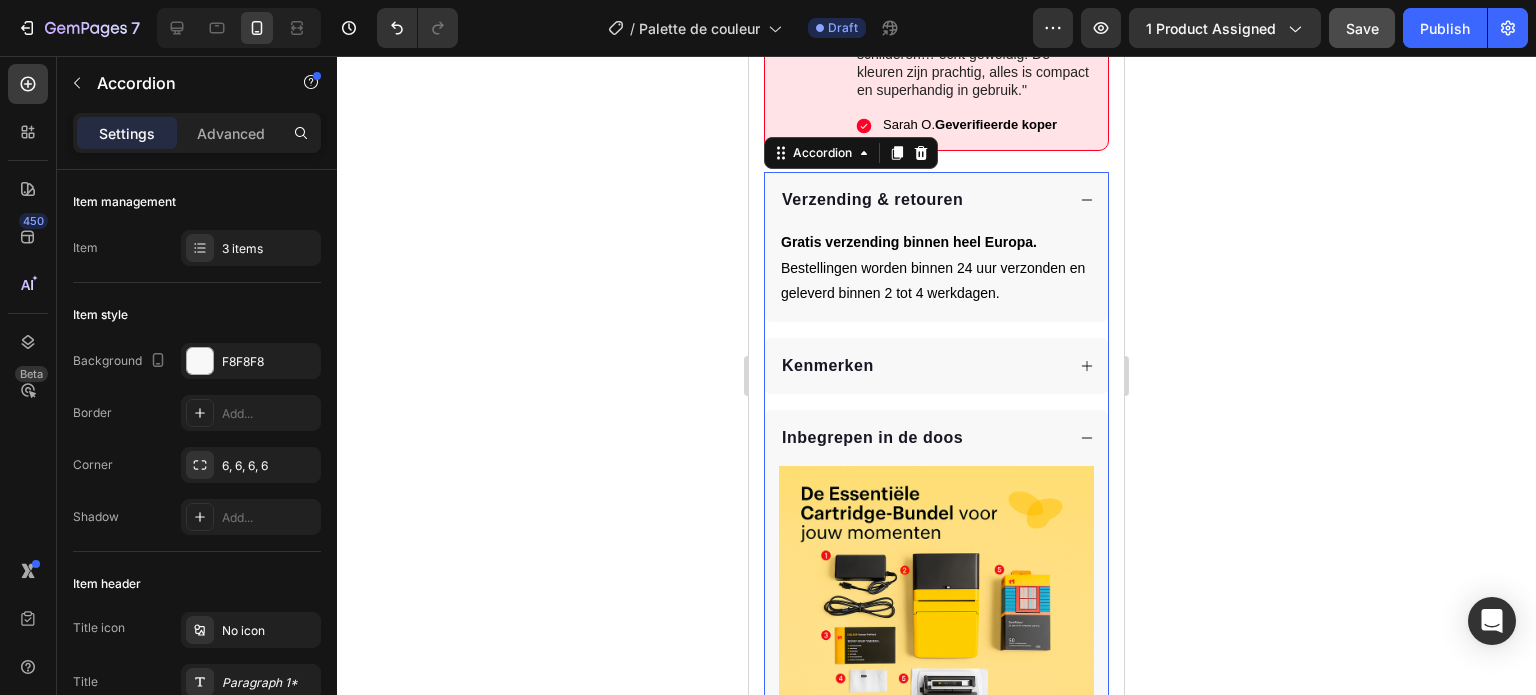 click on "Inbegrepen in de doos" at bounding box center (921, 438) 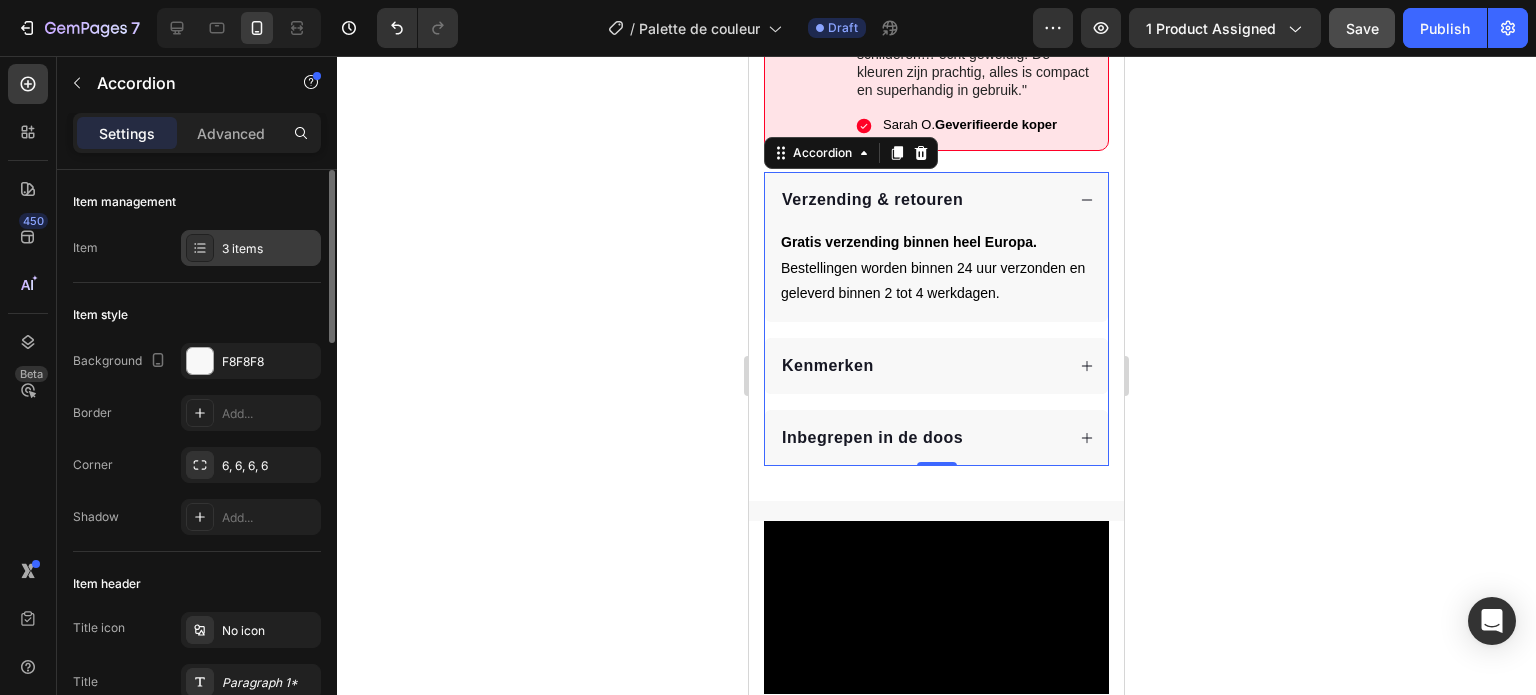 click on "3 items" at bounding box center (269, 249) 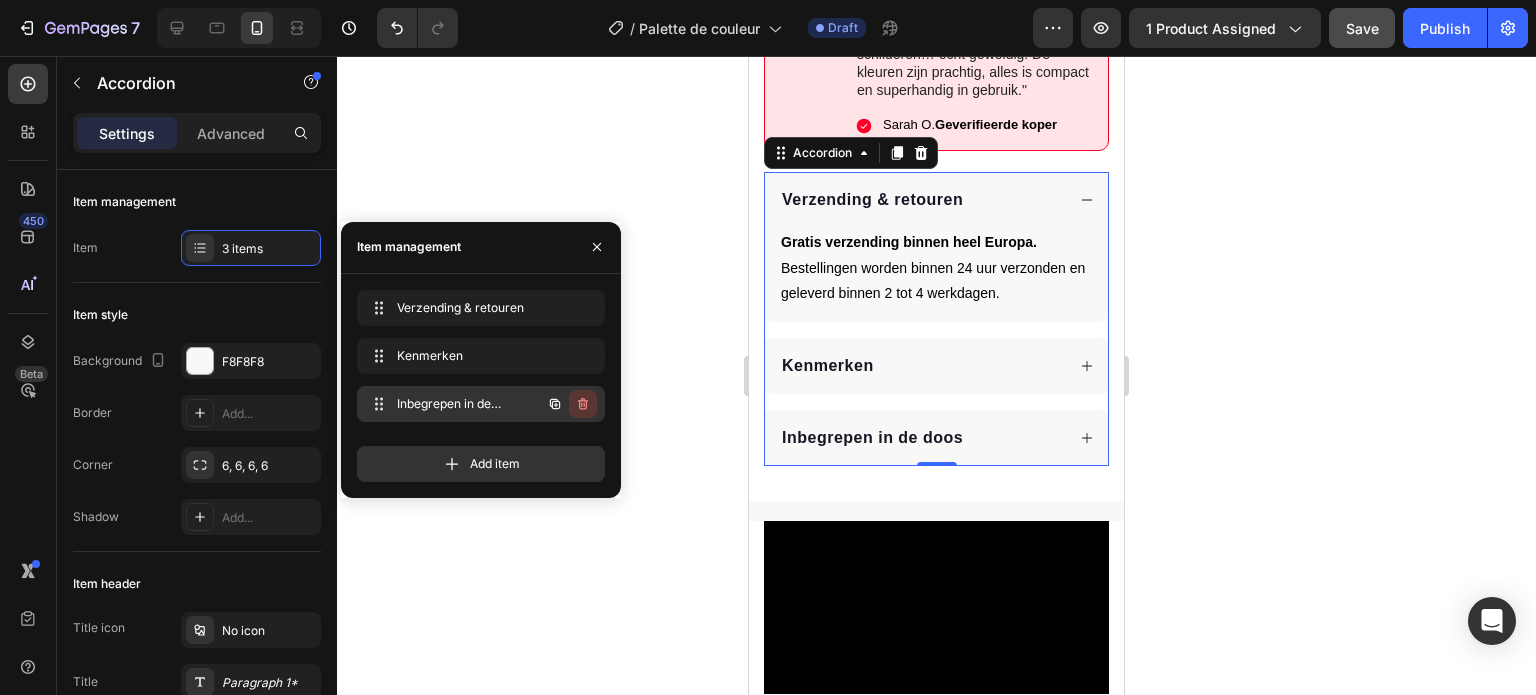 click 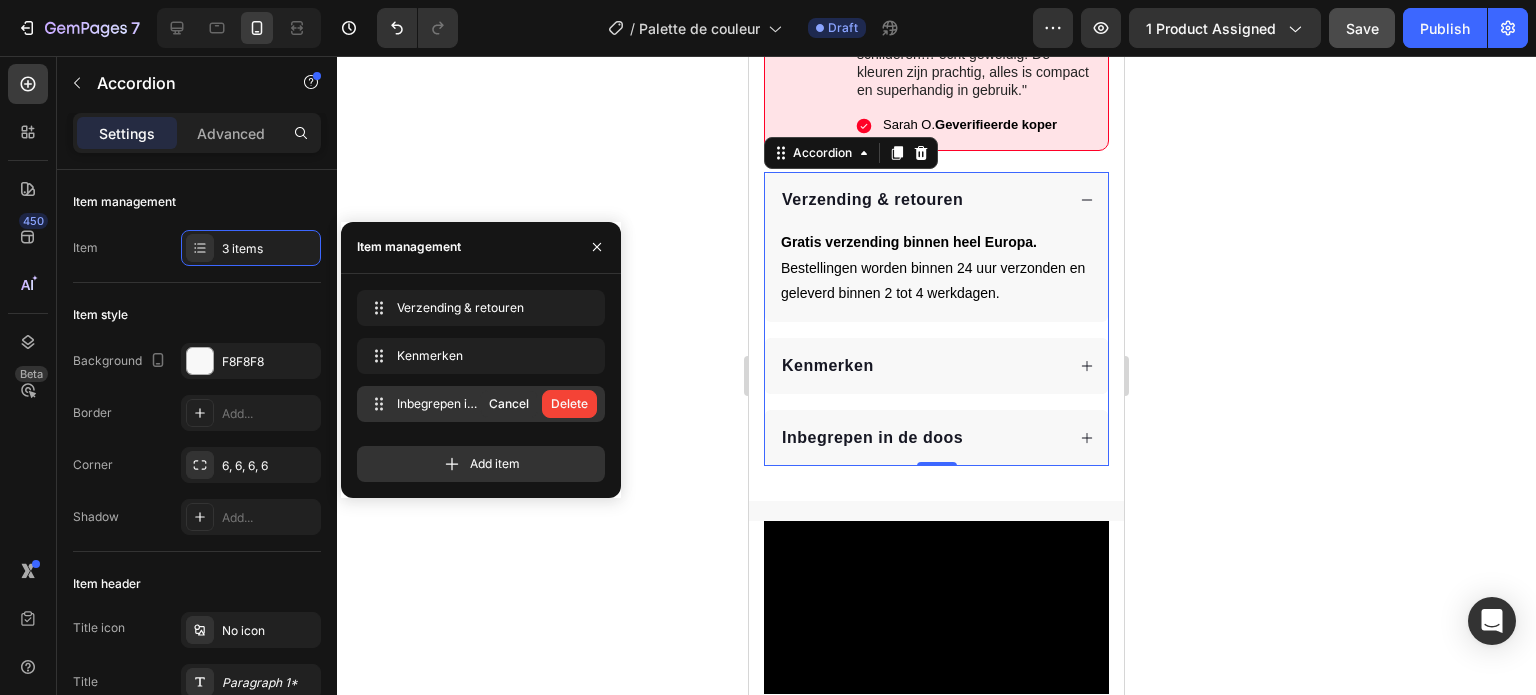 click on "Delete" at bounding box center [569, 404] 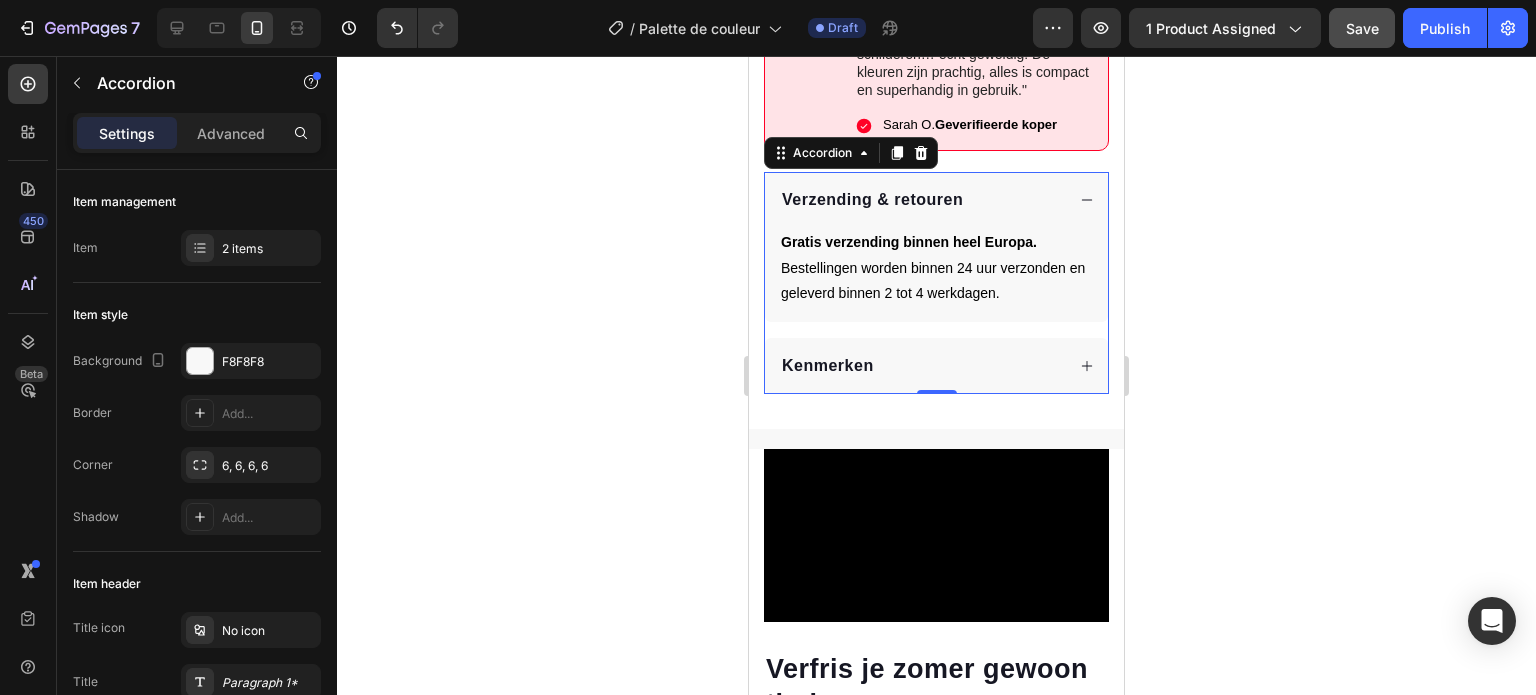 click on "Kenmerken" at bounding box center [936, 366] 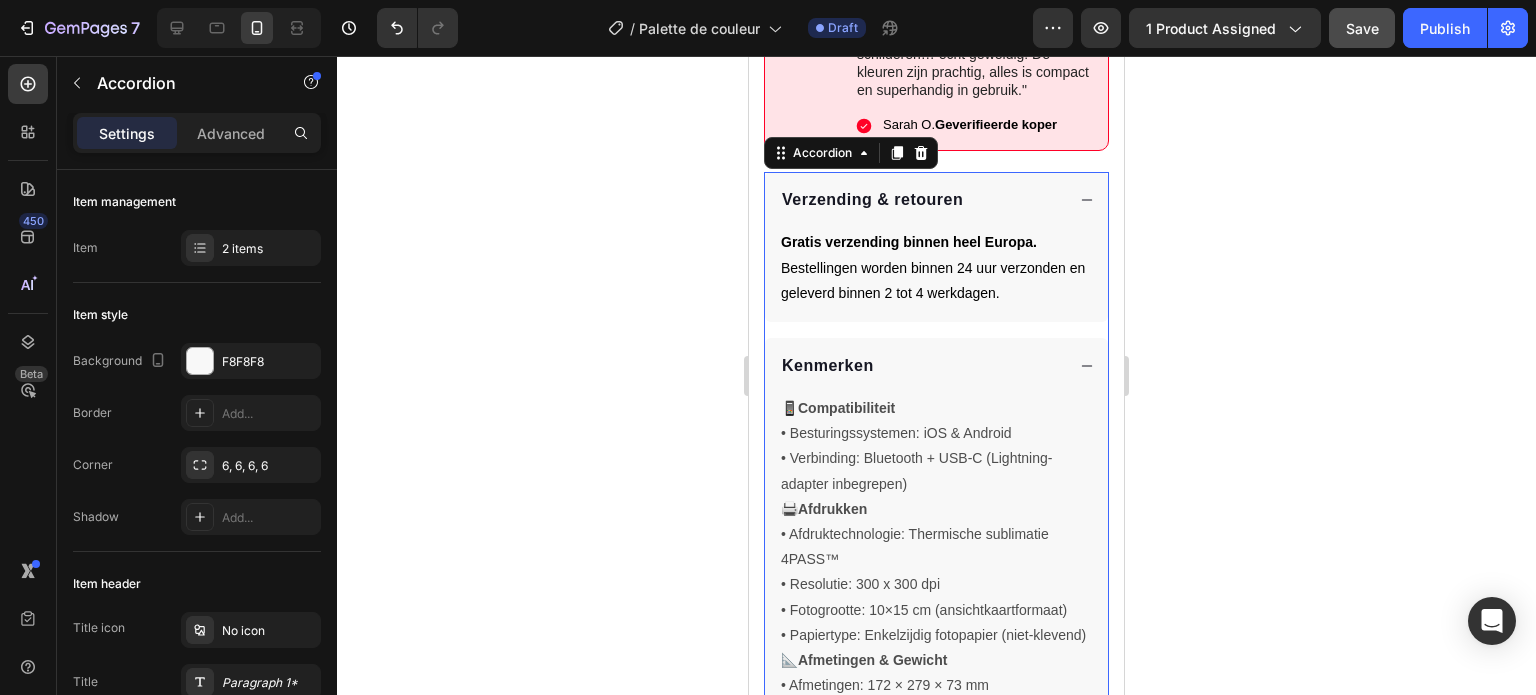 click on "Verzending & retouren" at bounding box center [921, 200] 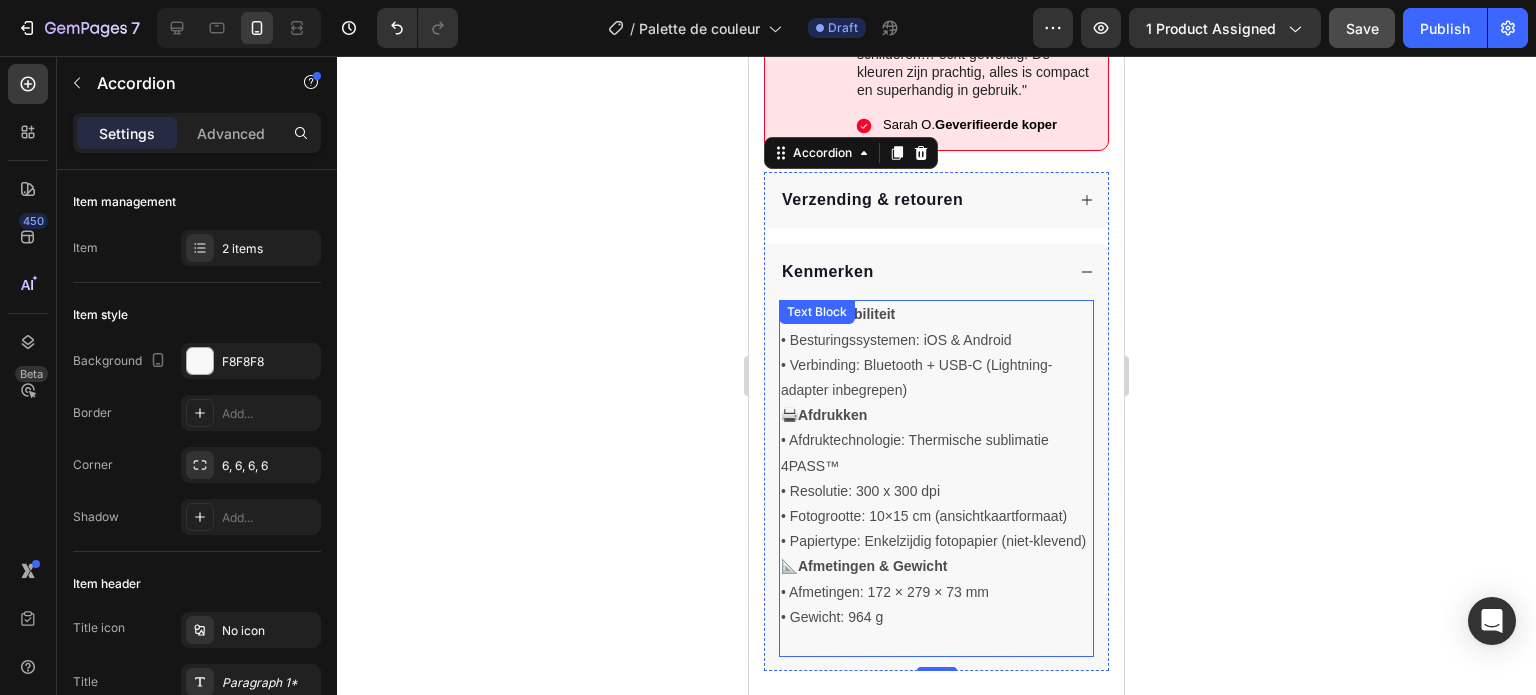 click on "🖨️  Afdrukken • Afdruktechnologie: Thermische sublimatie 4PASS™ • Resolutie: 300 x 300 dpi • Fotogrootte: 10×15 cm (ansichtkaartformaat) • Papiertype: Enkelzijdig fotopapier (niet-klevend)" at bounding box center (936, 478) 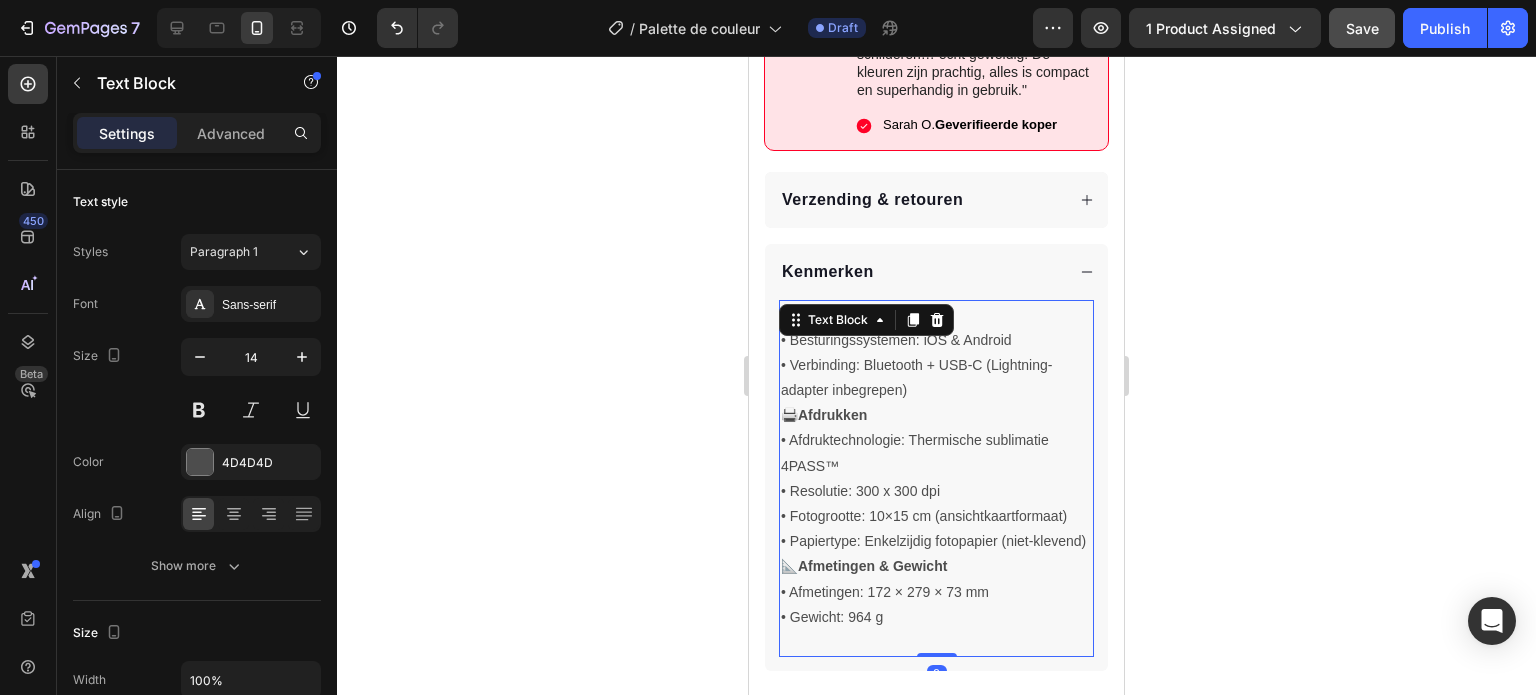 click on "🖨️  Afdrukken • Afdruktechnologie: Thermische sublimatie 4PASS™ • Resolutie: 300 x 300 dpi • Fotogrootte: 10×15 cm (ansichtkaartformaat) • Papiertype: Enkelzijdig fotopapier (niet-klevend)" at bounding box center [936, 478] 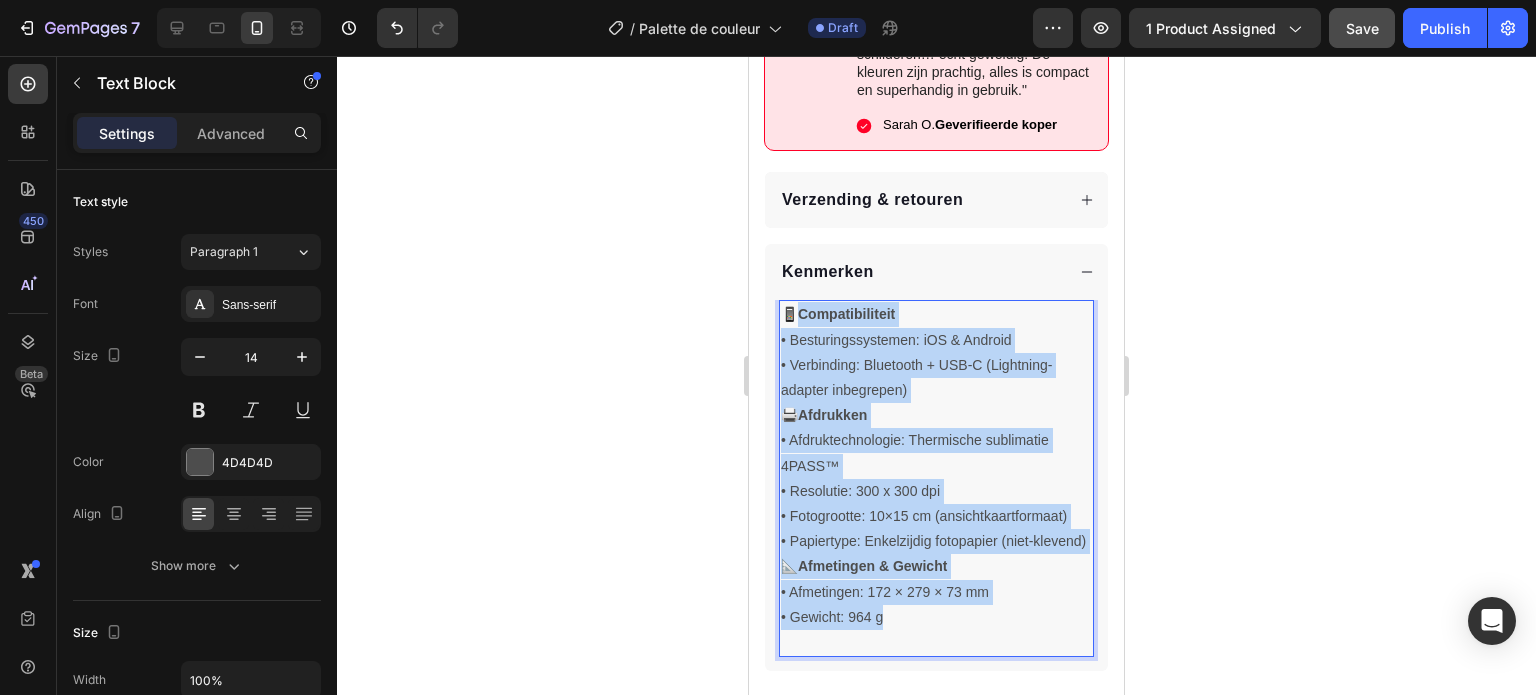 drag, startPoint x: 924, startPoint y: 644, endPoint x: 796, endPoint y: 307, distance: 360.48993 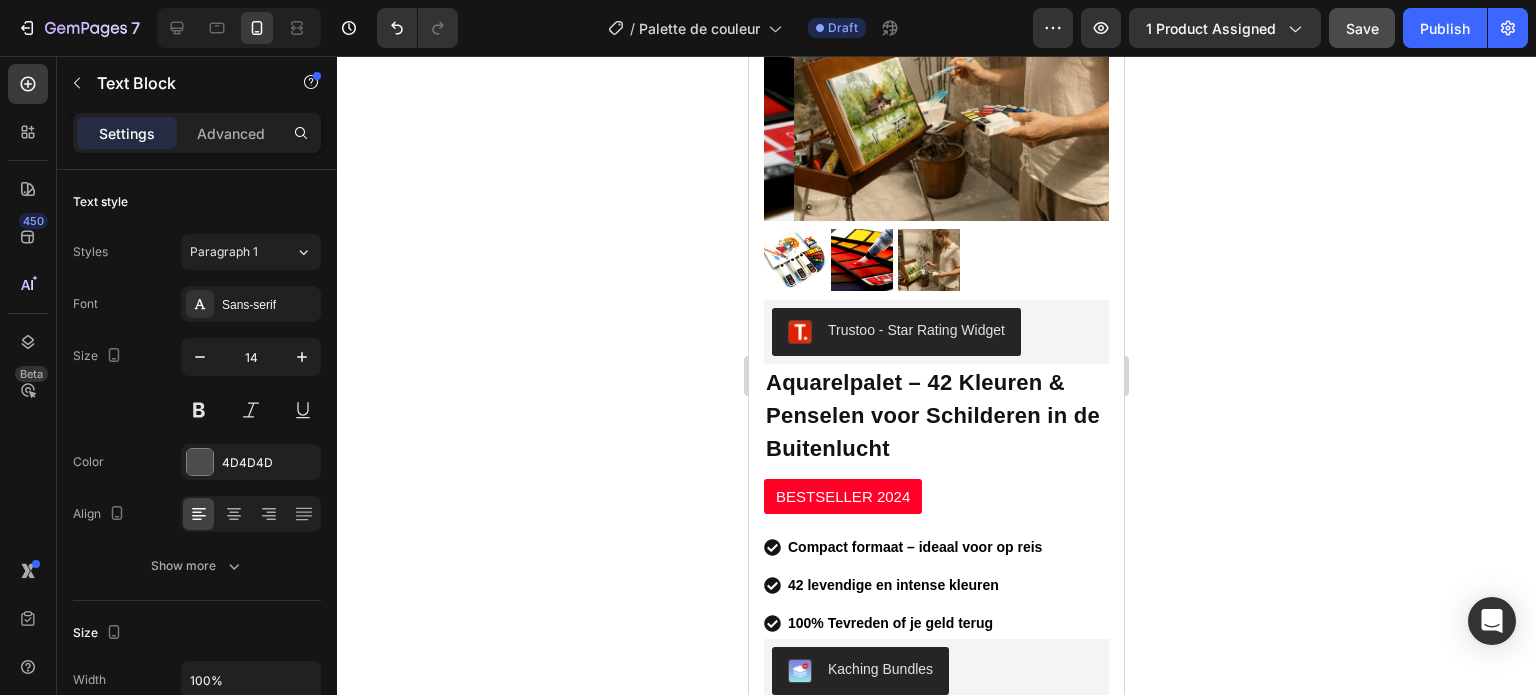 drag, startPoint x: 936, startPoint y: 487, endPoint x: 768, endPoint y: 35, distance: 482.21158 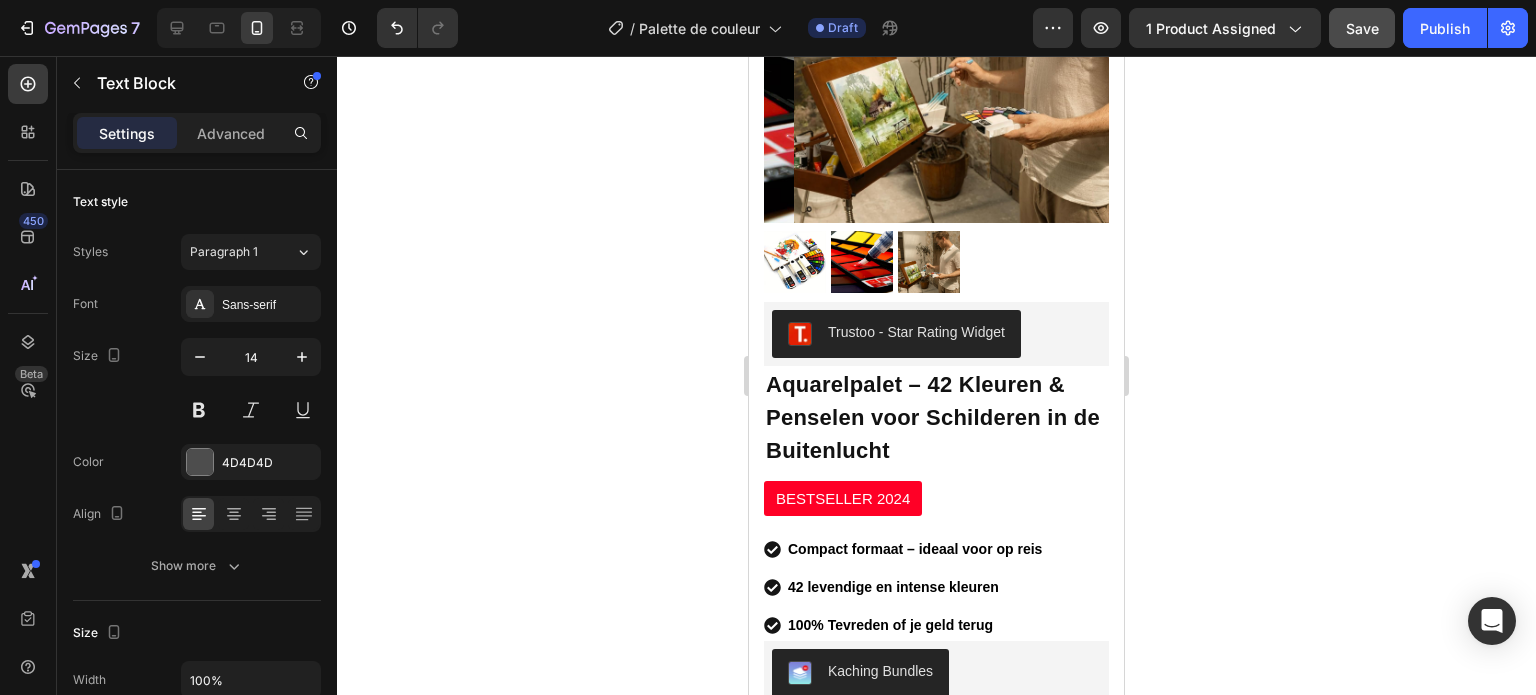 click on "iPhone 13 Mini  ( 375 px) iPhone 13 Mini iPhone 13 Pro iPhone 11 Pro Max iPhone 15 Pro Max Pixel 7 Galaxy S8+ Galaxy S20 Ultra iPad Mini iPad Air iPad Pro Header
Product Images Row Trustoo - Star Rating Widget Trustoo Aquarelpalet – 42 Kleuren & Penselen voor Schilderen in de Buitenlucht Product Title BESTSELLER 2024 Product Badge Veilige betaling 1300+ Tevreden Klanten 100% Tevreden of je geld terug Item list Compact formaat – ideaal voor op reis 42 levendige en intense kleuren 100% Tevreden of je geld terug Item list Kaching Bundles Kaching Bundles Image Nog op voorraad –  Levering binnen 2 tot 4 werkdagen Text Block Advanced List Toevoegen aan winkelwagen Product Cart Button Image Icon Icon Icon Icon Icon Icon List "We namen het deze zomer overal mee naartoe om in de natuur te schilderen… echt geweldig! De kleuren zijn prachtig, alles is compact en superhandig in gebruik." Text Block
Icon Sarah O.  Geverifieerde koper Text Block Row Row" at bounding box center (936, 1436) 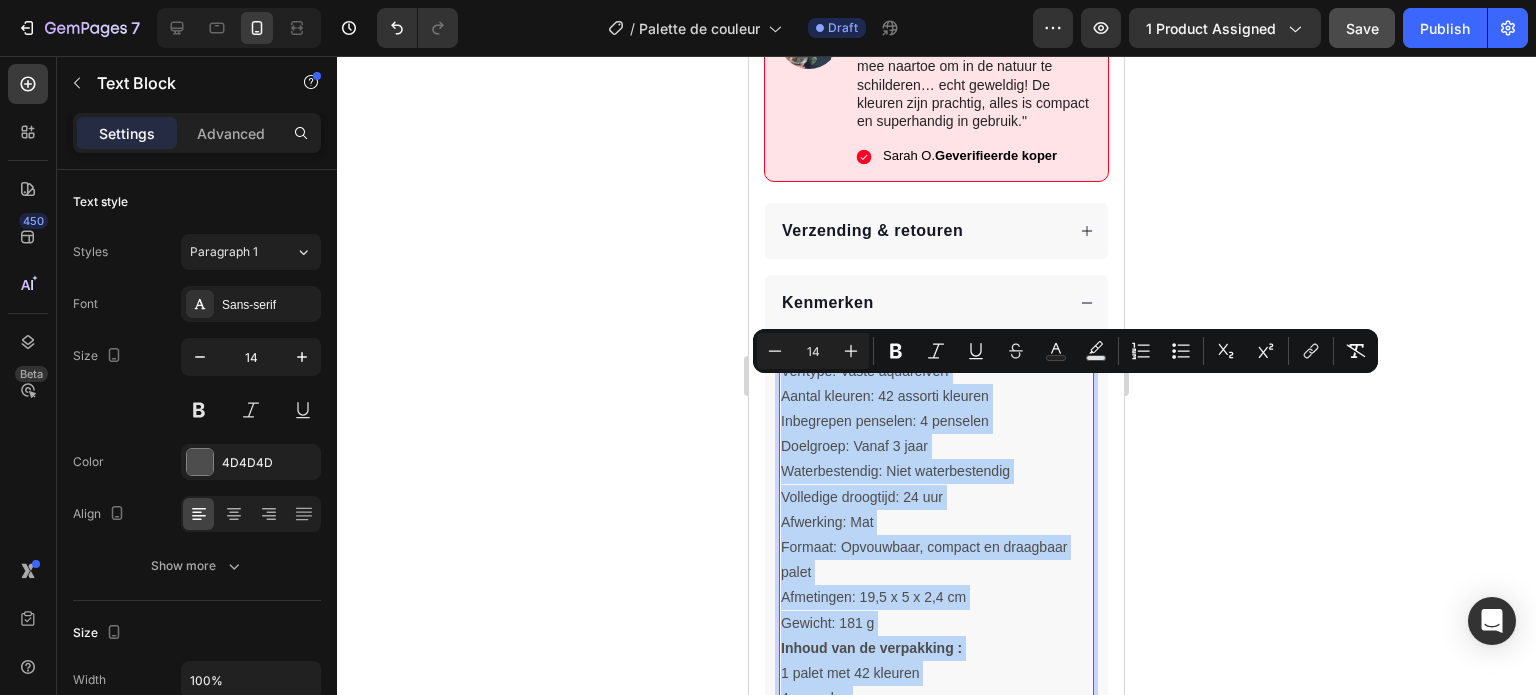 scroll, scrollTop: 1132, scrollLeft: 0, axis: vertical 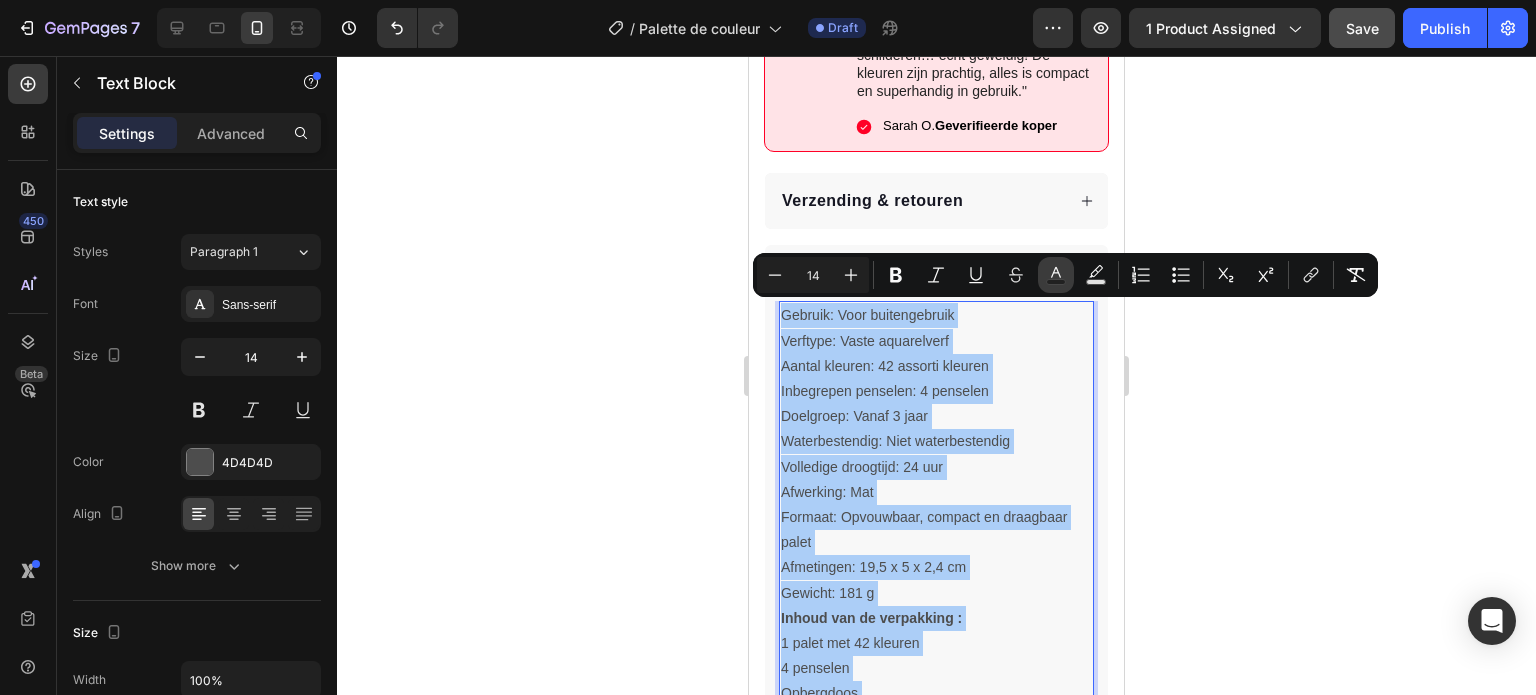 click 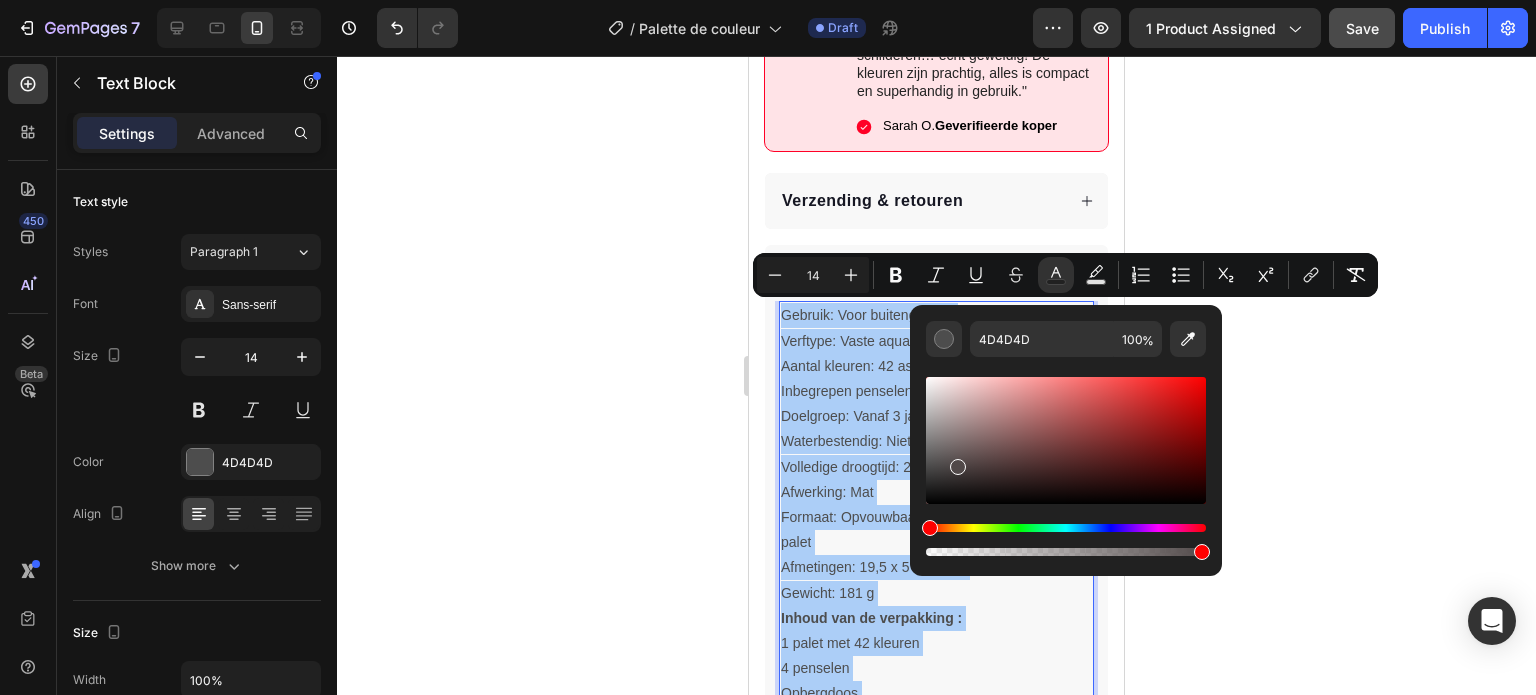 drag, startPoint x: 1704, startPoint y: 519, endPoint x: 879, endPoint y: 559, distance: 825.9691 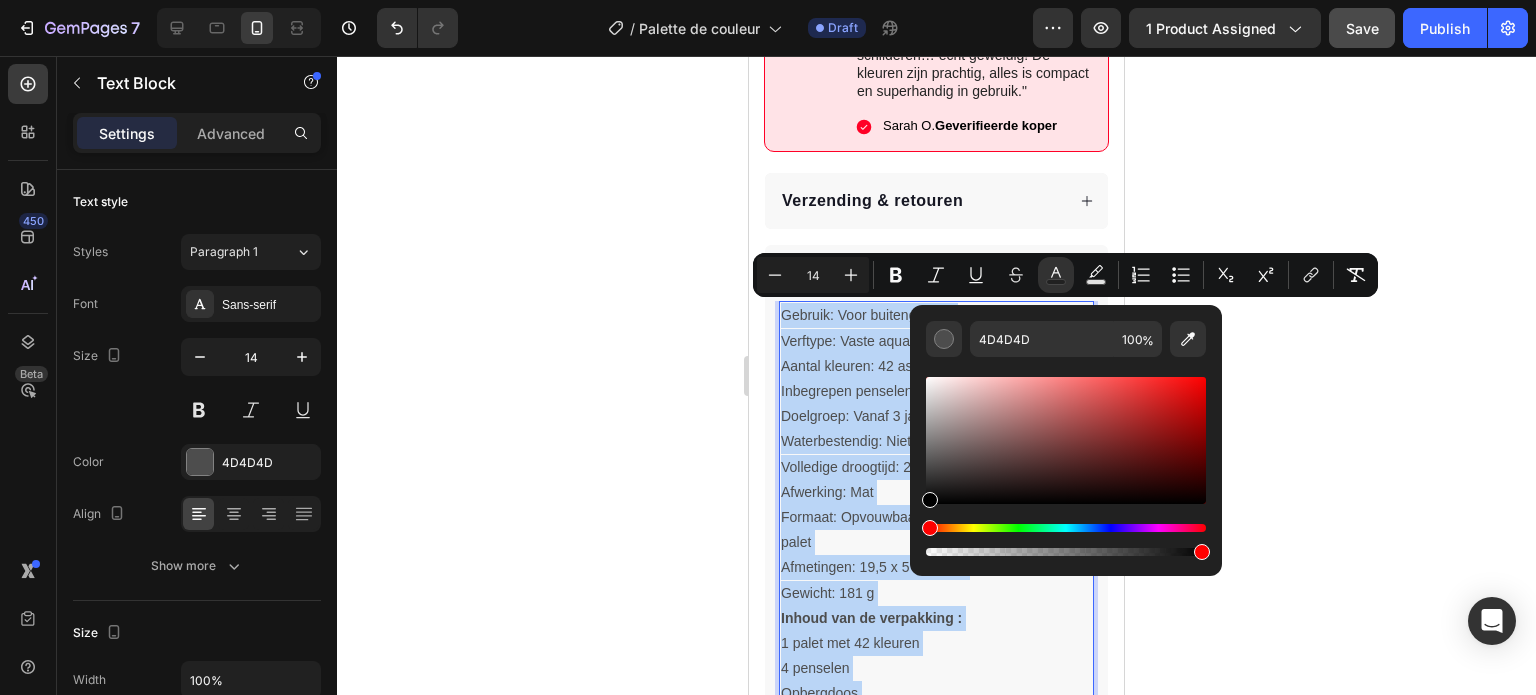 type on "000000" 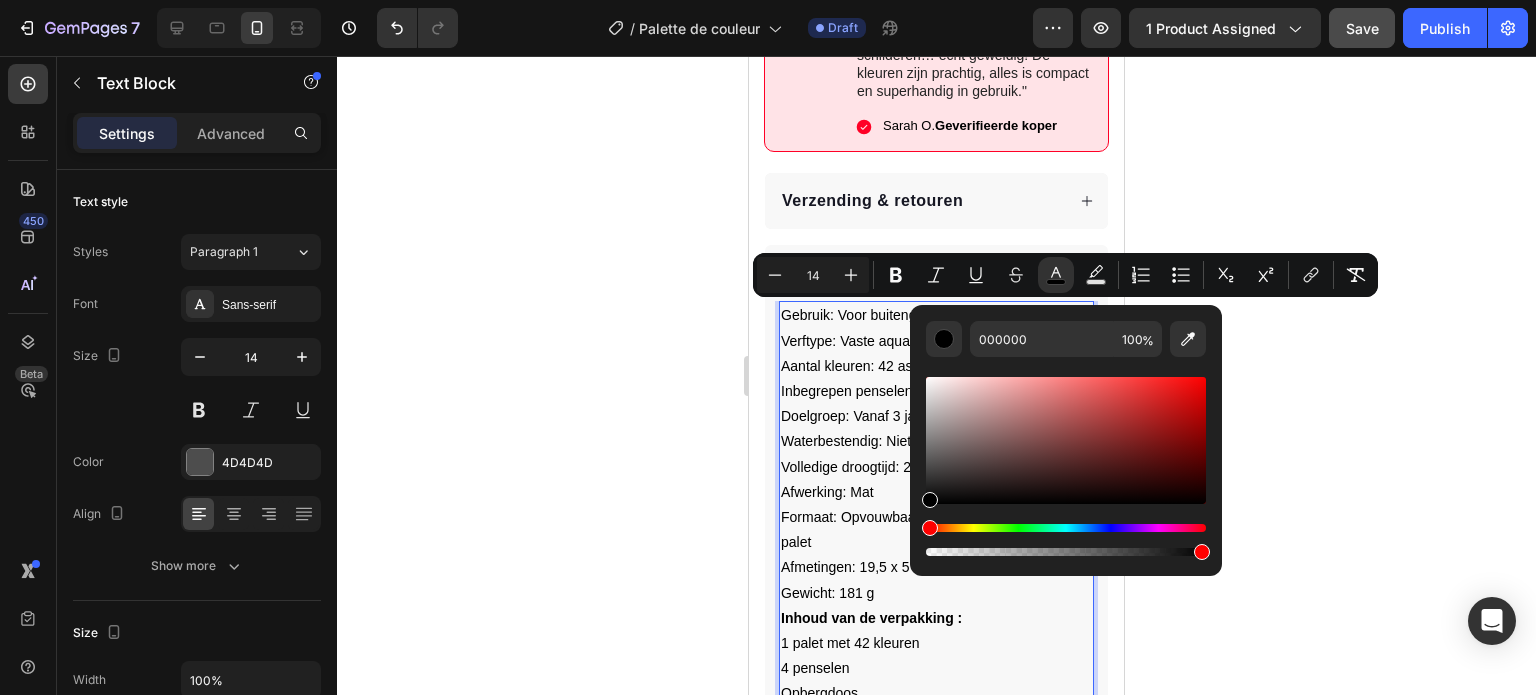 click 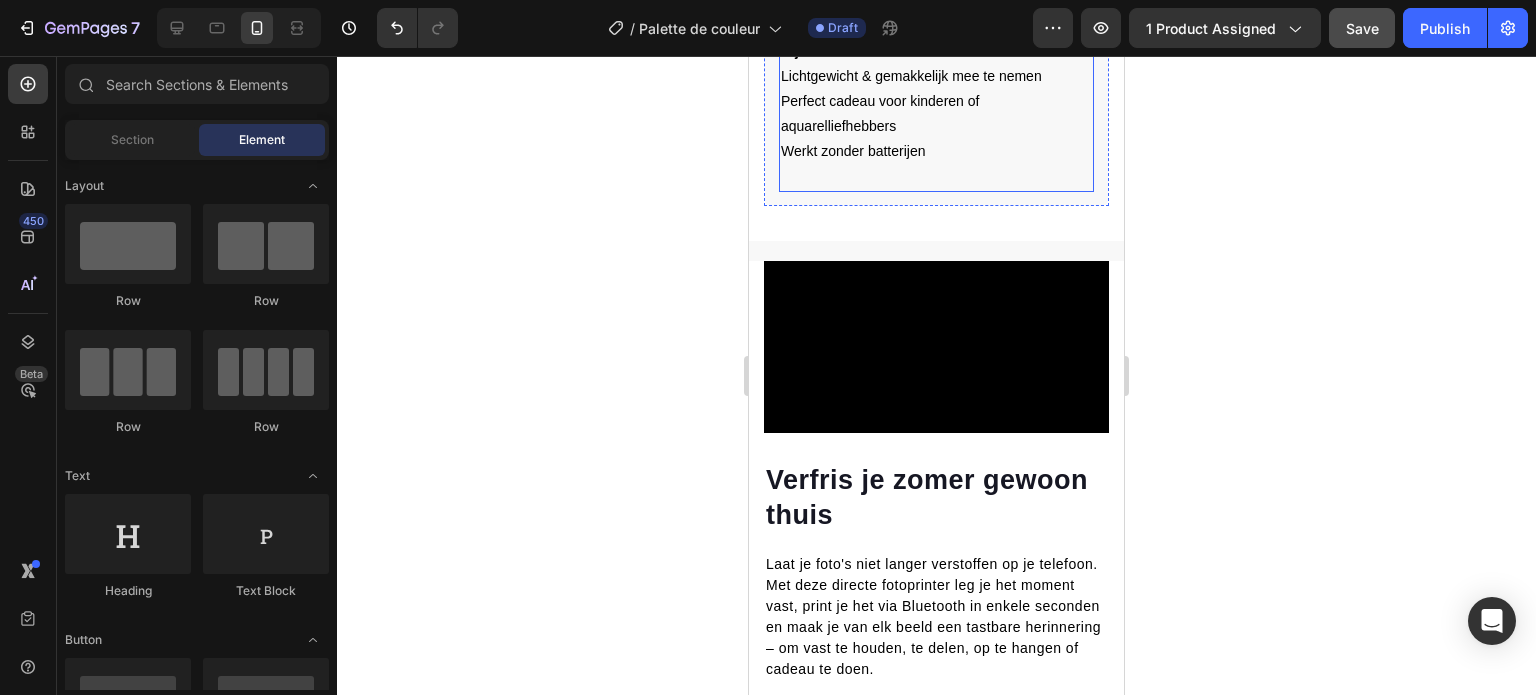 scroll, scrollTop: 1908, scrollLeft: 0, axis: vertical 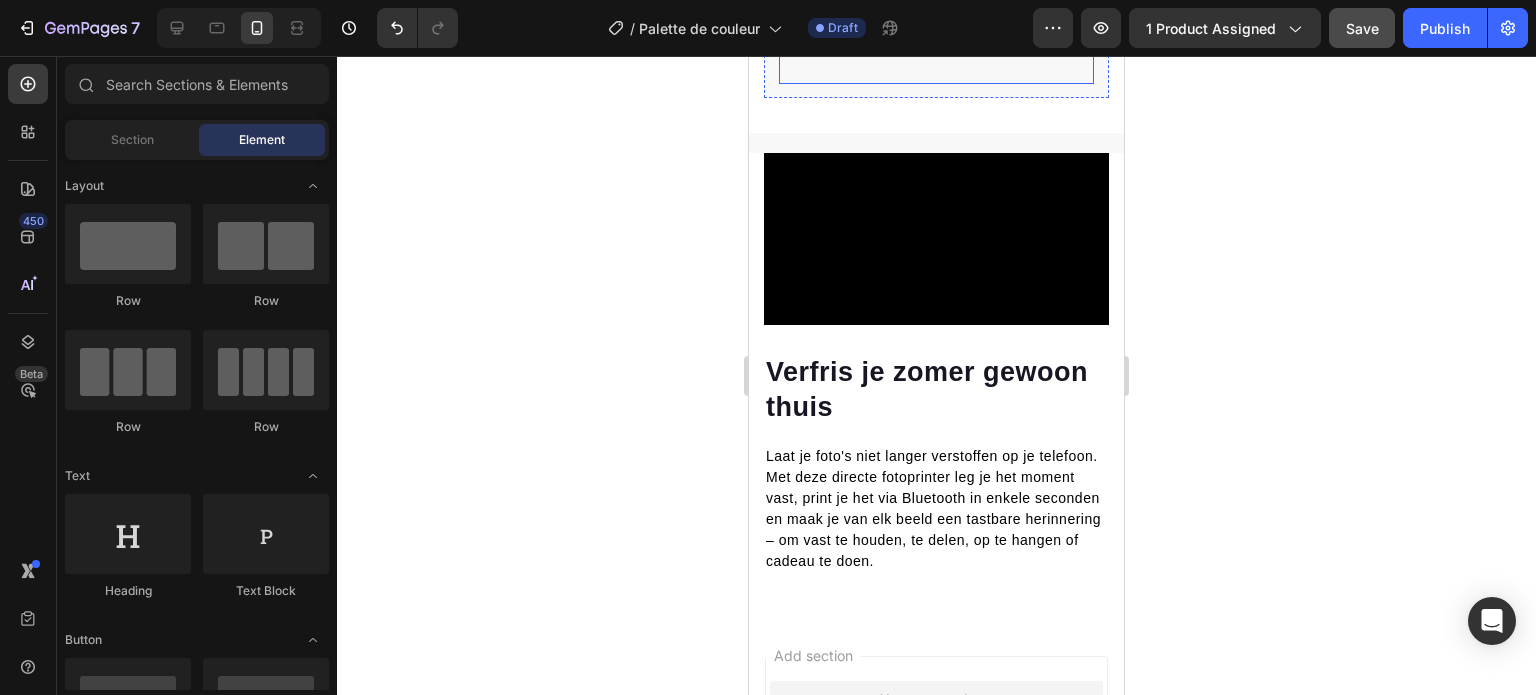 click at bounding box center (936, 239) 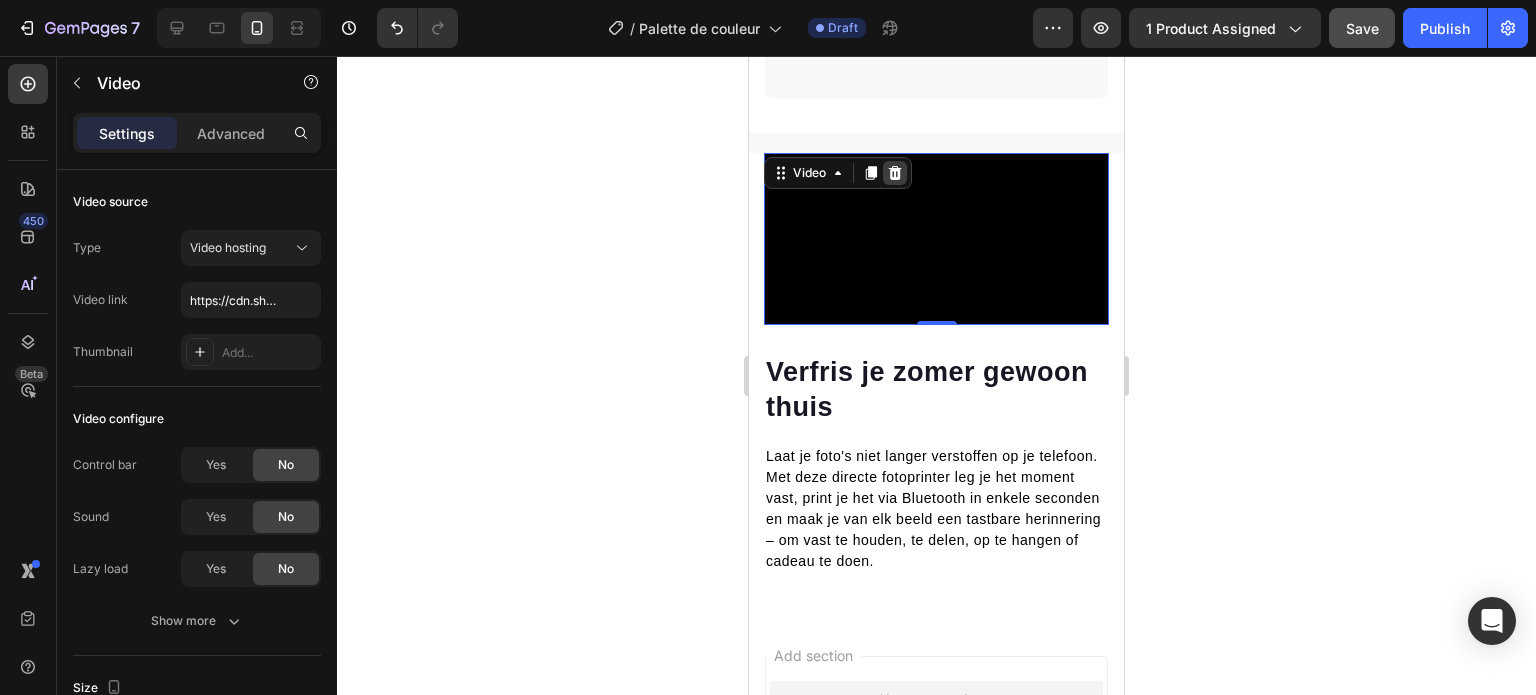 click 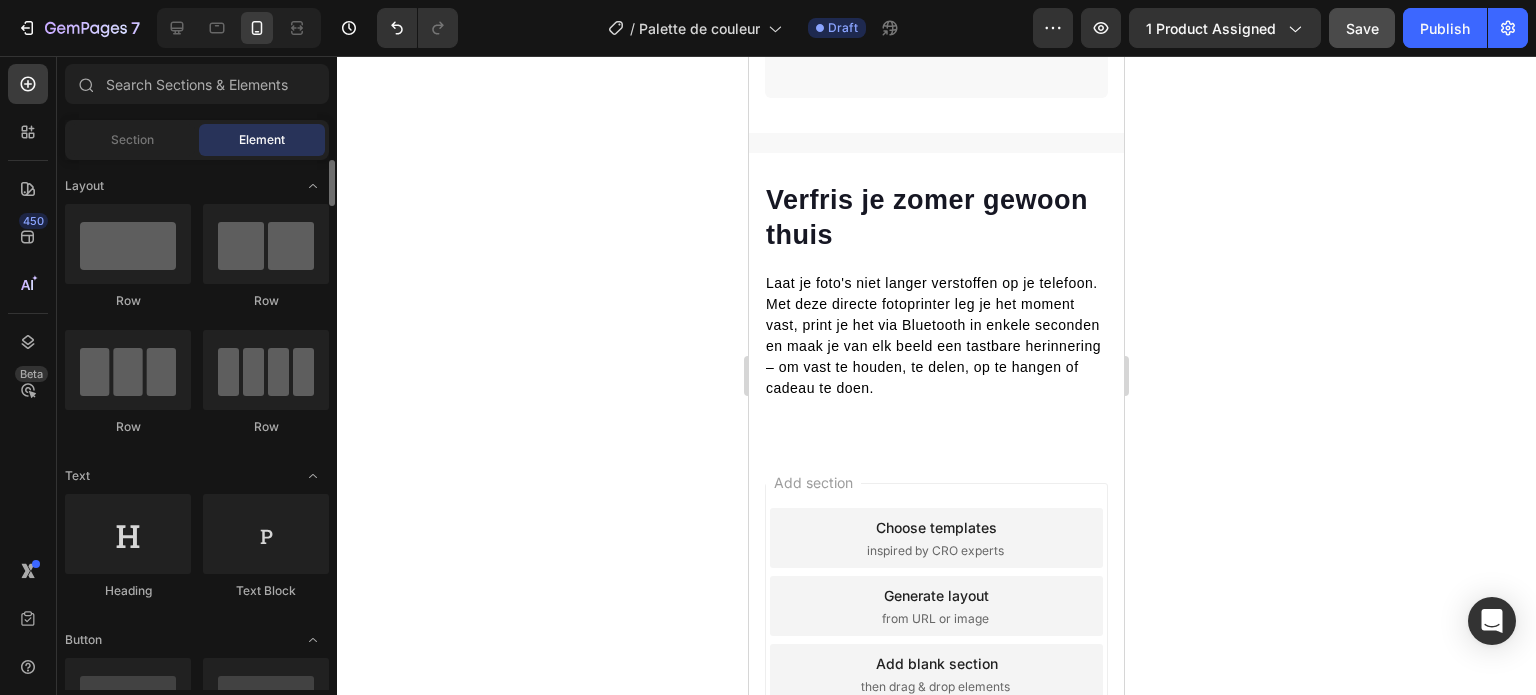 scroll, scrollTop: 272, scrollLeft: 0, axis: vertical 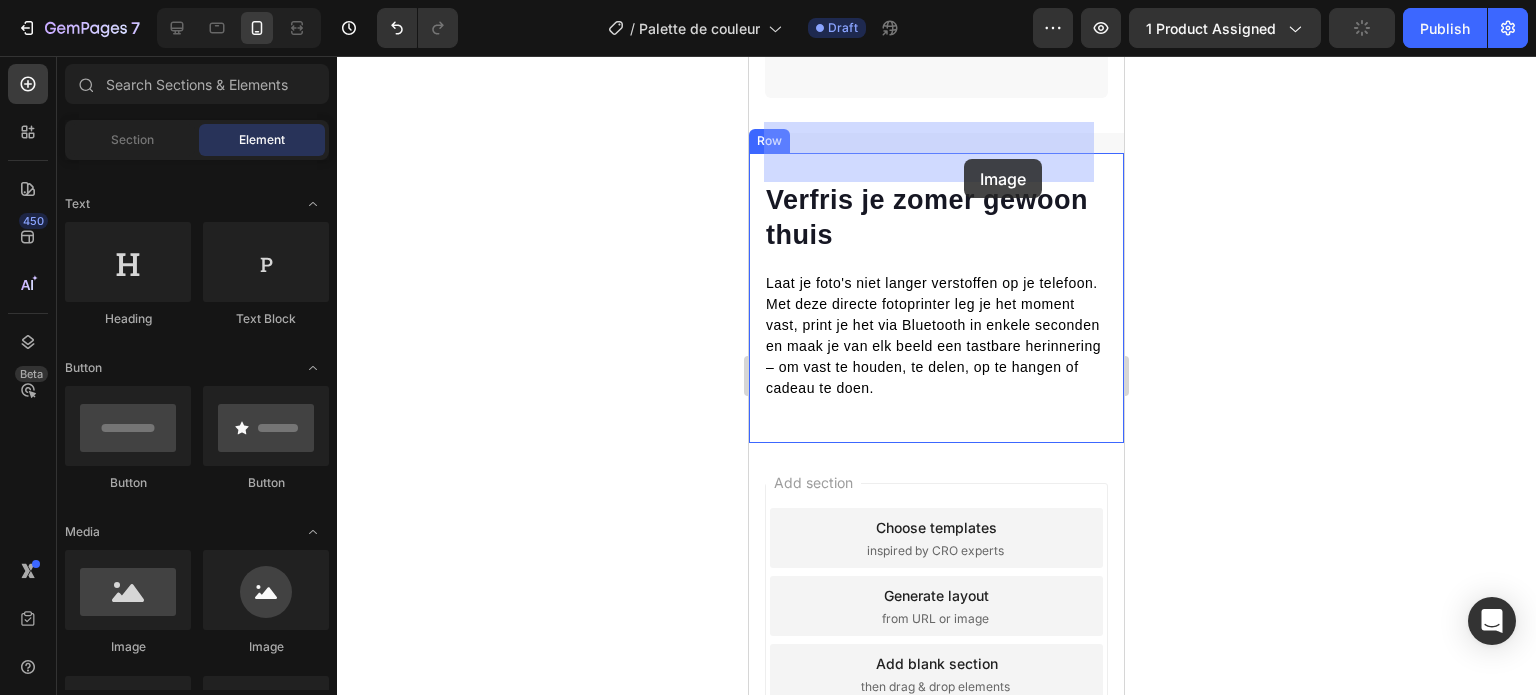 drag, startPoint x: 897, startPoint y: 635, endPoint x: 961, endPoint y: 154, distance: 485.2391 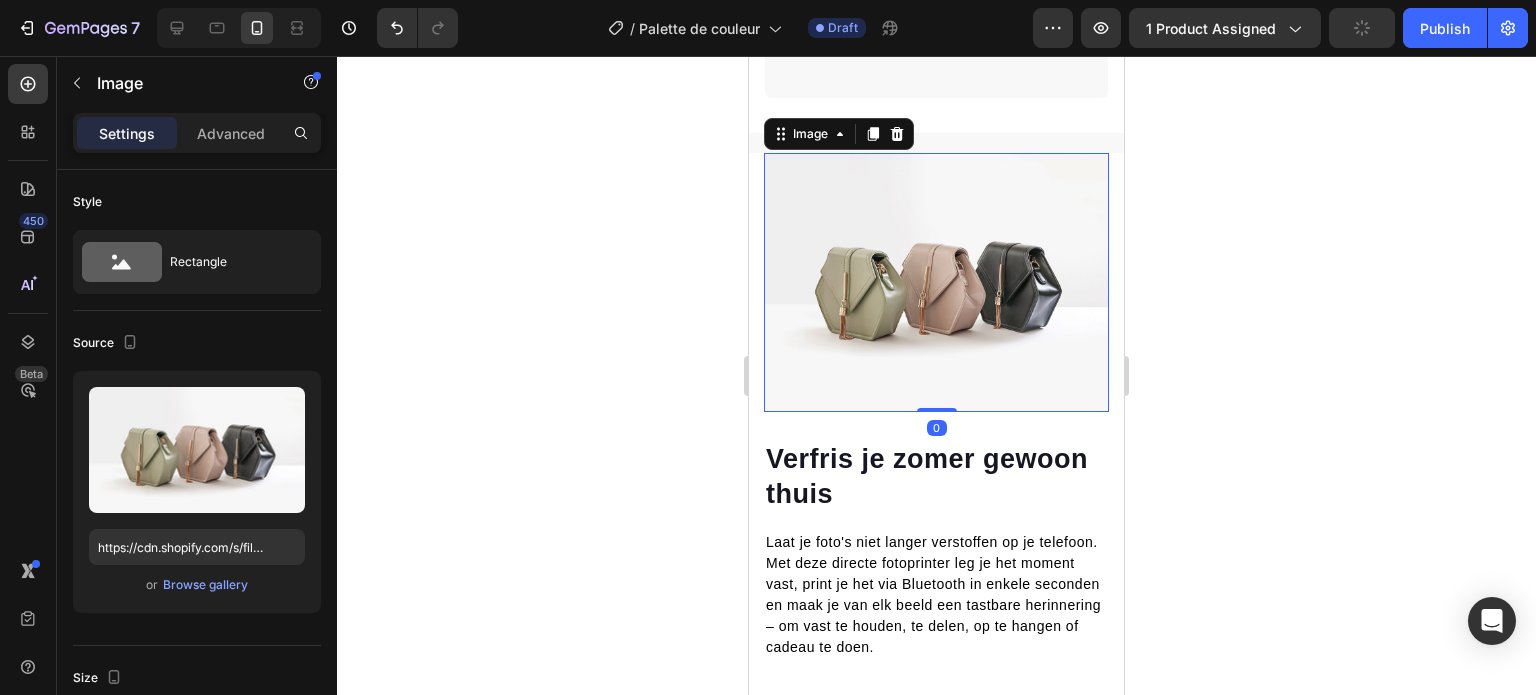 click 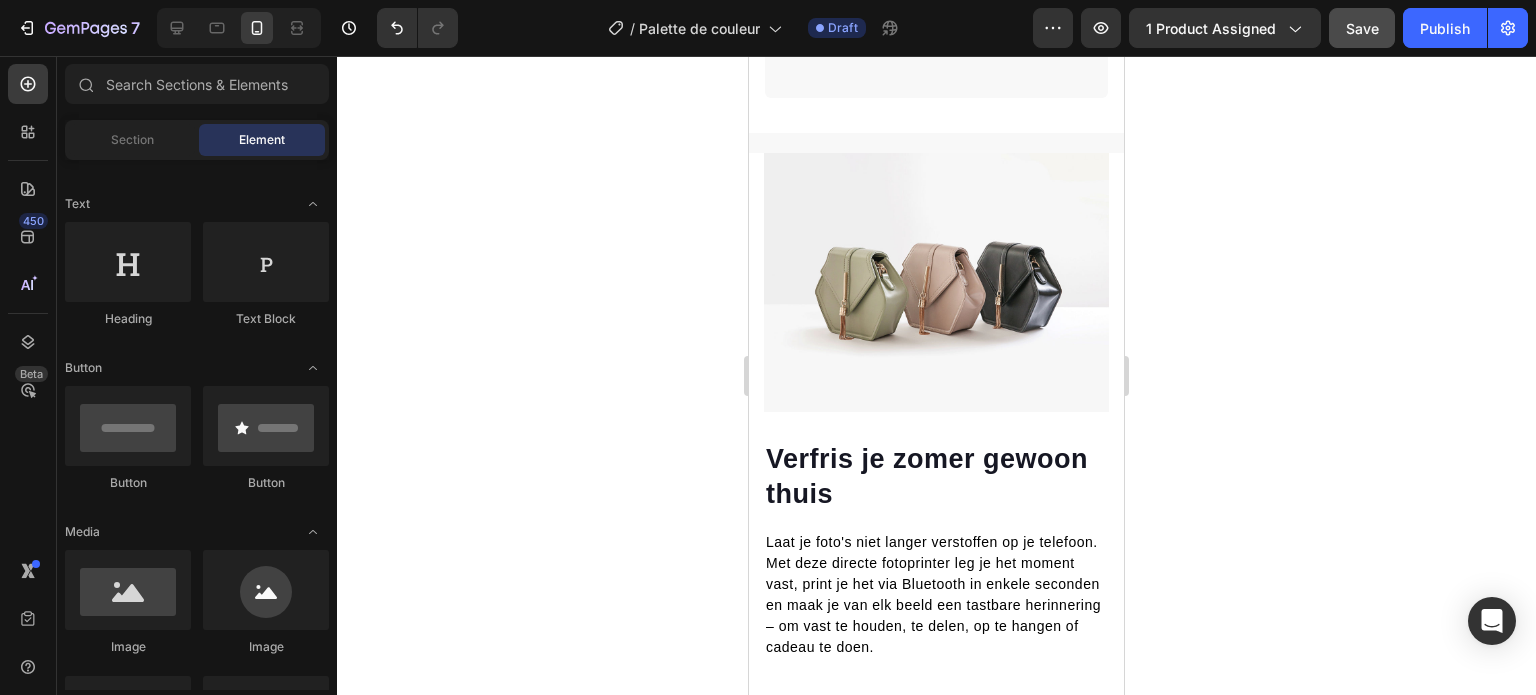 click at bounding box center (936, 282) 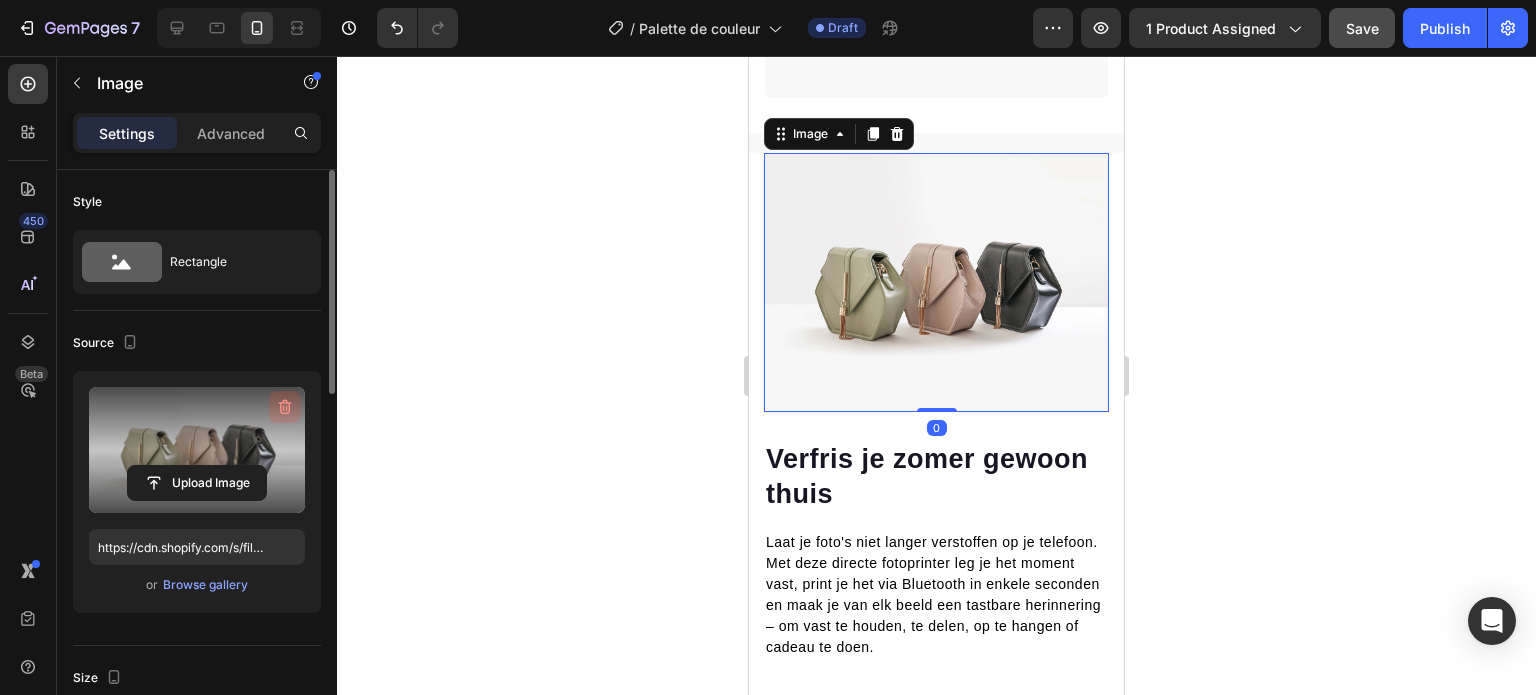 click at bounding box center (285, 407) 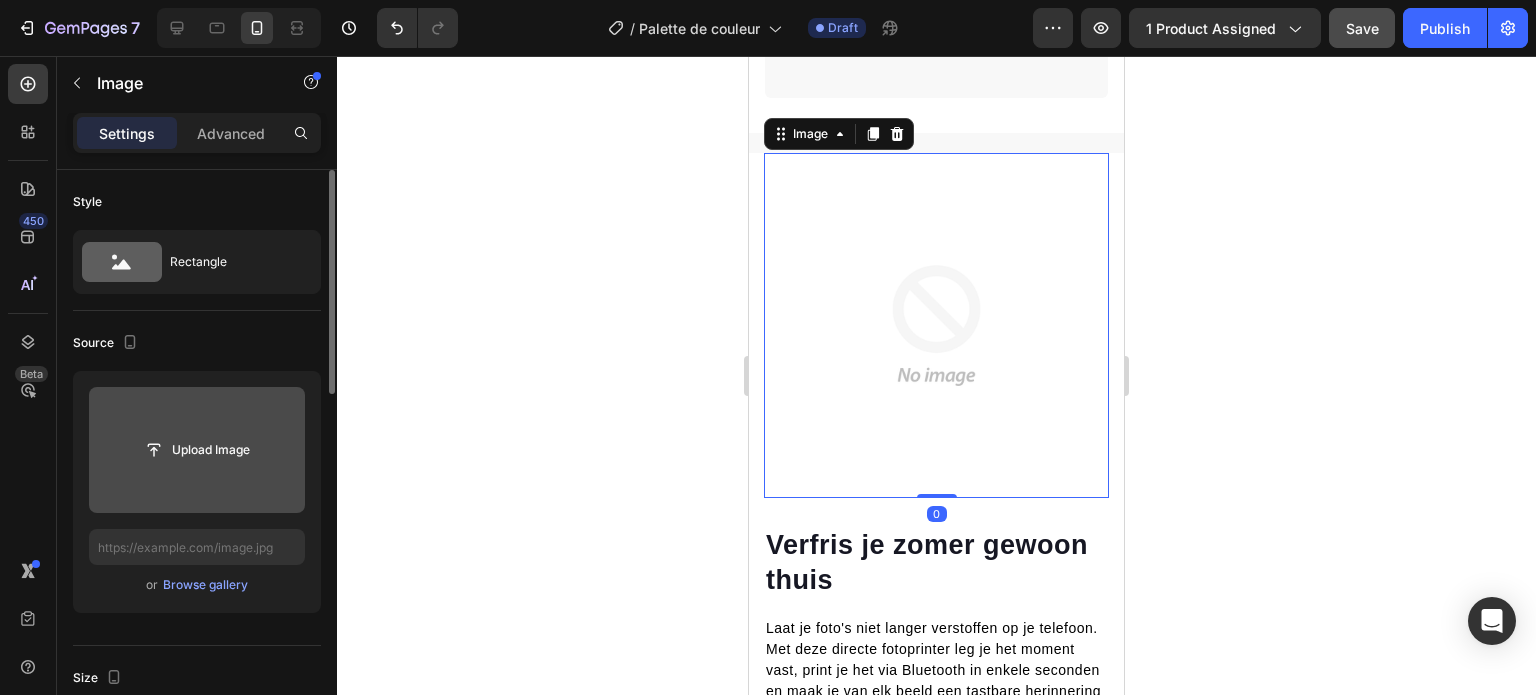 click at bounding box center (197, 450) 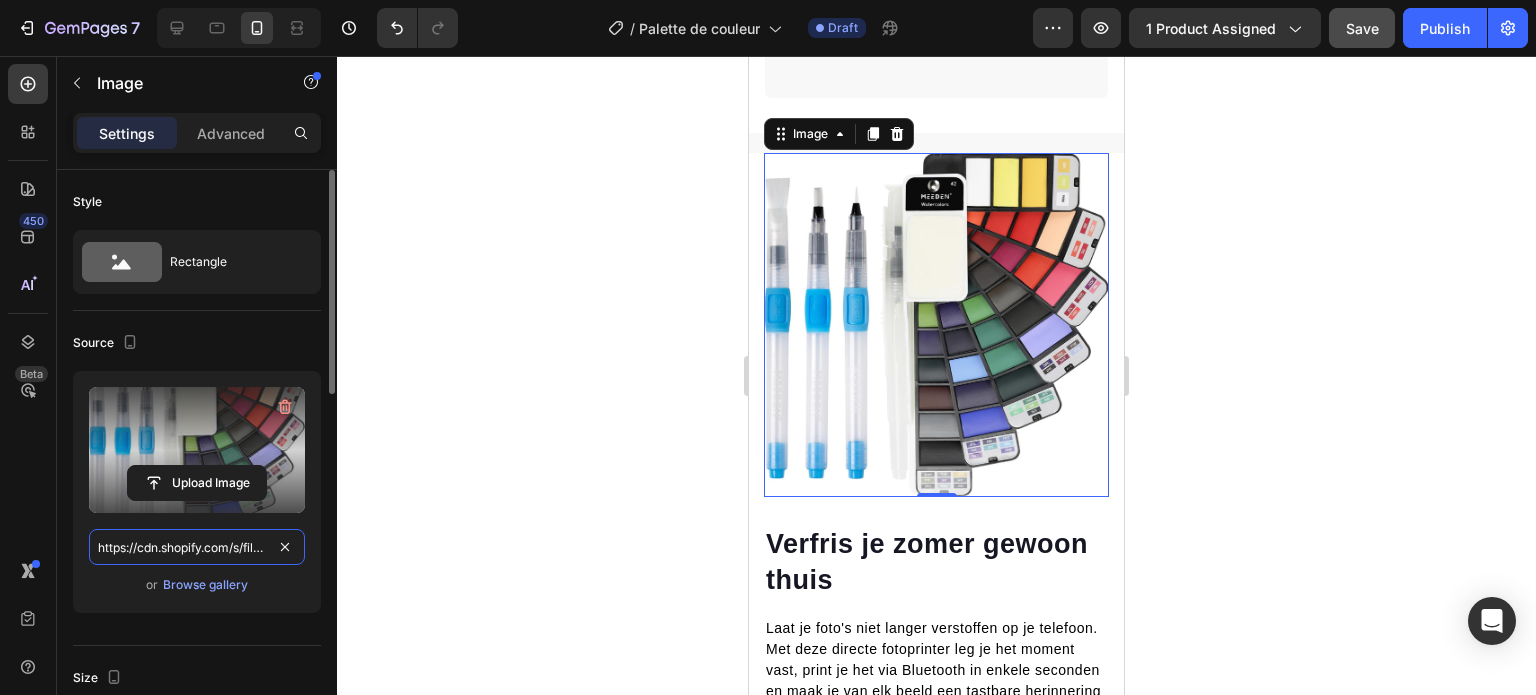 click on "https://cdn.shopify.com/s/files/1/0951/5571/6433/files/gempages_576732224502629202-cf66513e-87ce-4419-9923-5819db70bc37.jpg" at bounding box center (197, 547) 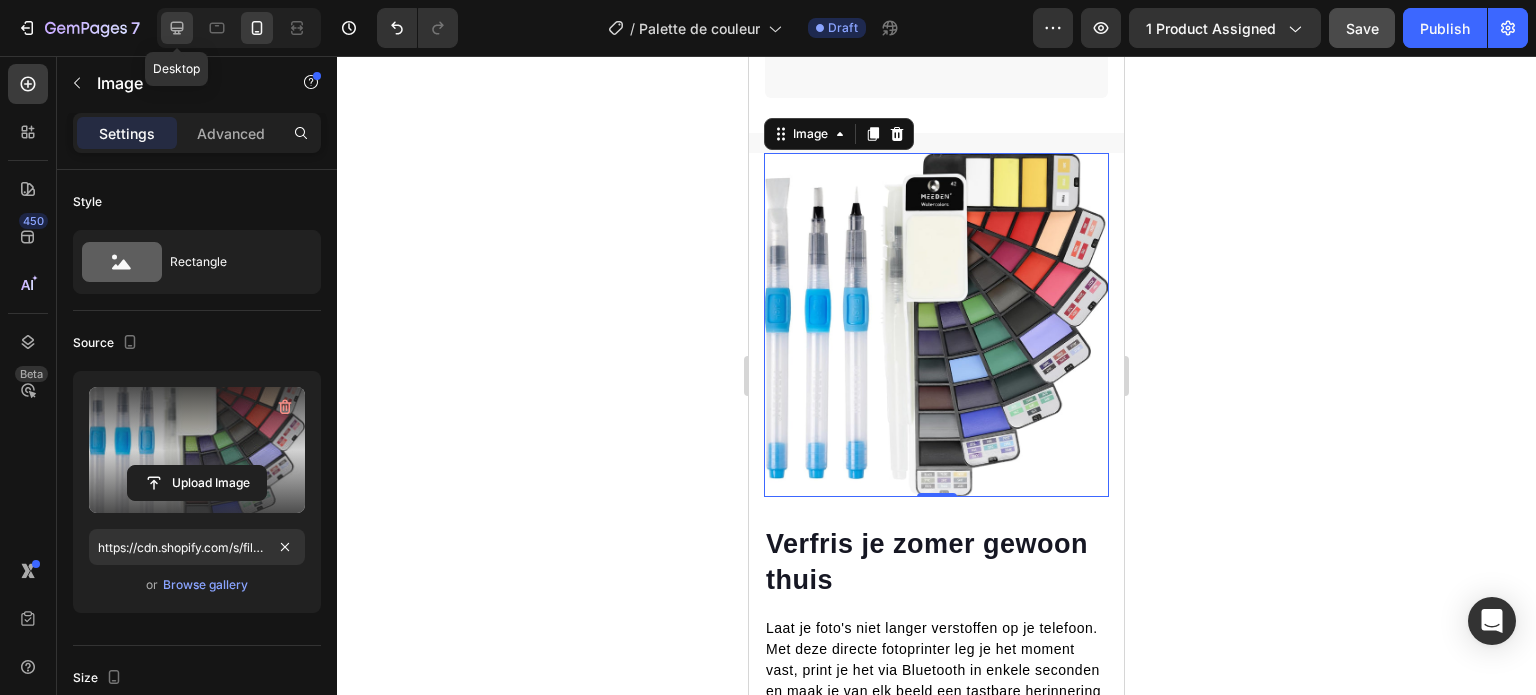 click 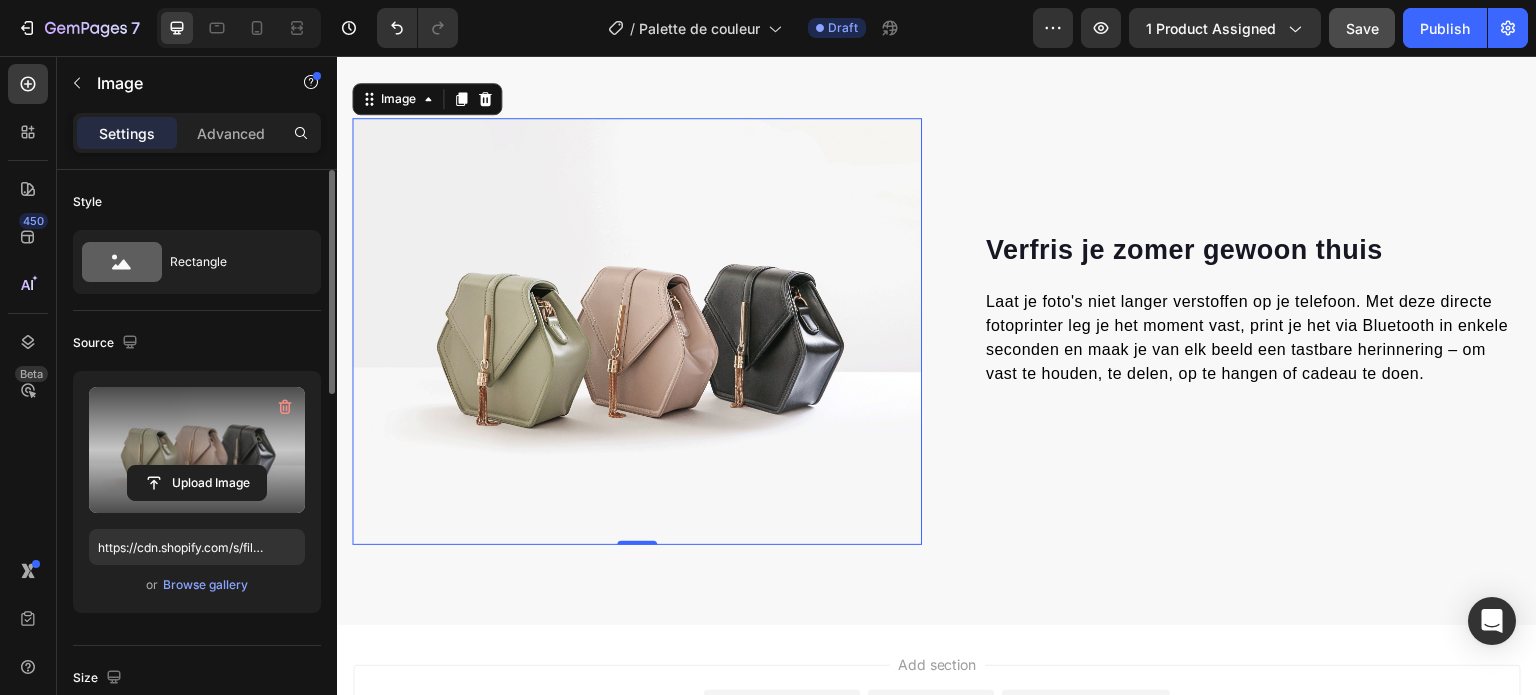 scroll, scrollTop: 1492, scrollLeft: 0, axis: vertical 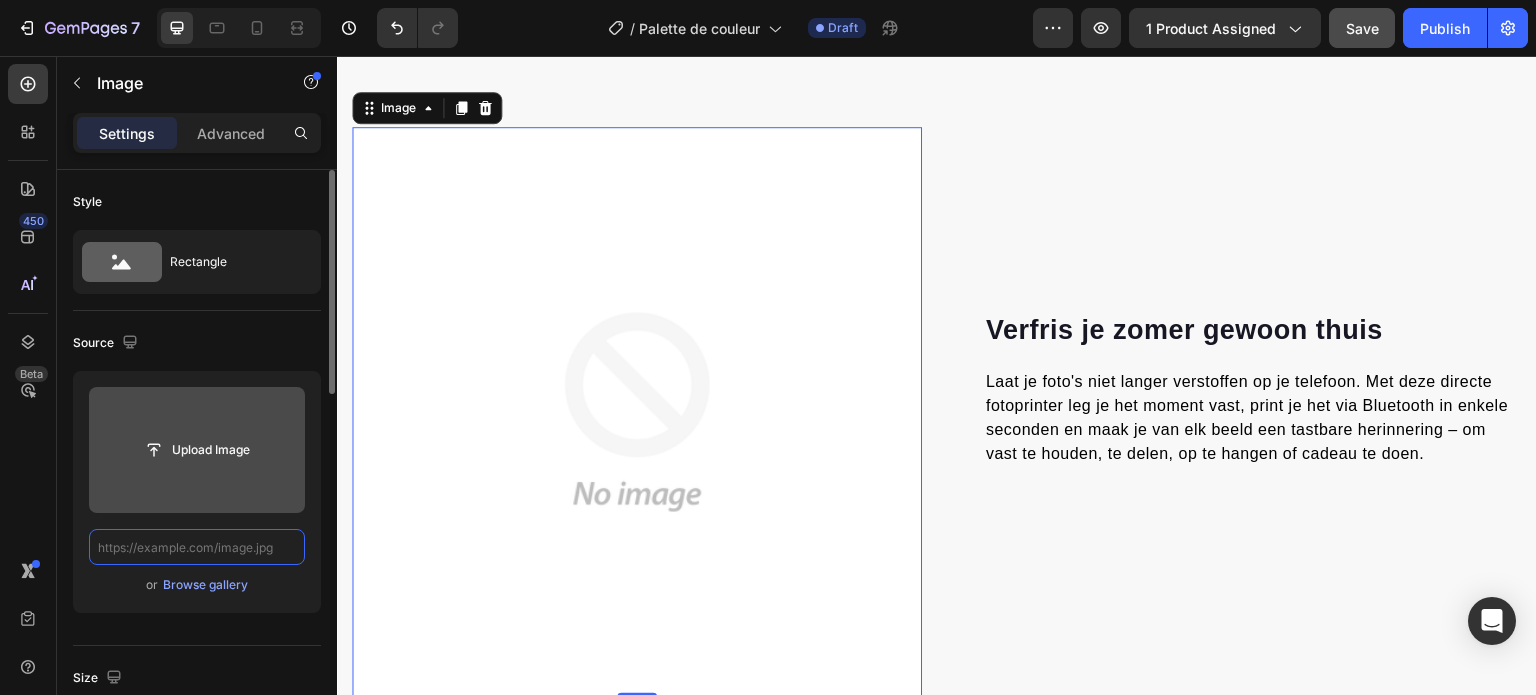 paste on "https://cdn.shopify.com/s/files/1/0951/5571/6433/files/gempages_576732224502629202-cf66513e-87ce-4419-9923-5819db70bc37.jpg" 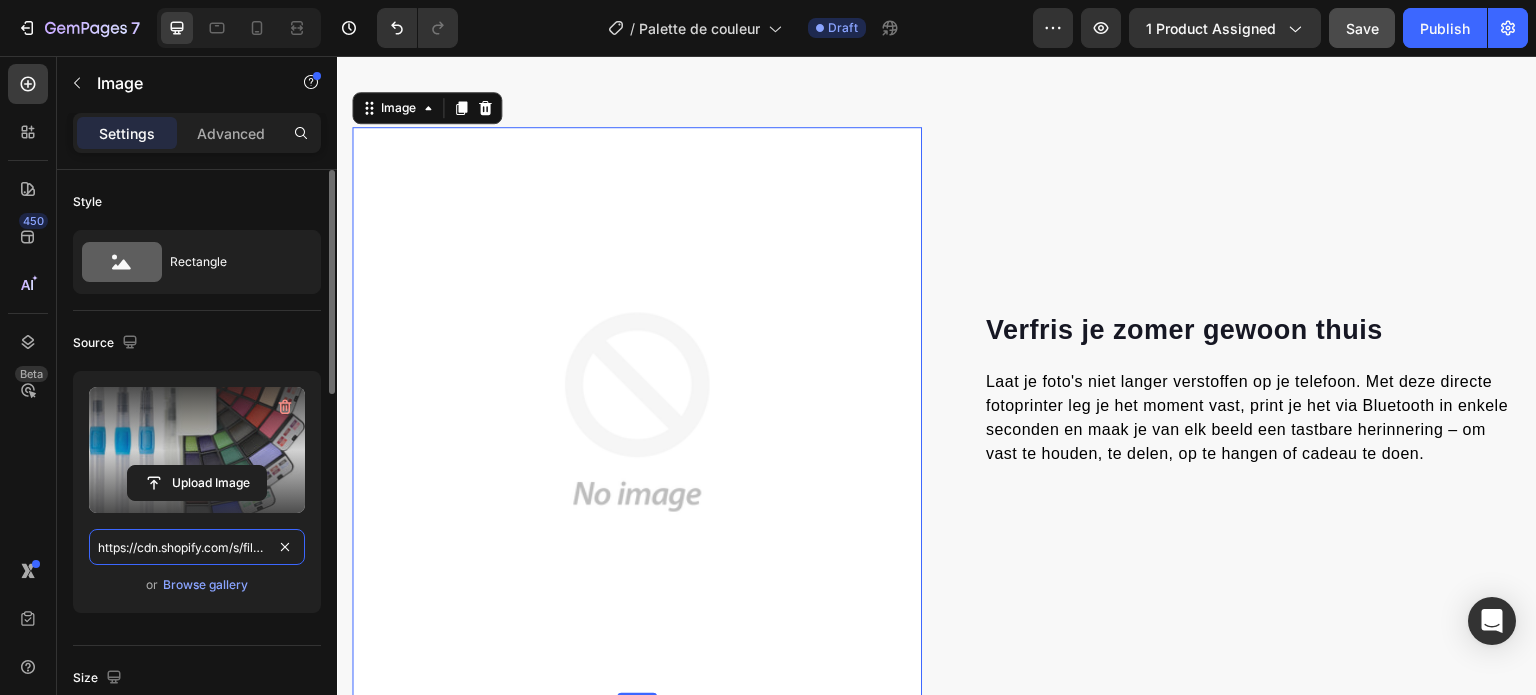 scroll, scrollTop: 0, scrollLeft: 608, axis: horizontal 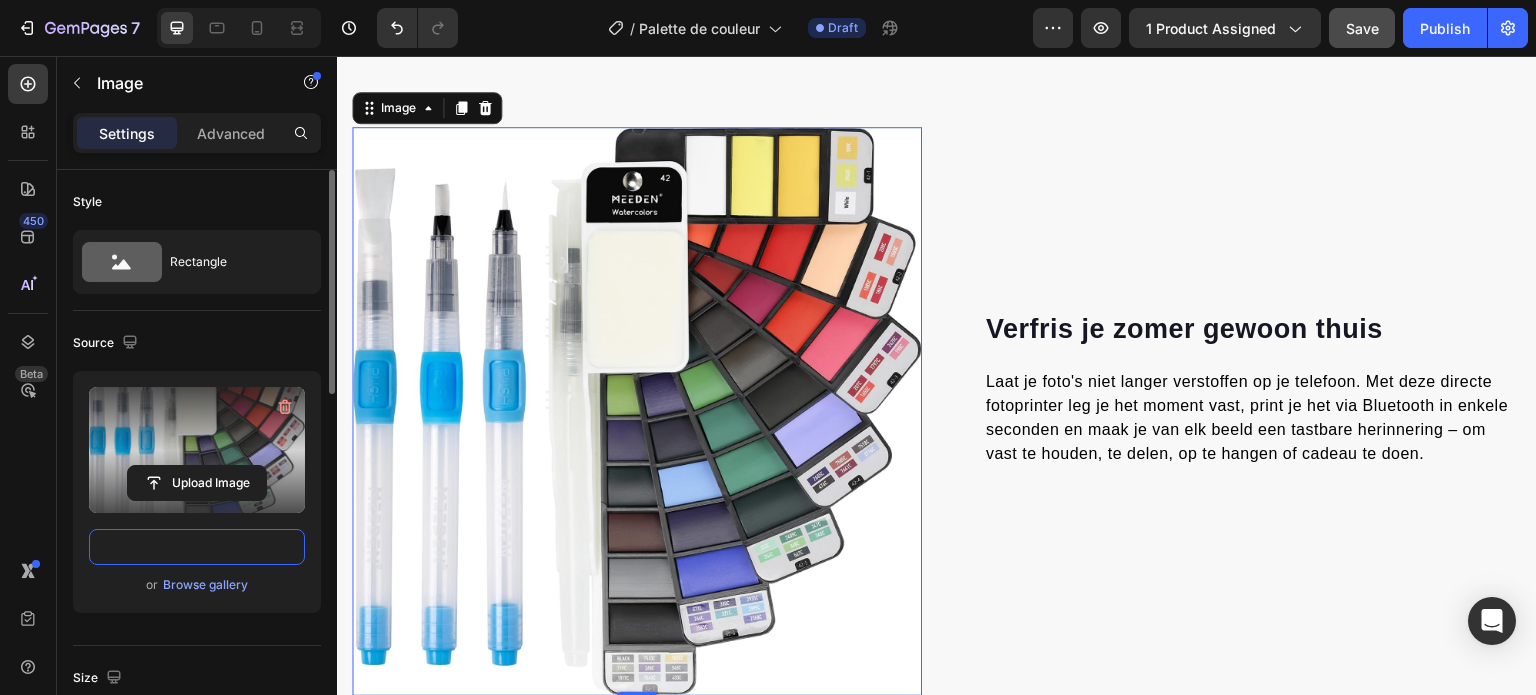 type on "https://cdn.shopify.com/s/files/1/0951/5571/6433/files/gempages_576732224502629202-cf66513e-87ce-4419-9923-5819db70bc37.jpg" 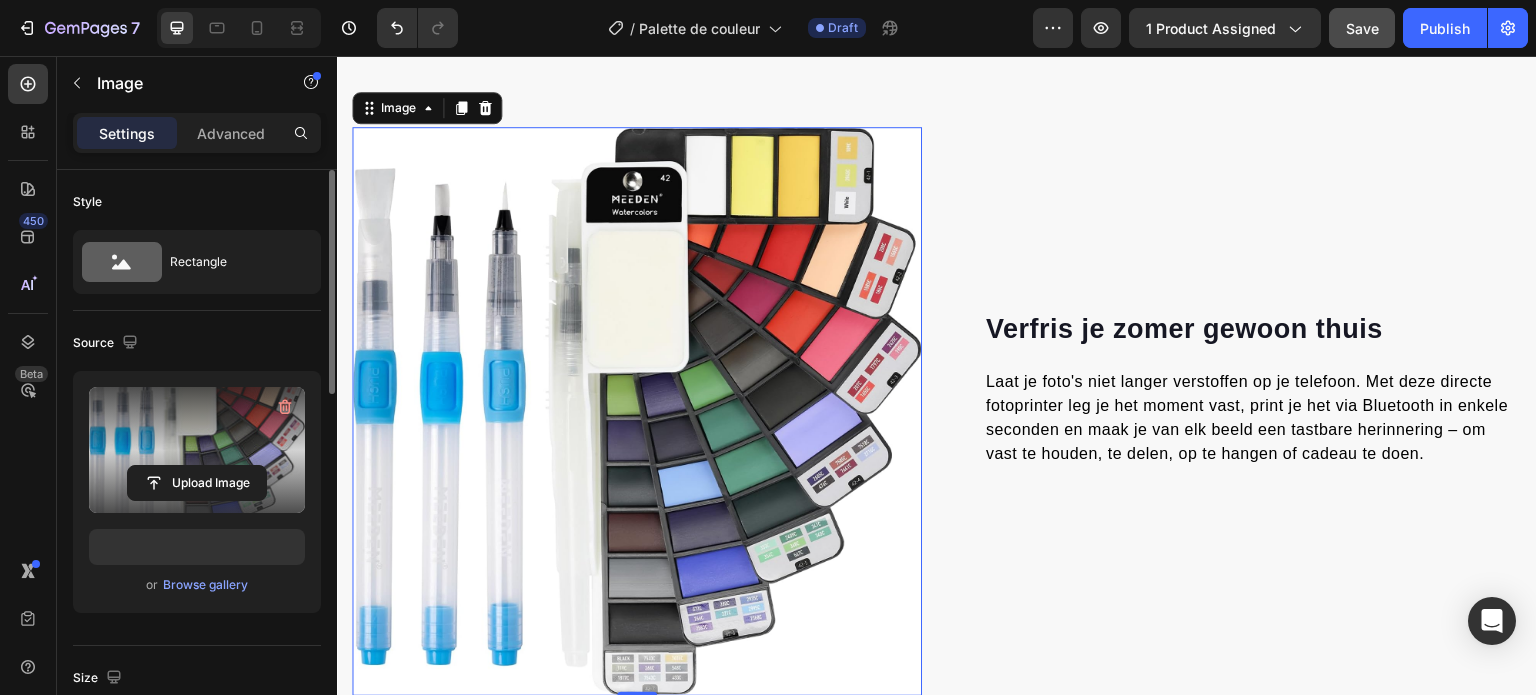 scroll, scrollTop: 0, scrollLeft: 0, axis: both 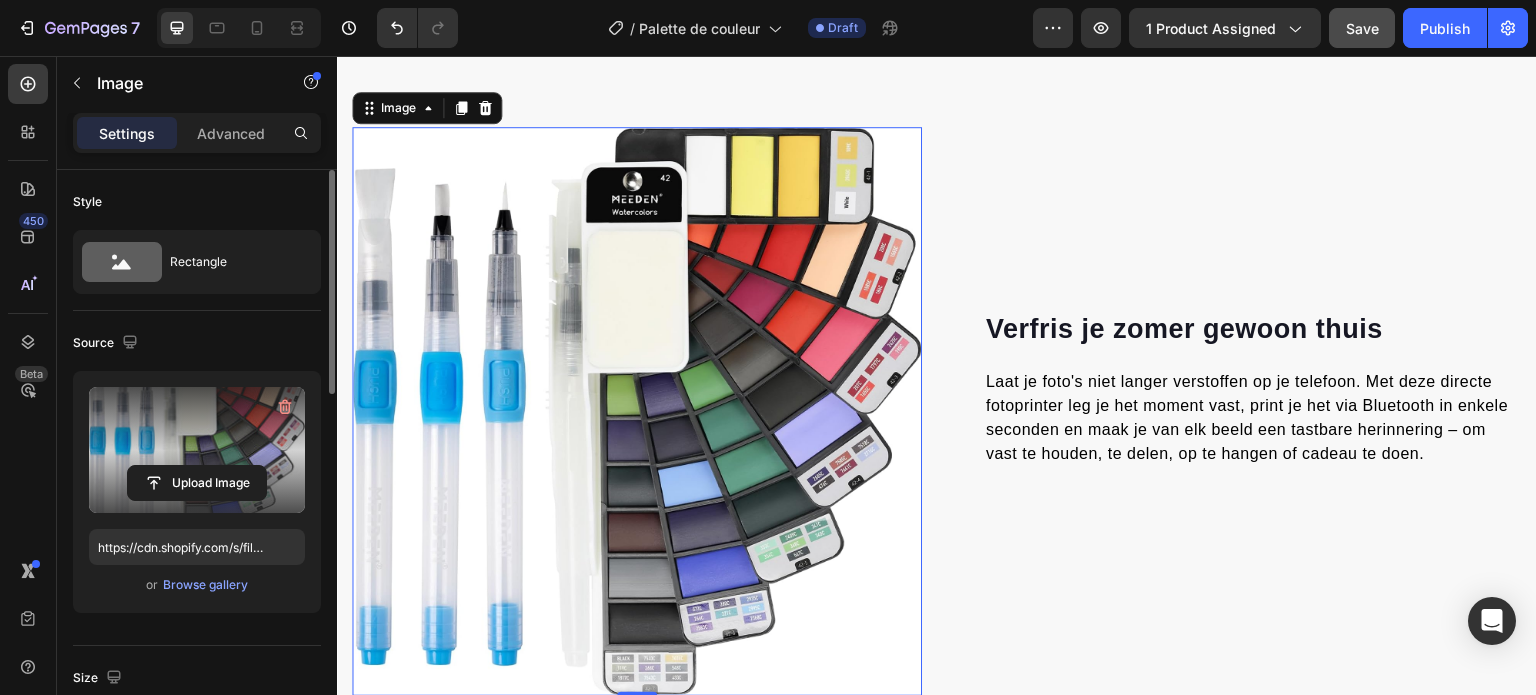 click on "Source" at bounding box center (197, 343) 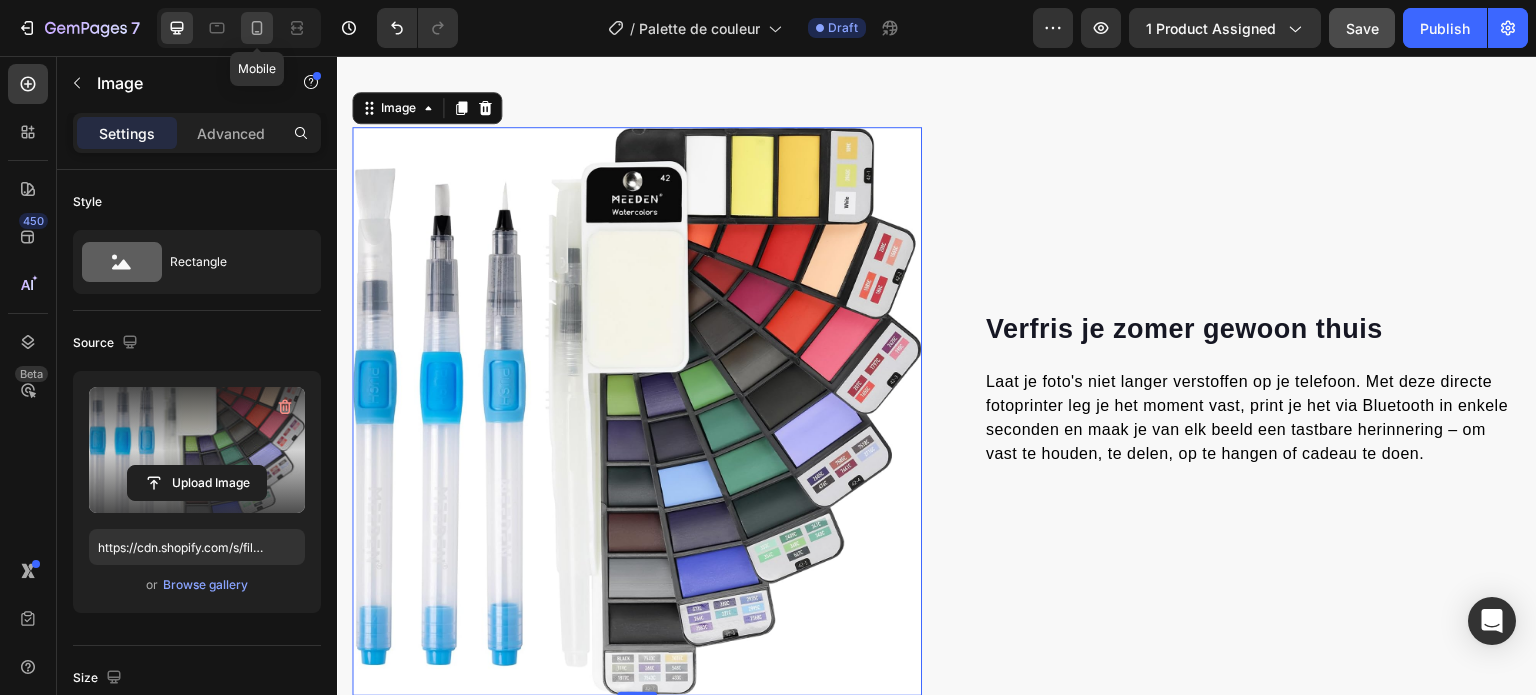 click 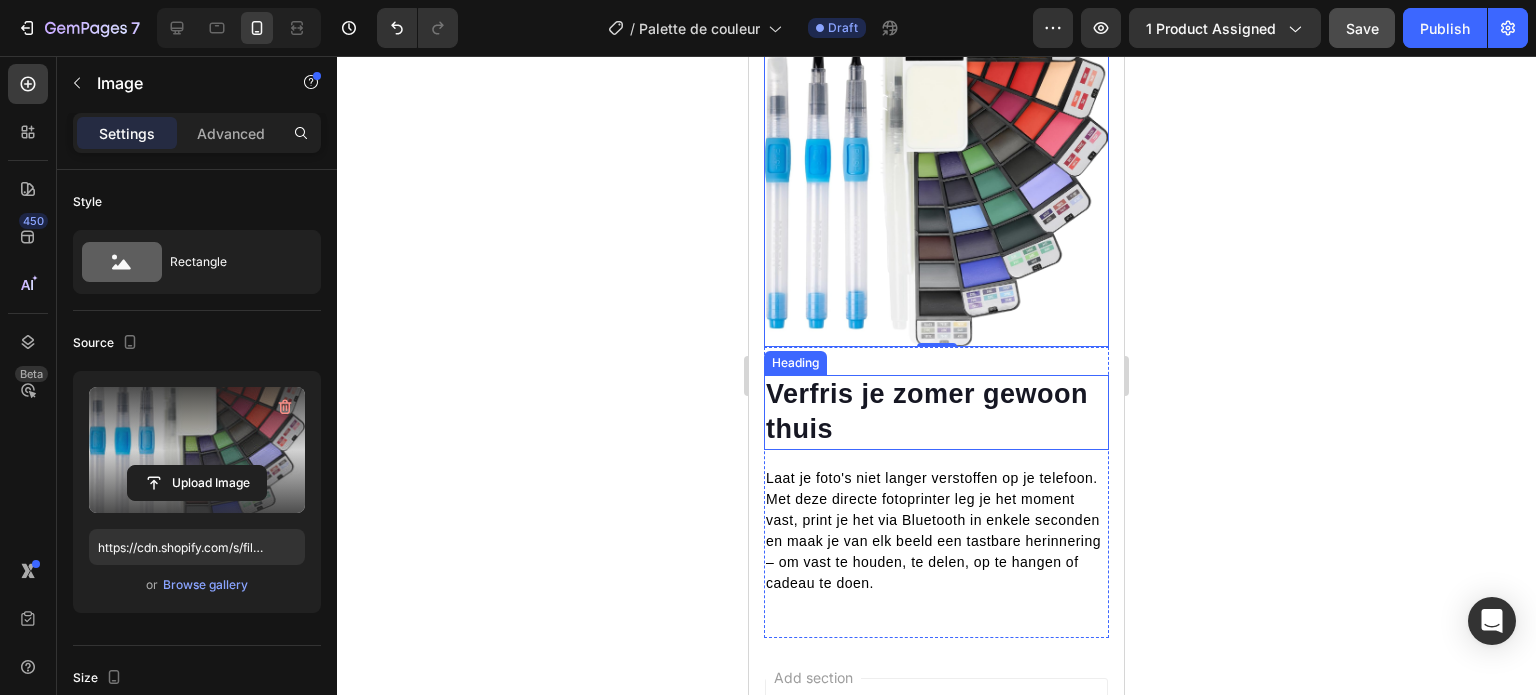 scroll, scrollTop: 1488, scrollLeft: 0, axis: vertical 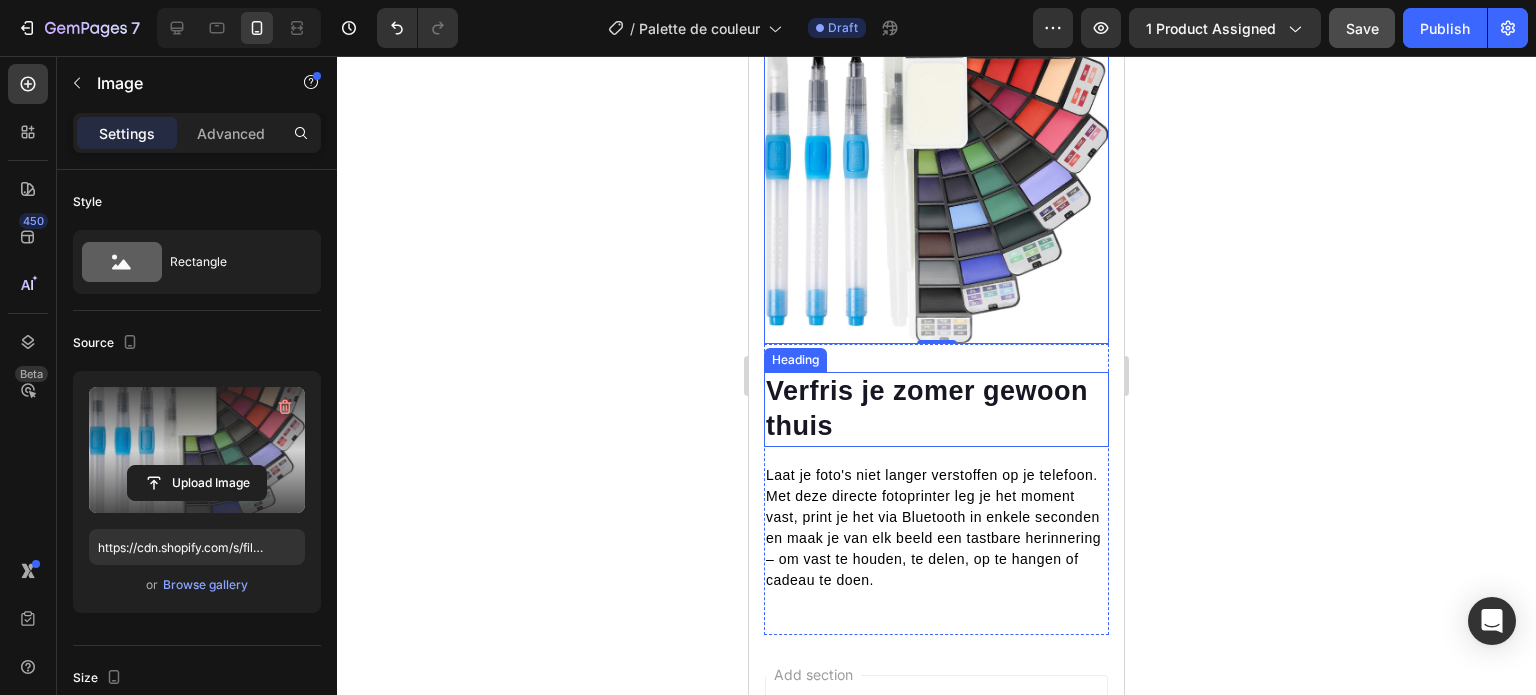 click on "Verfris je zomer gewoon thuis" at bounding box center [936, 409] 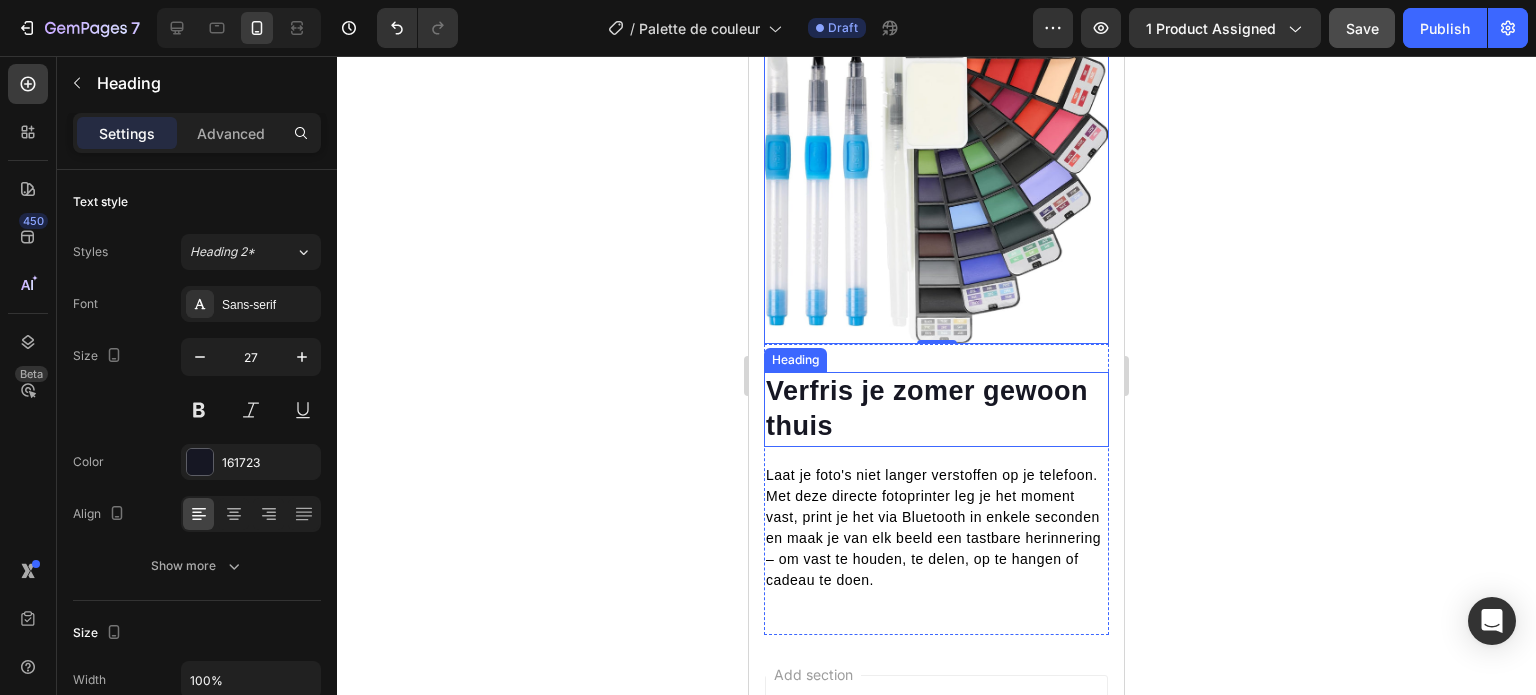 click on "Verfris je zomer gewoon thuis" at bounding box center [936, 409] 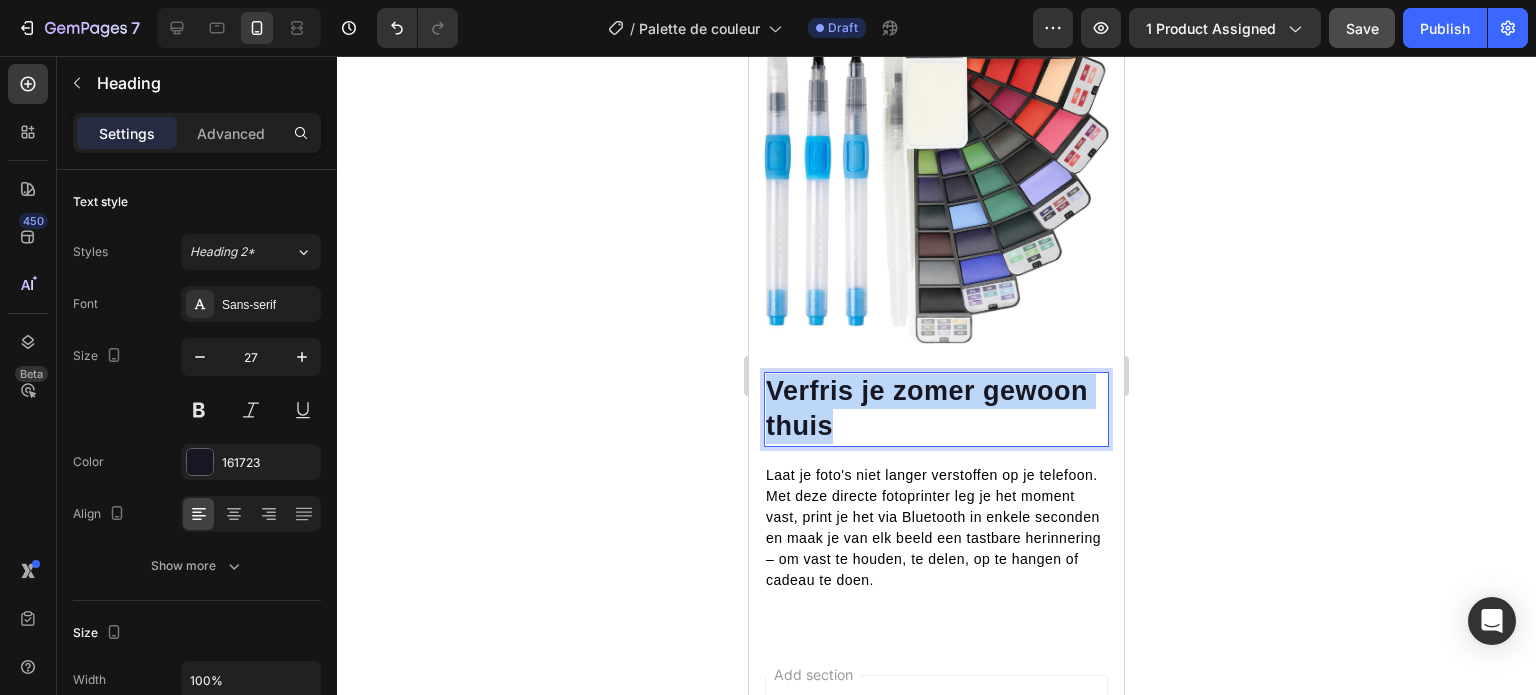 click on "Verfris je zomer gewoon thuis" at bounding box center [936, 409] 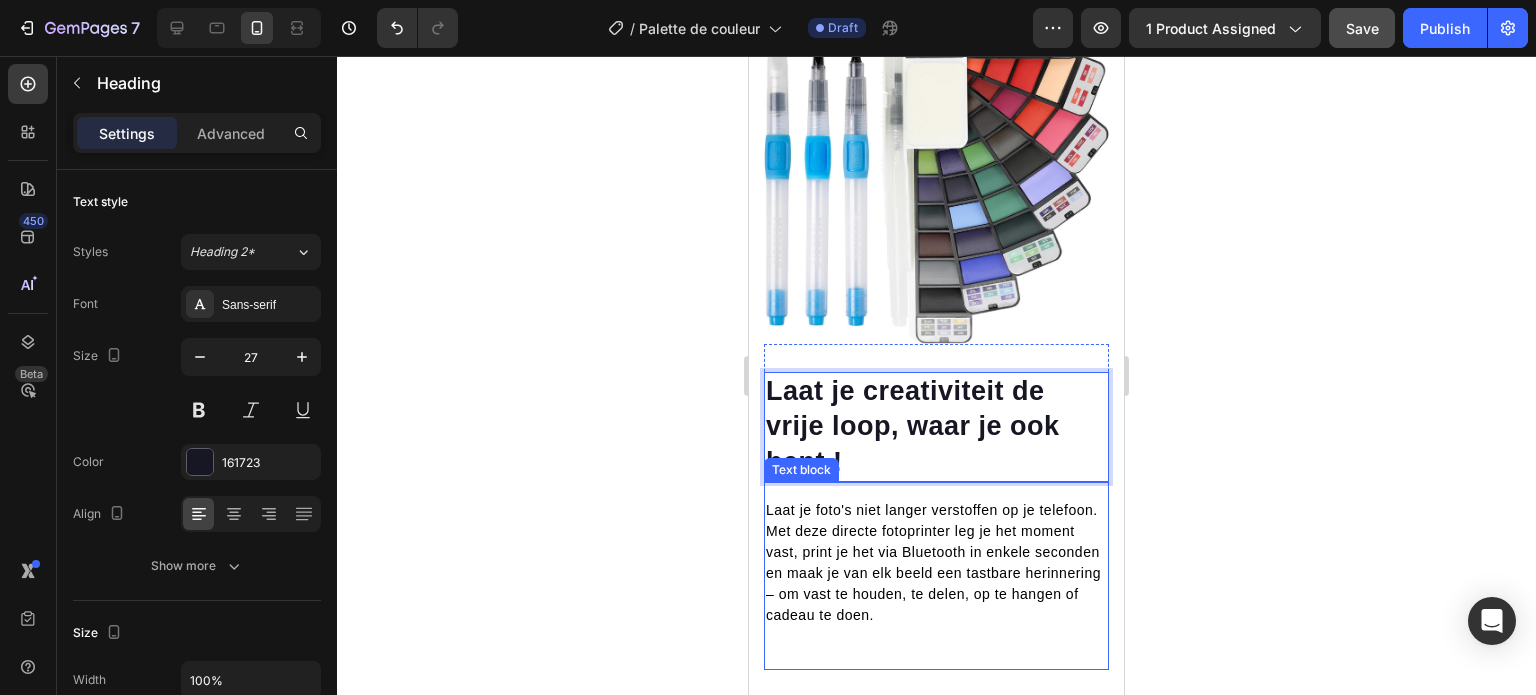 click on "Laat je foto's niet langer verstoffen op je telefoon. Met deze directe fotoprinter leg je het moment vast, print je het via Bluetooth in enkele seconden en maak je van elk beeld een tastbare herinnering – om vast te houden, te delen, op te hangen of cadeau te doen." at bounding box center [936, 563] 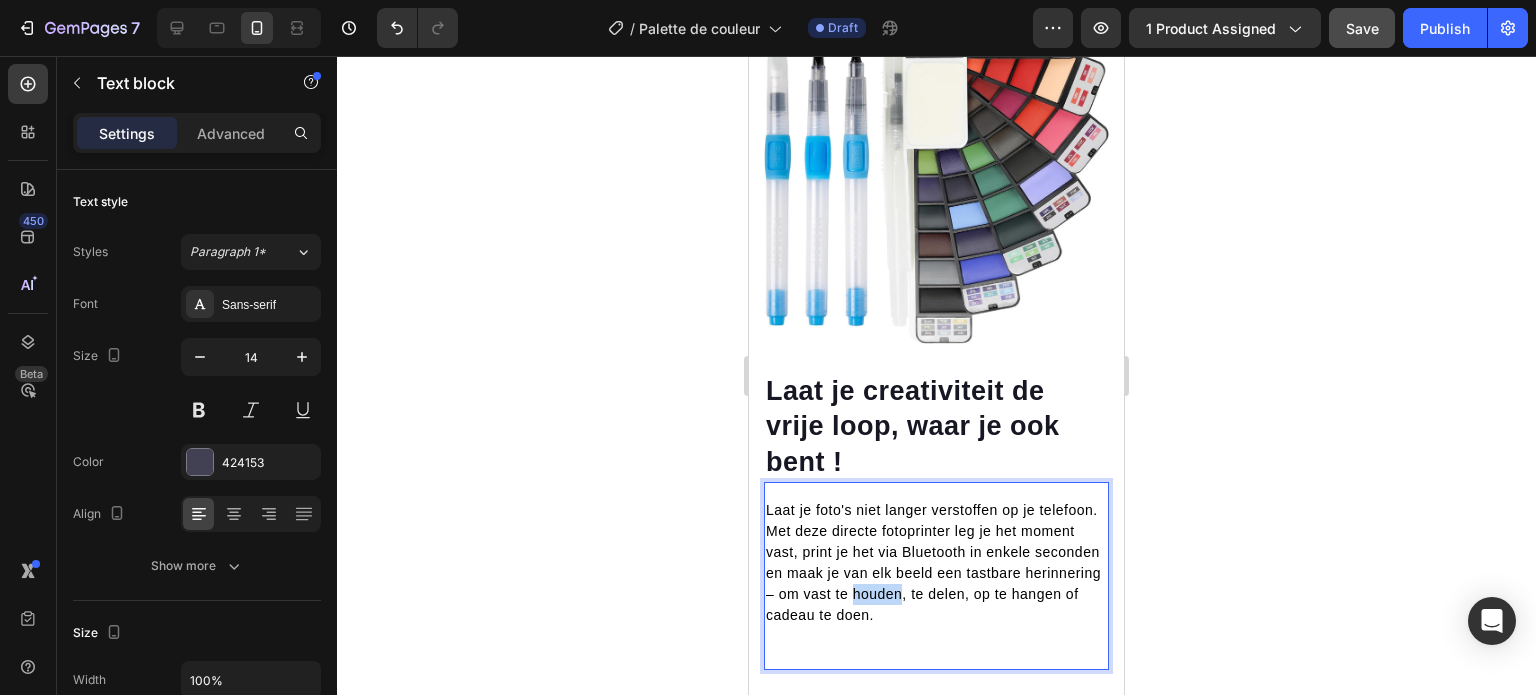click on "Laat je foto's niet langer verstoffen op je telefoon. Met deze directe fotoprinter leg je het moment vast, print je het via Bluetooth in enkele seconden en maak je van elk beeld een tastbare herinnering – om vast te houden, te delen, op te hangen of cadeau te doen." at bounding box center (936, 563) 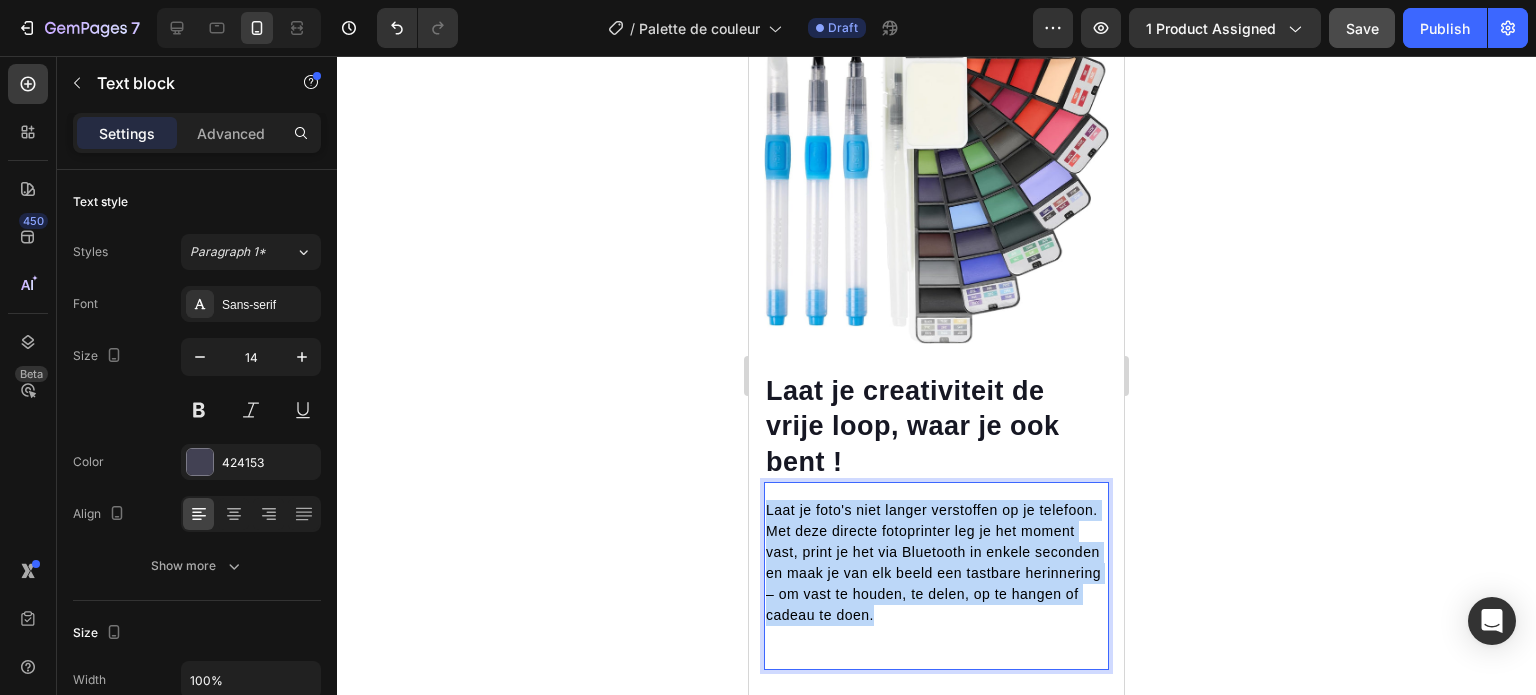 click on "Laat je foto's niet langer verstoffen op je telefoon. Met deze directe fotoprinter leg je het moment vast, print je het via Bluetooth in enkele seconden en maak je van elk beeld een tastbare herinnering – om vast te houden, te delen, op te hangen of cadeau te doen." at bounding box center [936, 563] 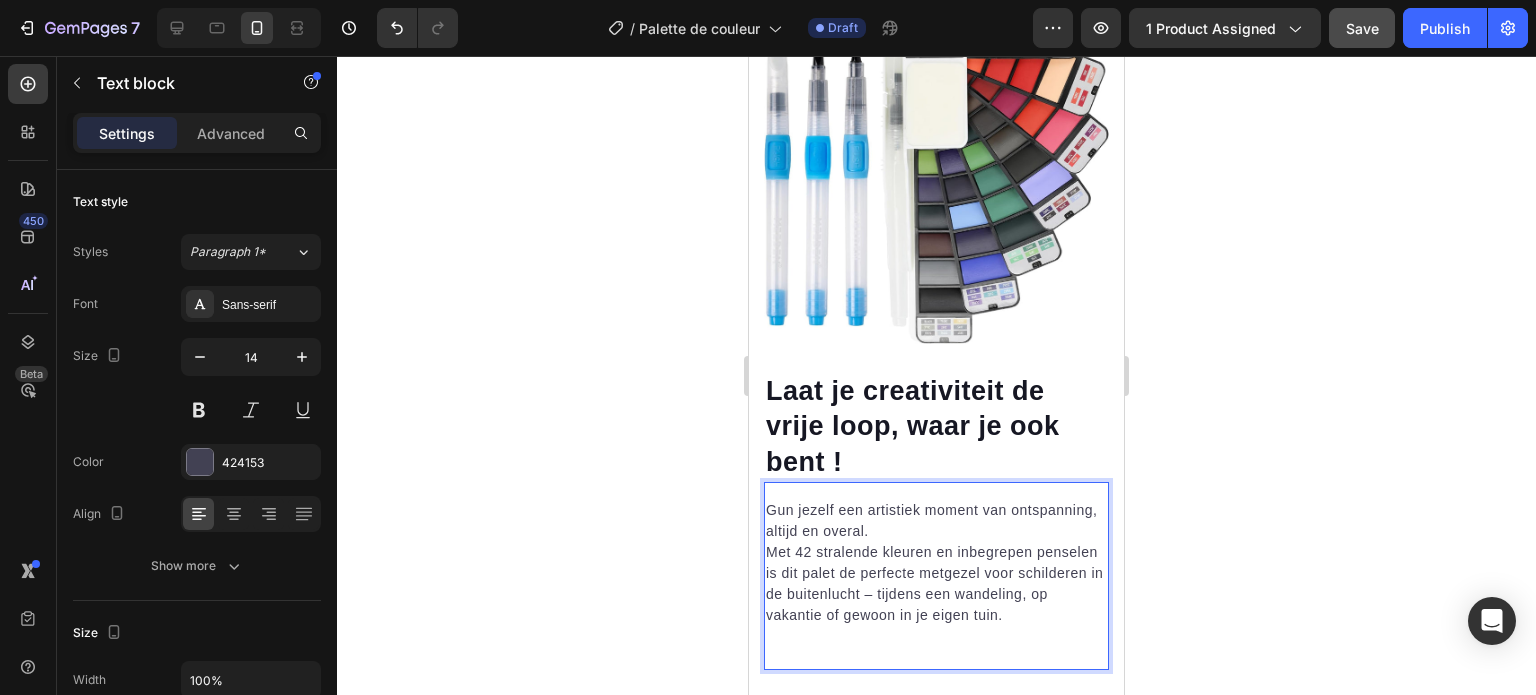 click on "Gun jezelf een artistiek moment van ontspanning, altijd en overal. Met 42 stralende kleuren en inbegrepen penselen is dit palet de perfecte metgezel voor schilderen in de buitenlucht – tijdens een wandeling, op vakantie of gewoon in je eigen tuin." at bounding box center (936, 563) 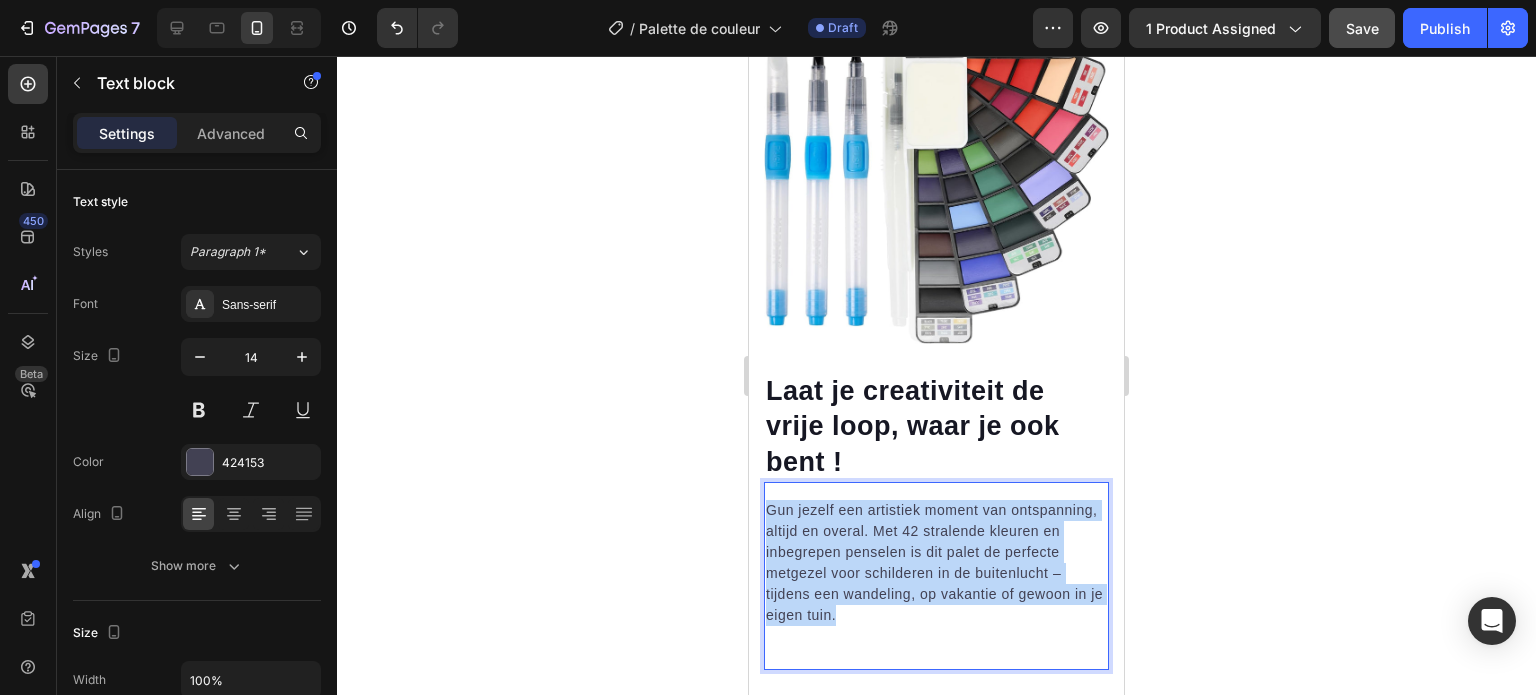drag, startPoint x: 983, startPoint y: 603, endPoint x: 757, endPoint y: 479, distance: 257.78287 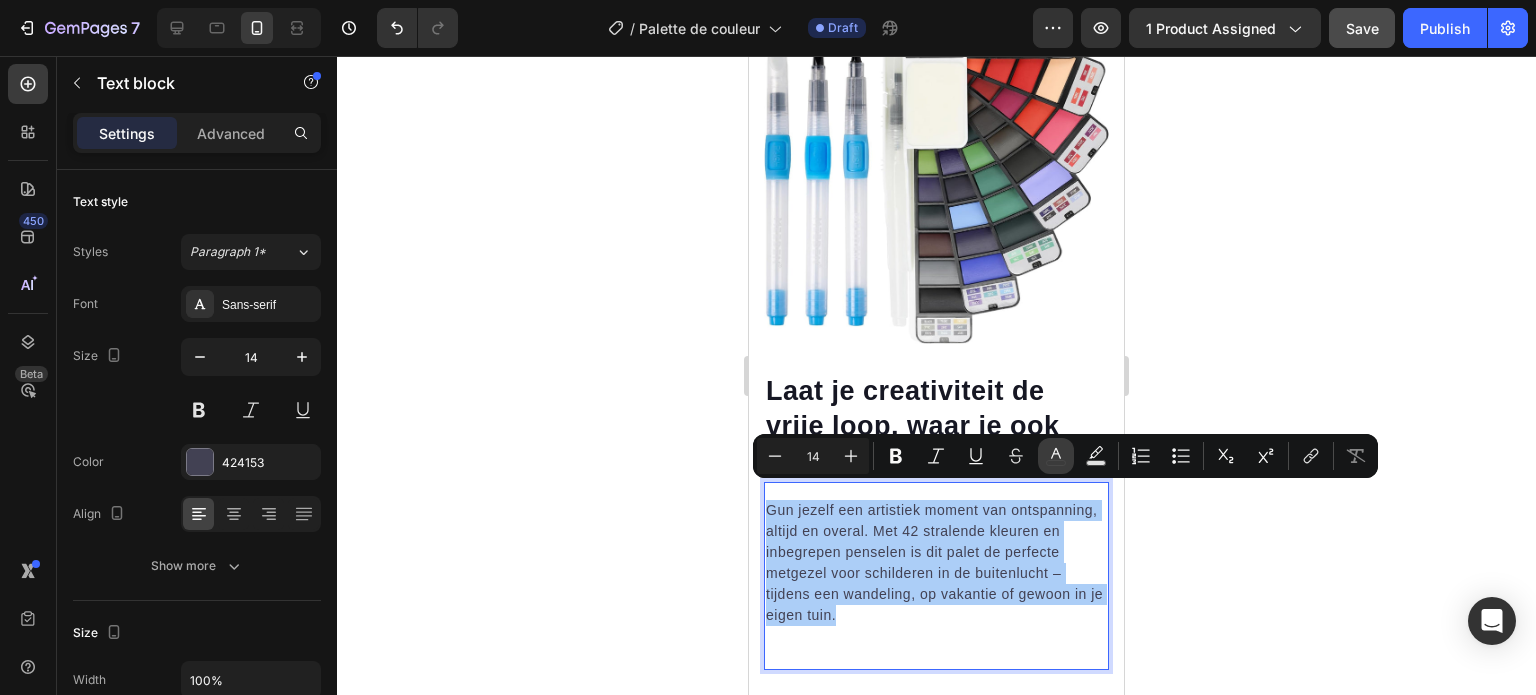 click on "color" at bounding box center [1056, 456] 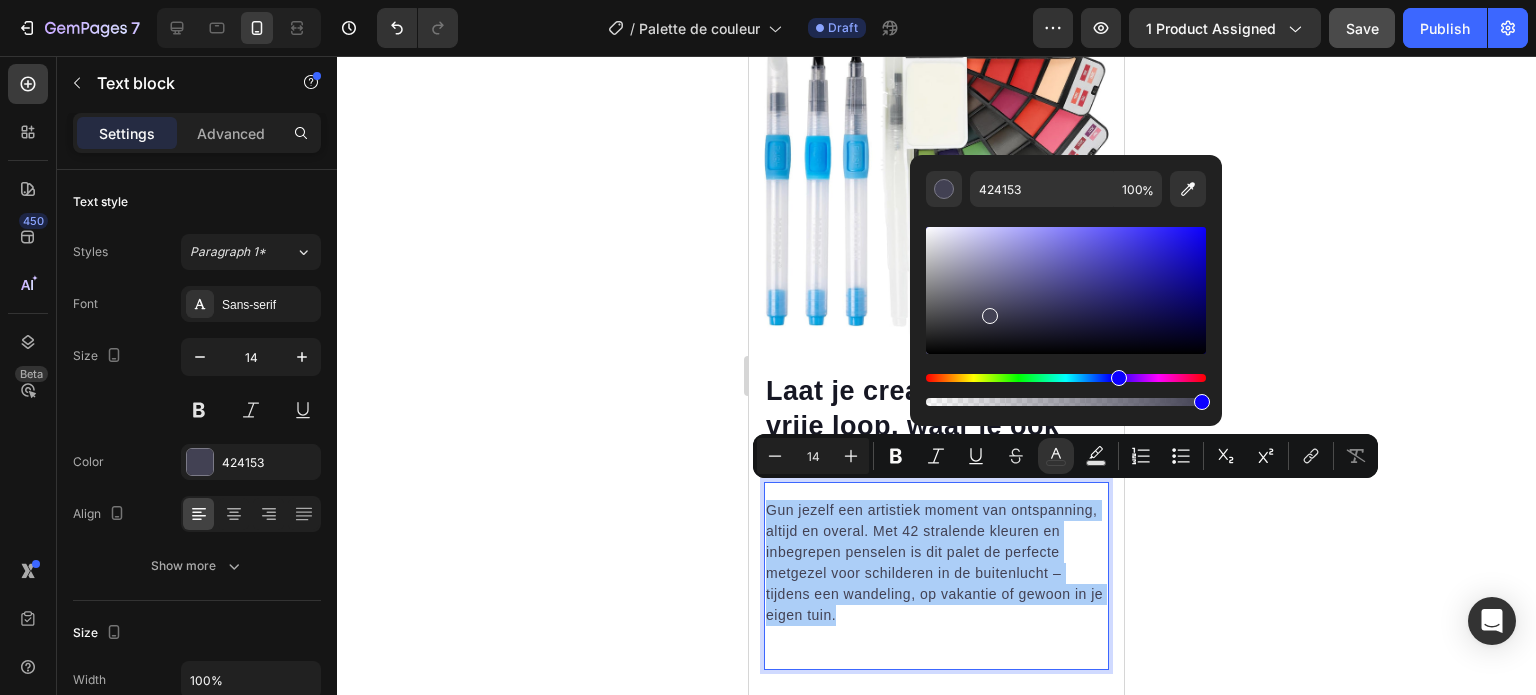 drag, startPoint x: 1745, startPoint y: 397, endPoint x: 890, endPoint y: 413, distance: 855.1497 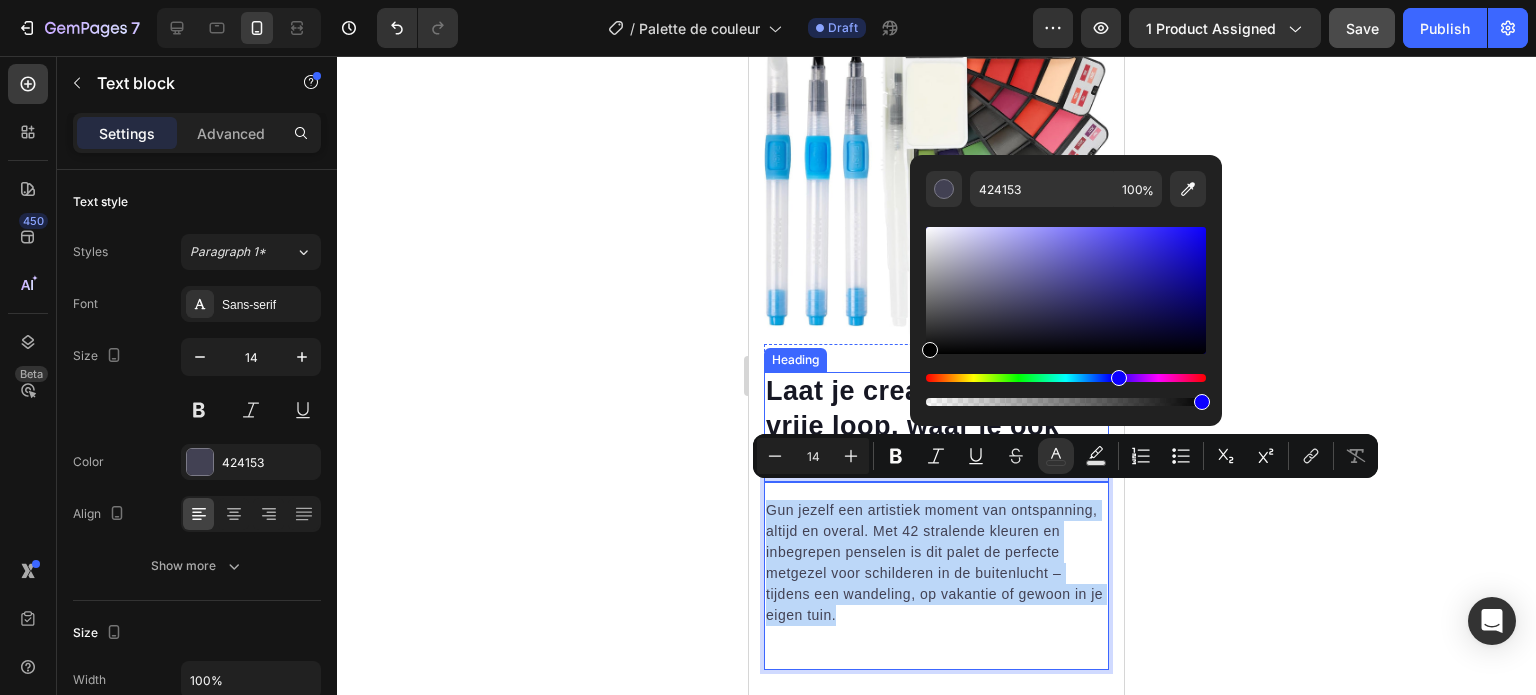 type on "000000" 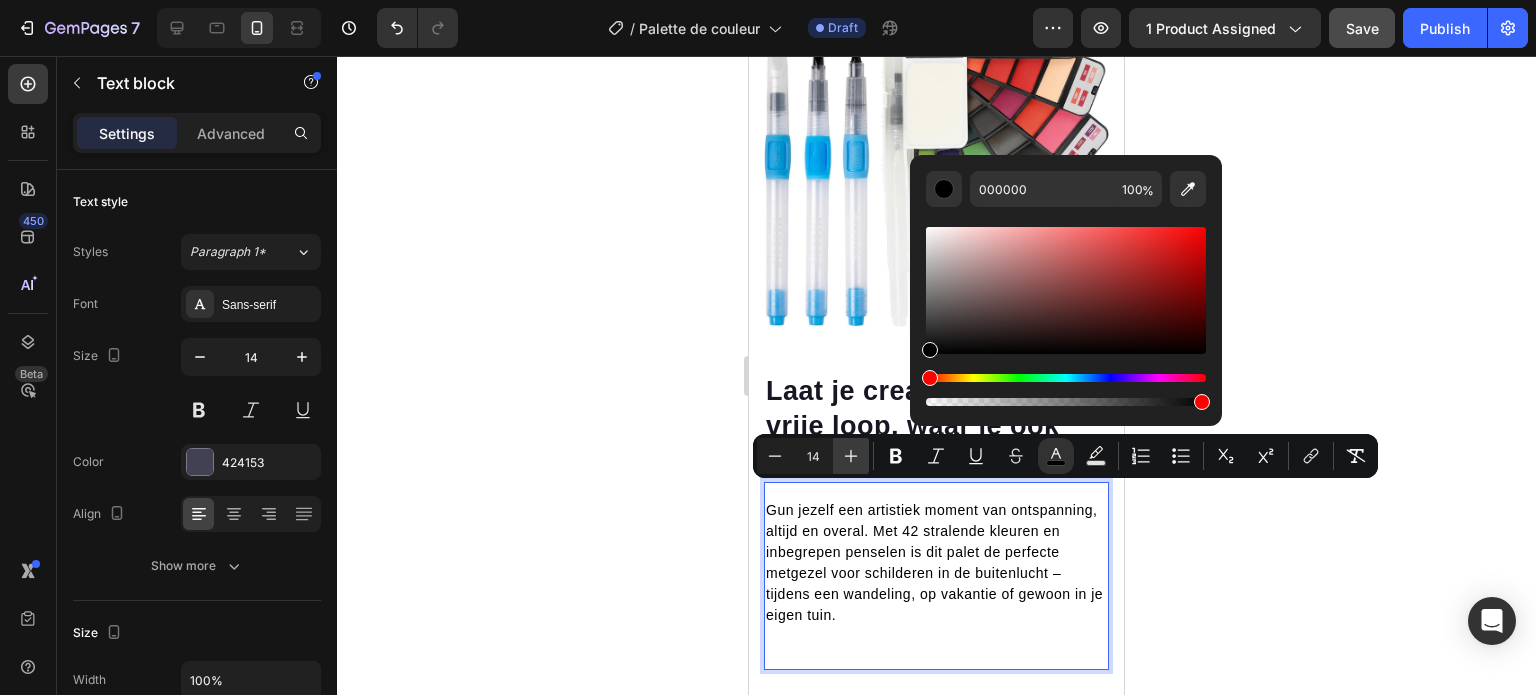 click 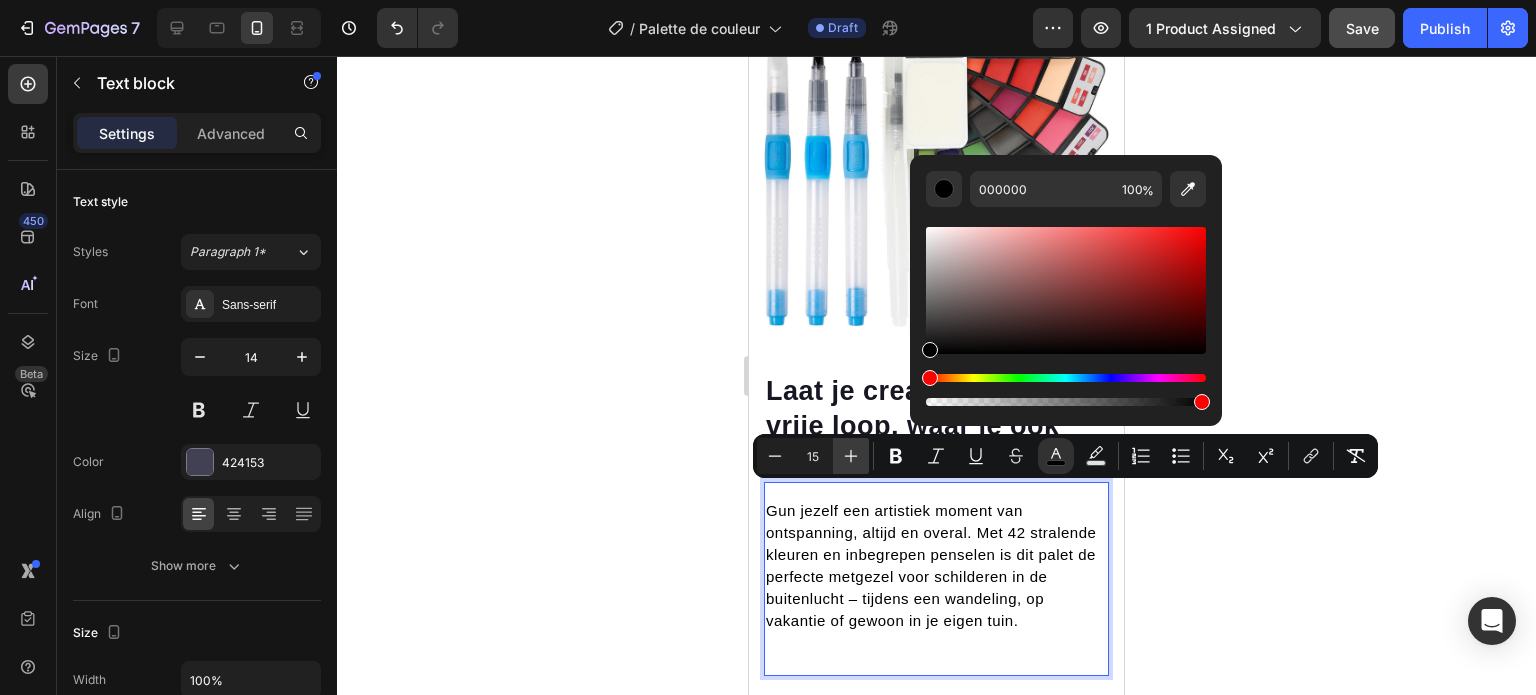click 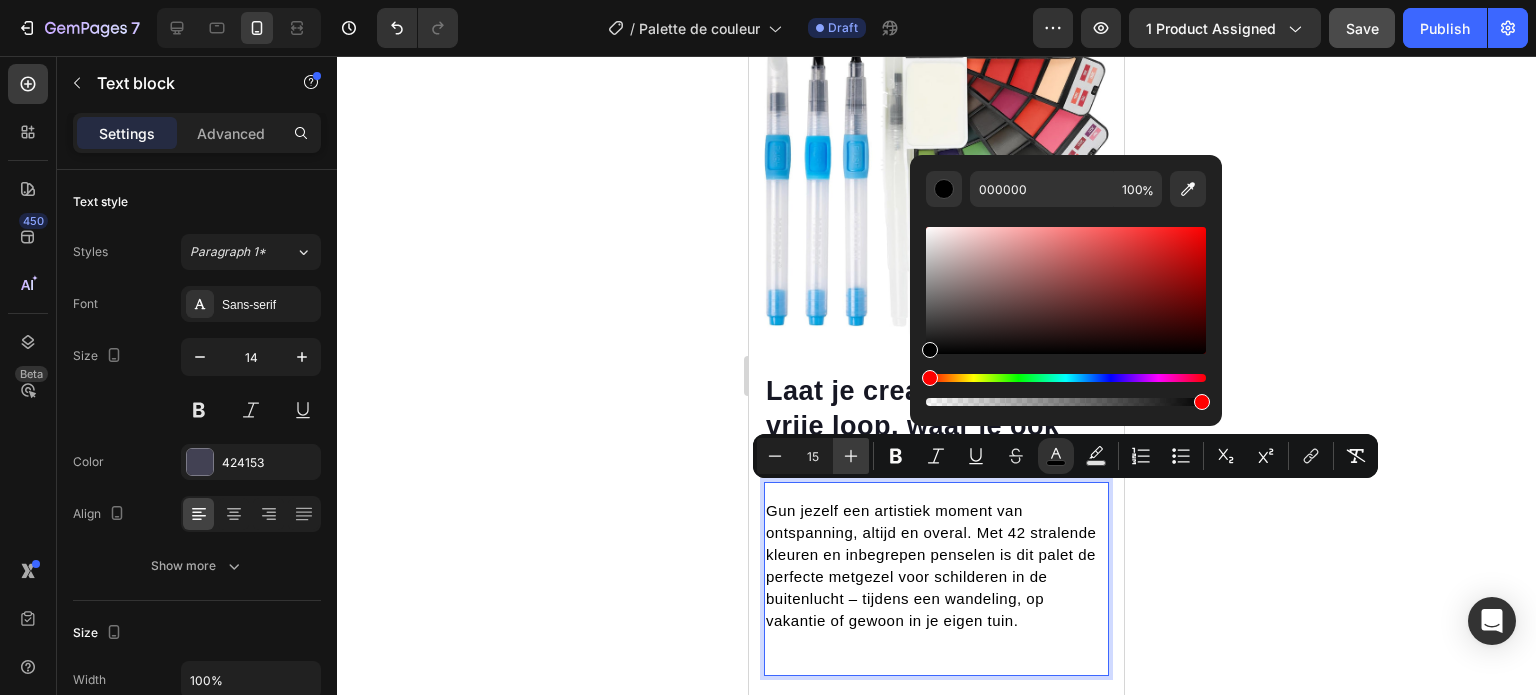 type on "16" 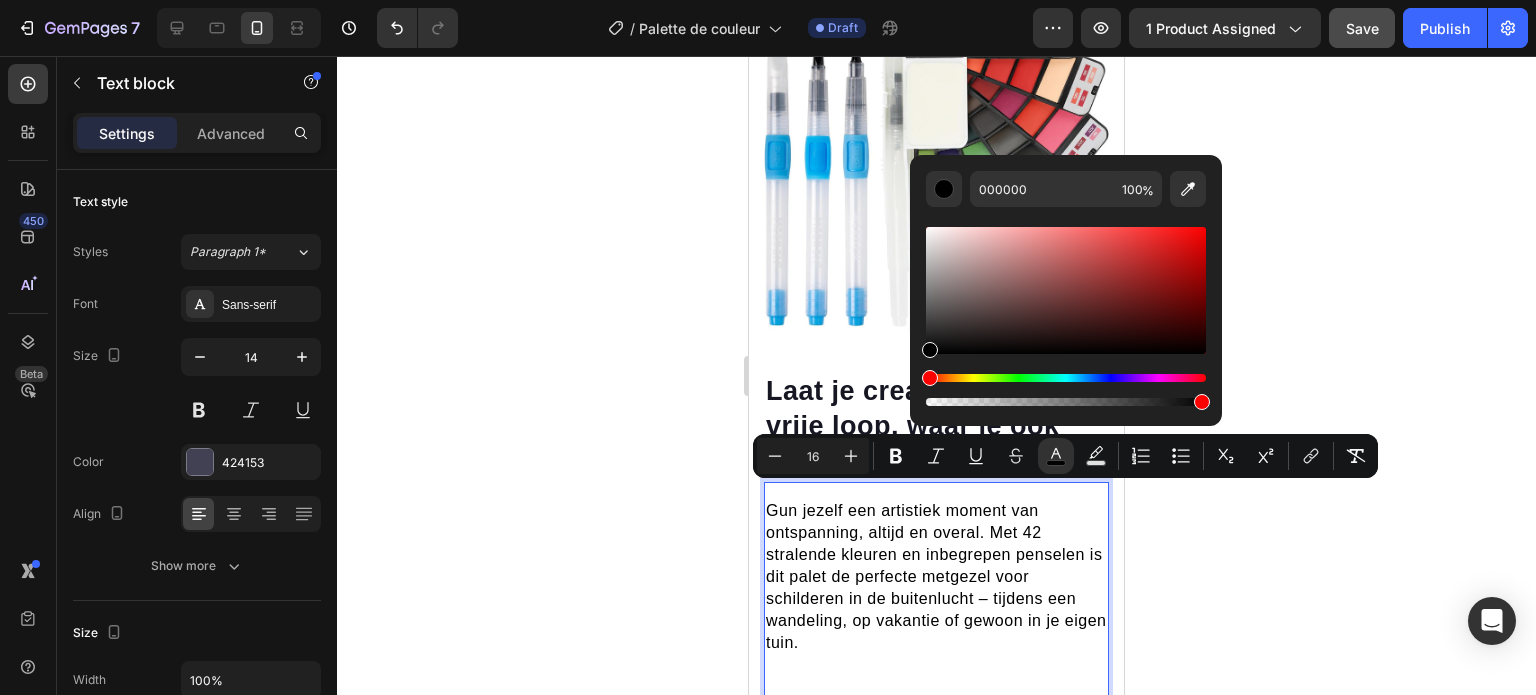 click 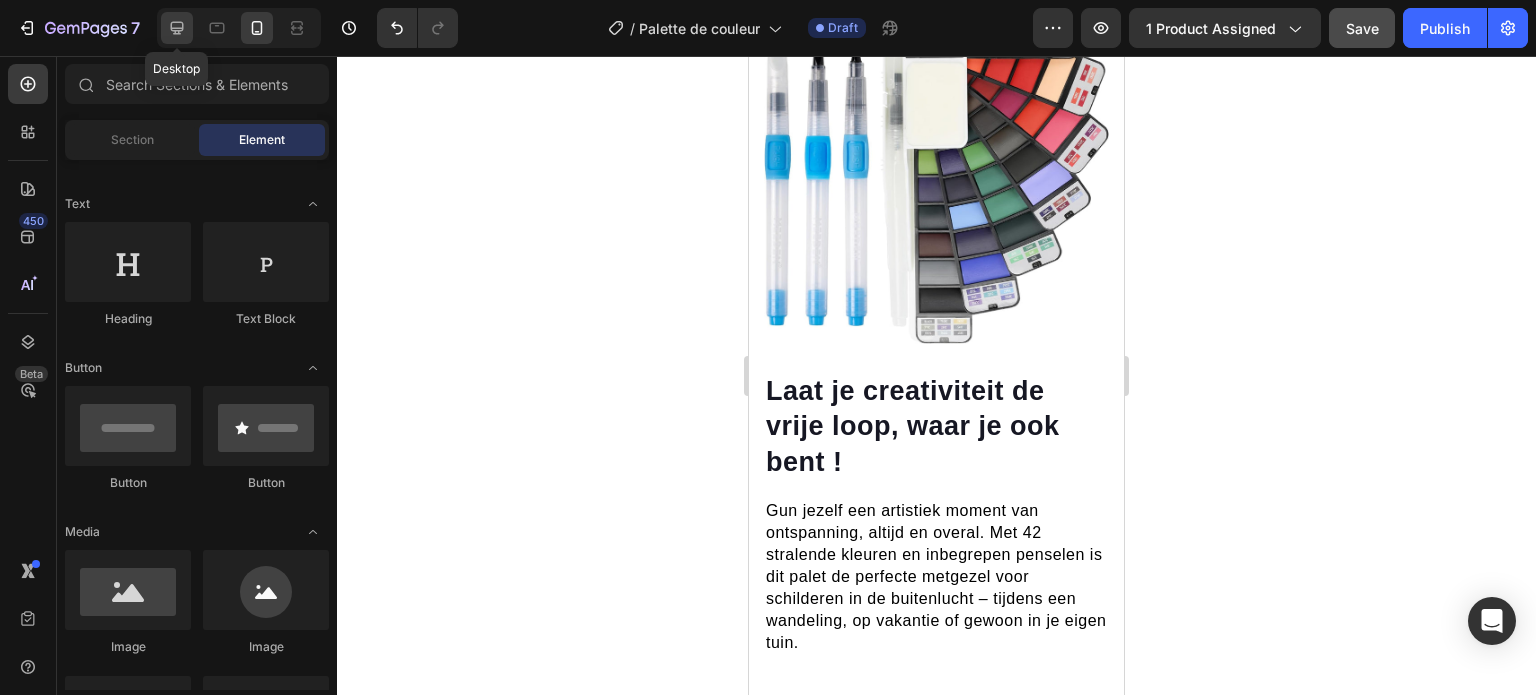 click 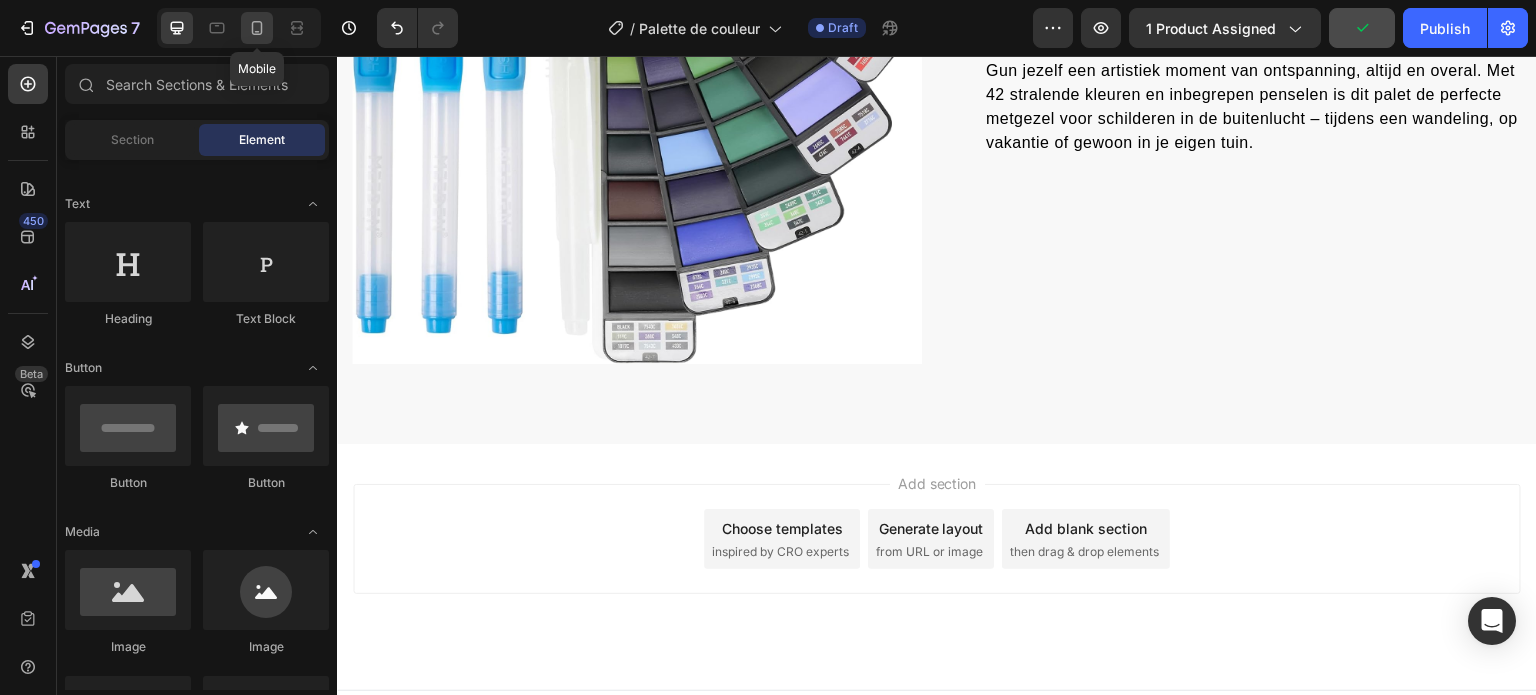 click 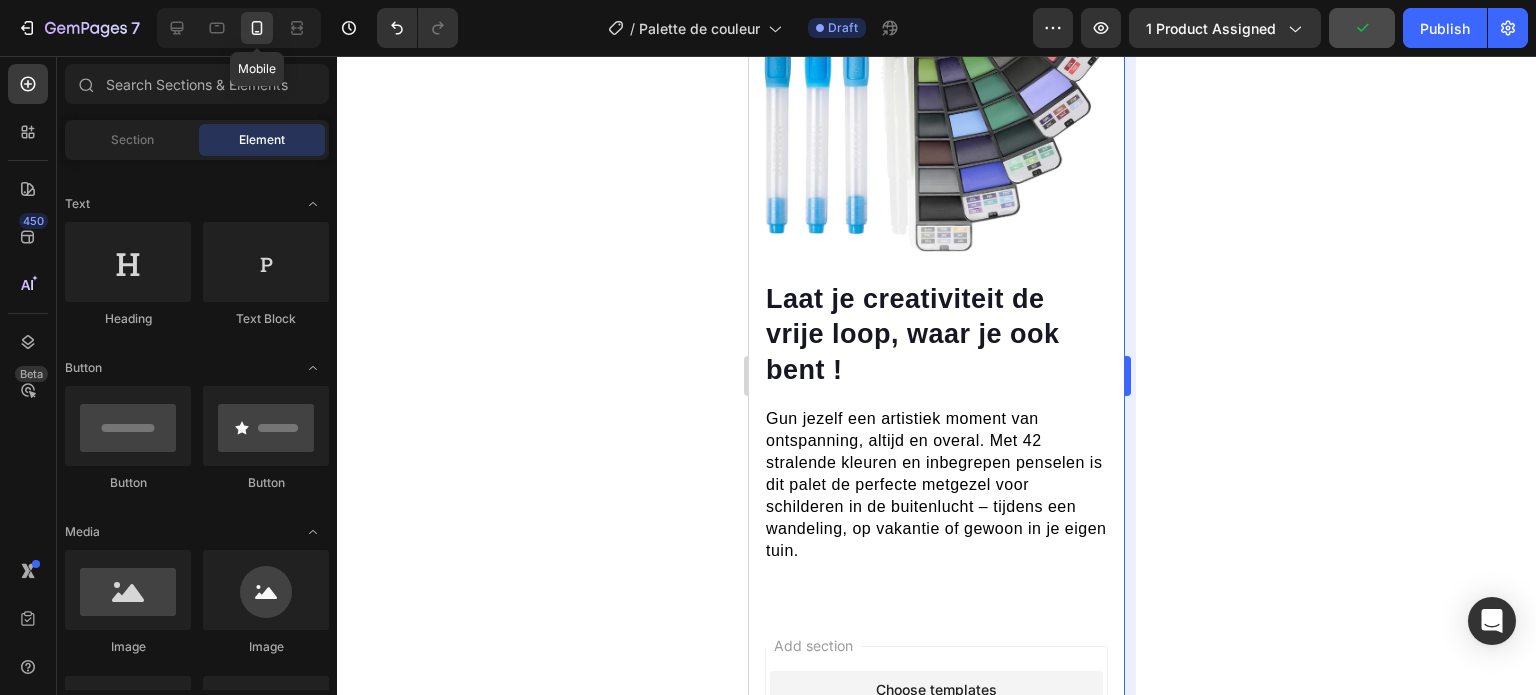 scroll, scrollTop: 1571, scrollLeft: 0, axis: vertical 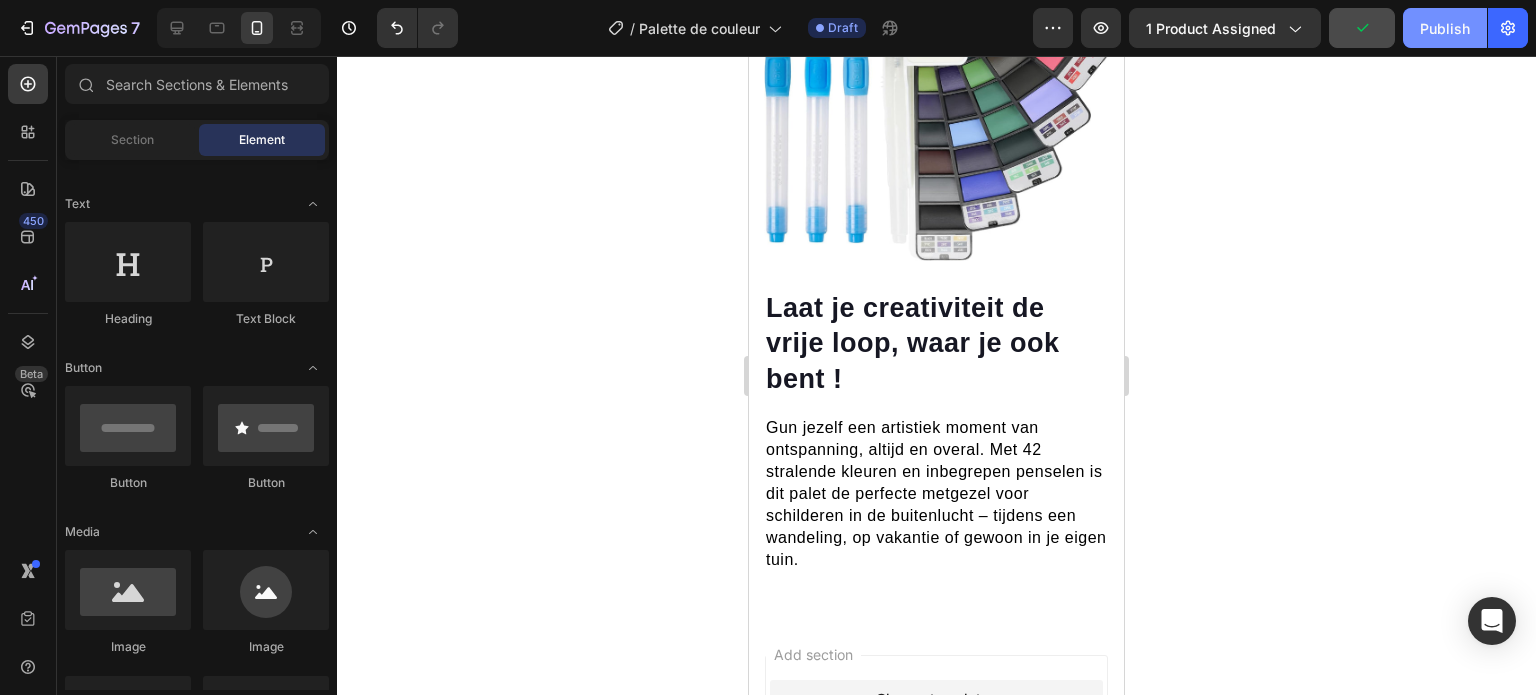 click on "Publish" at bounding box center (1445, 28) 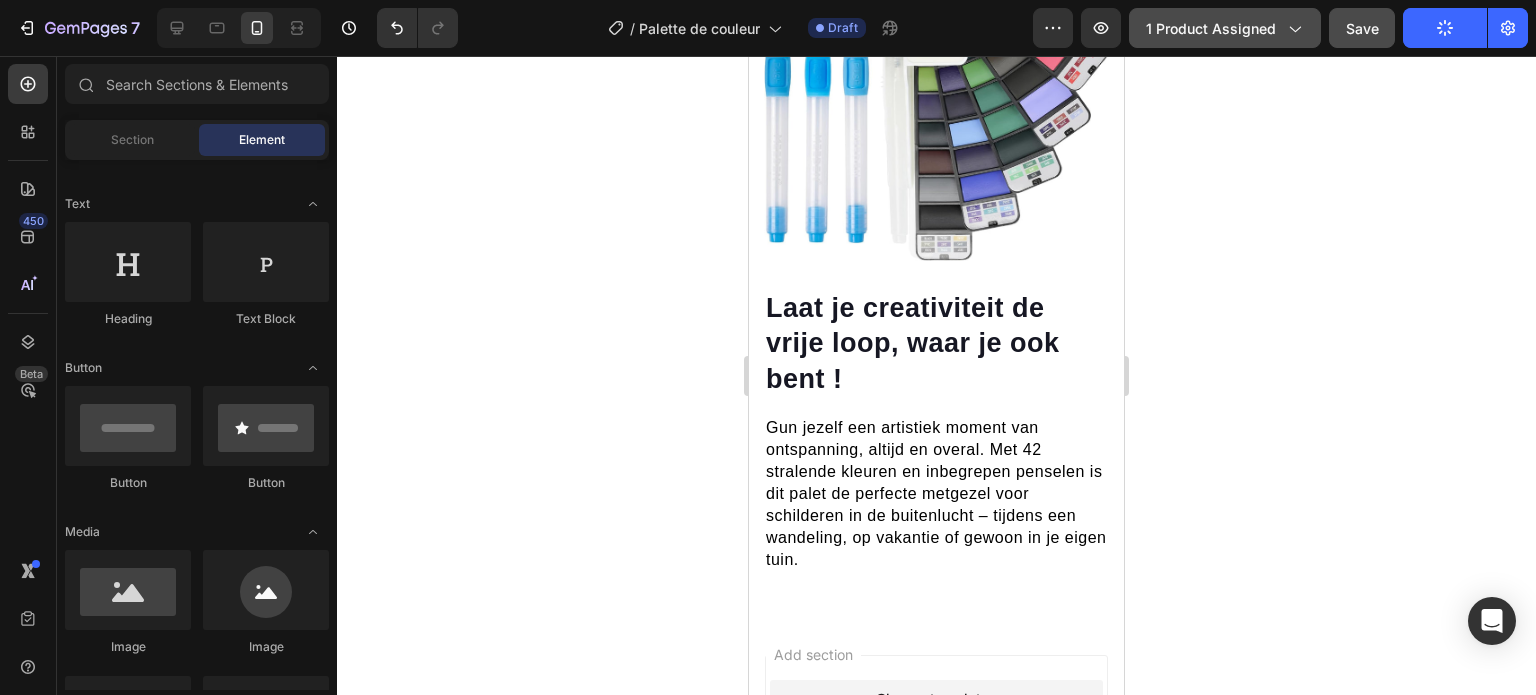 click on "1 product assigned" at bounding box center [1225, 28] 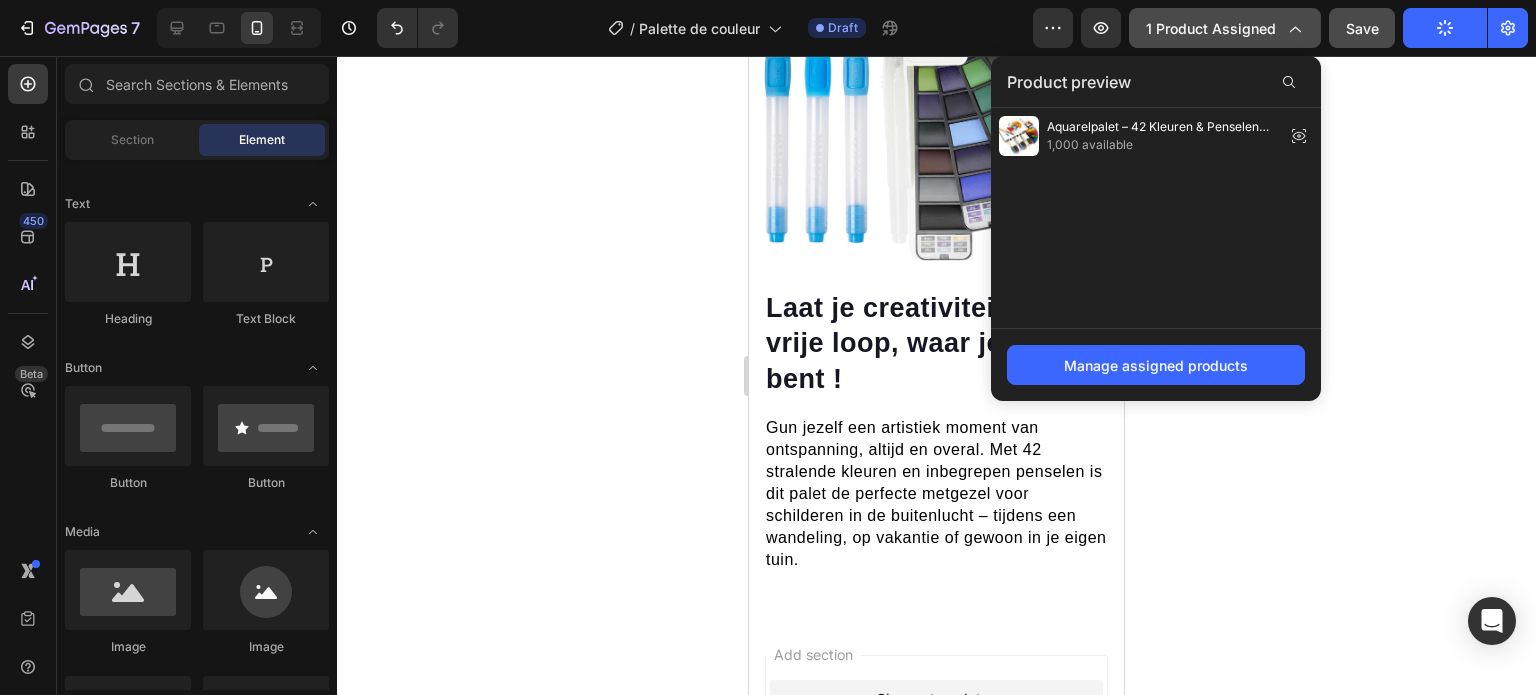click on "1 product assigned" at bounding box center [1225, 28] 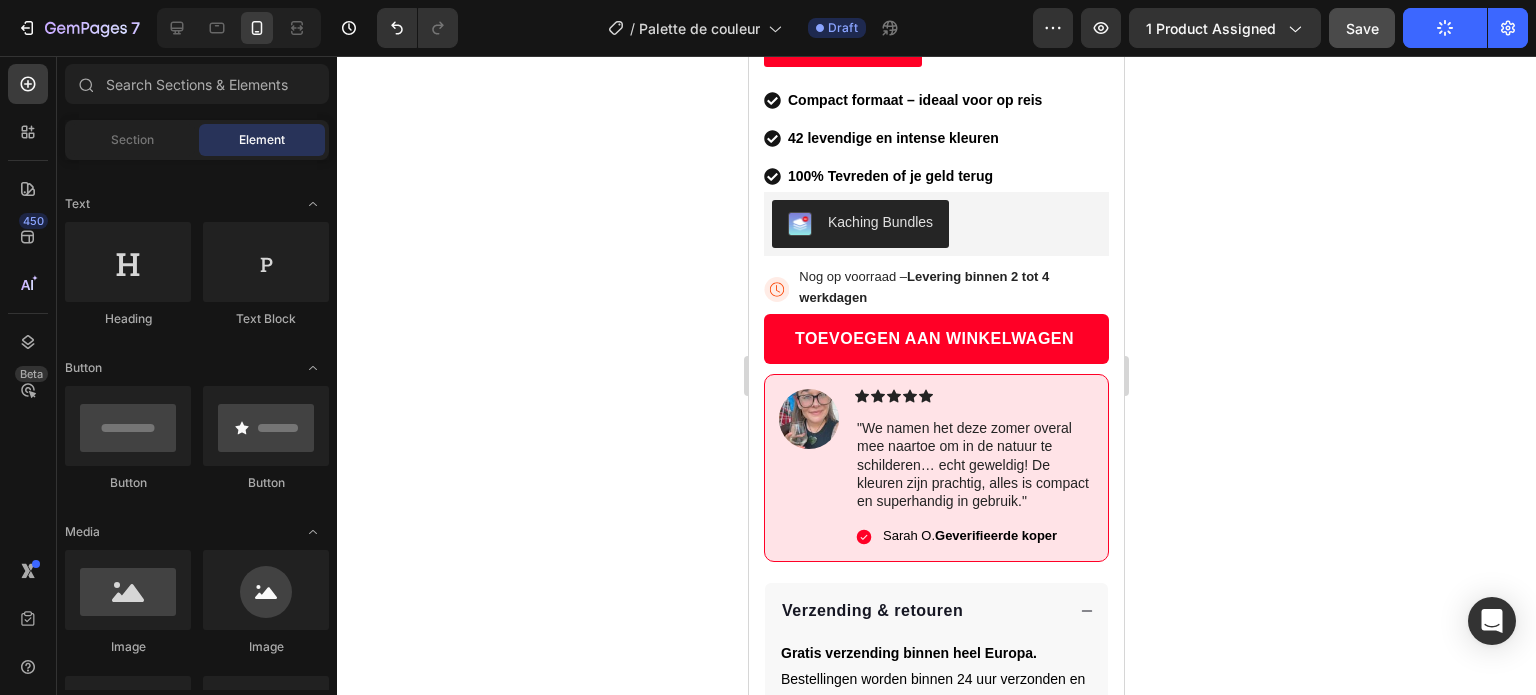 scroll, scrollTop: 0, scrollLeft: 0, axis: both 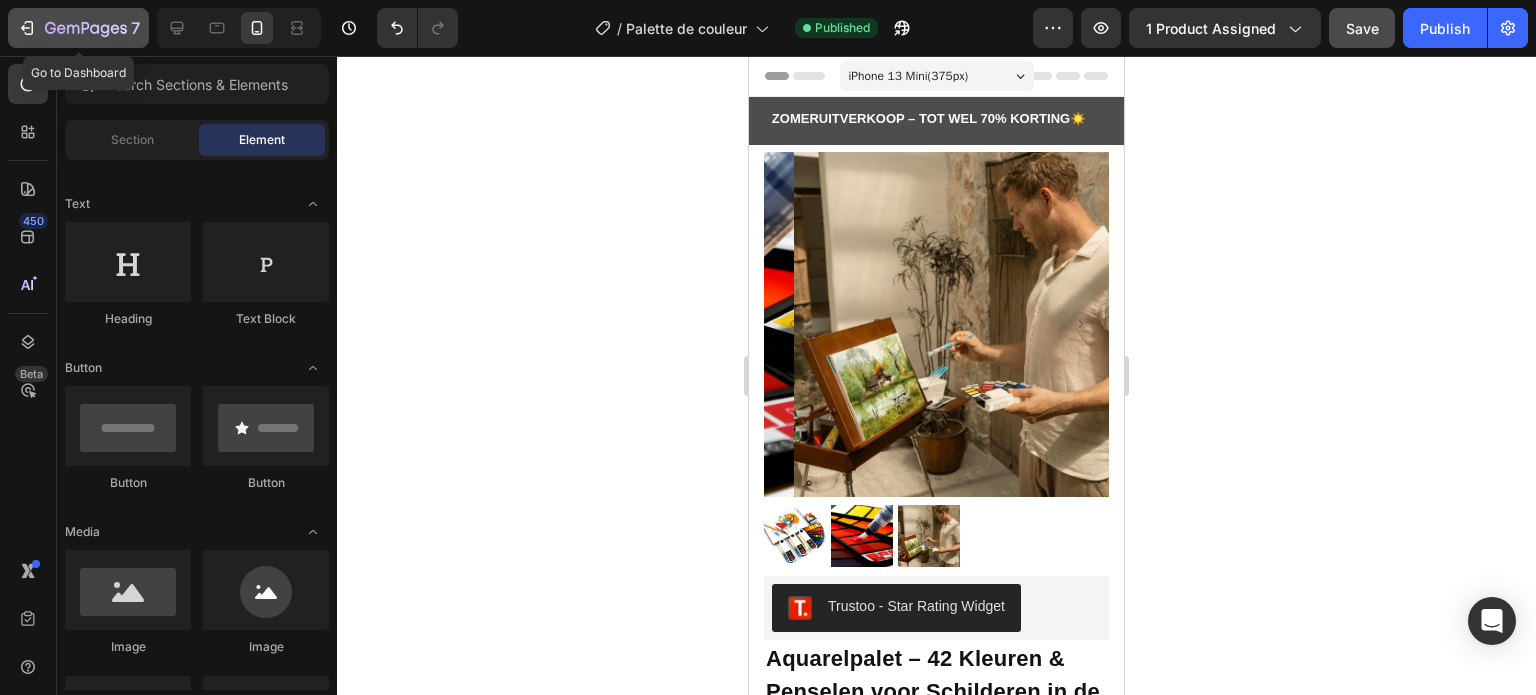 click 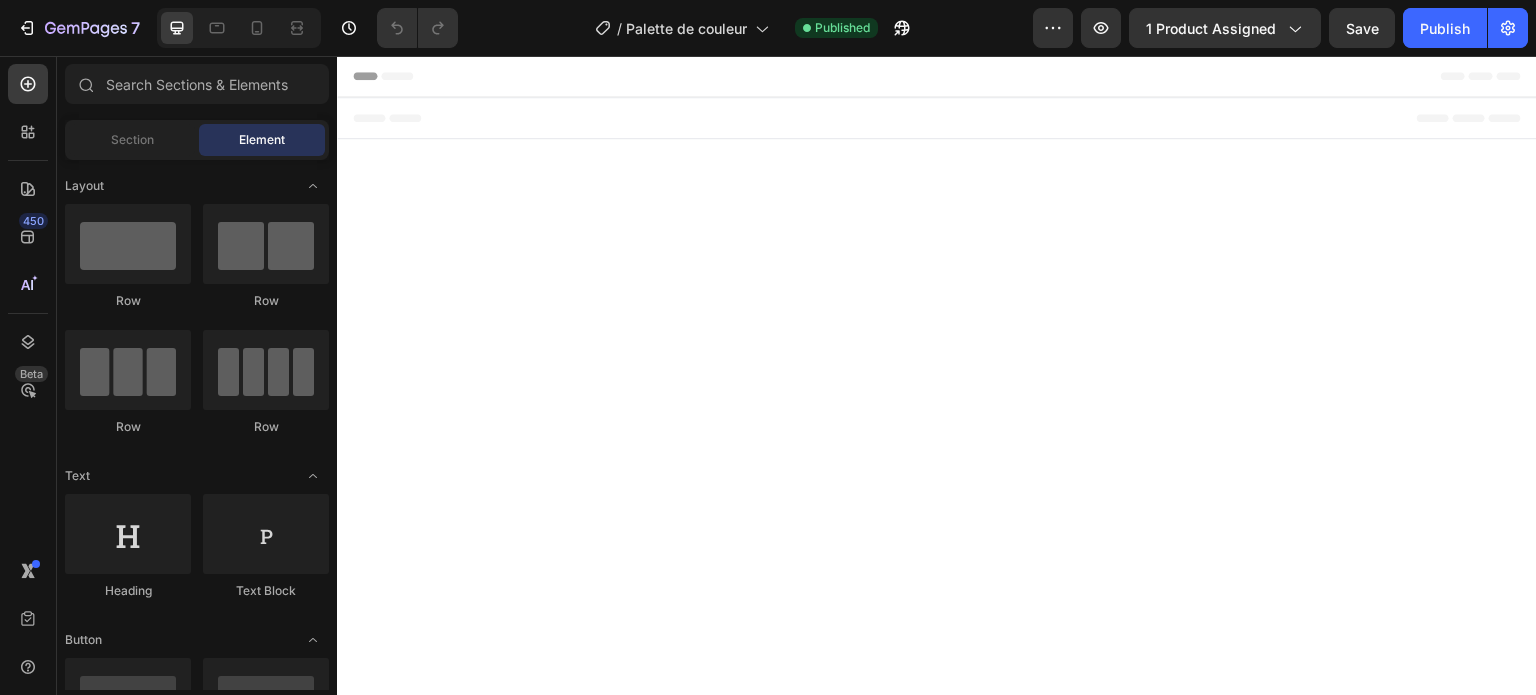 scroll, scrollTop: 0, scrollLeft: 0, axis: both 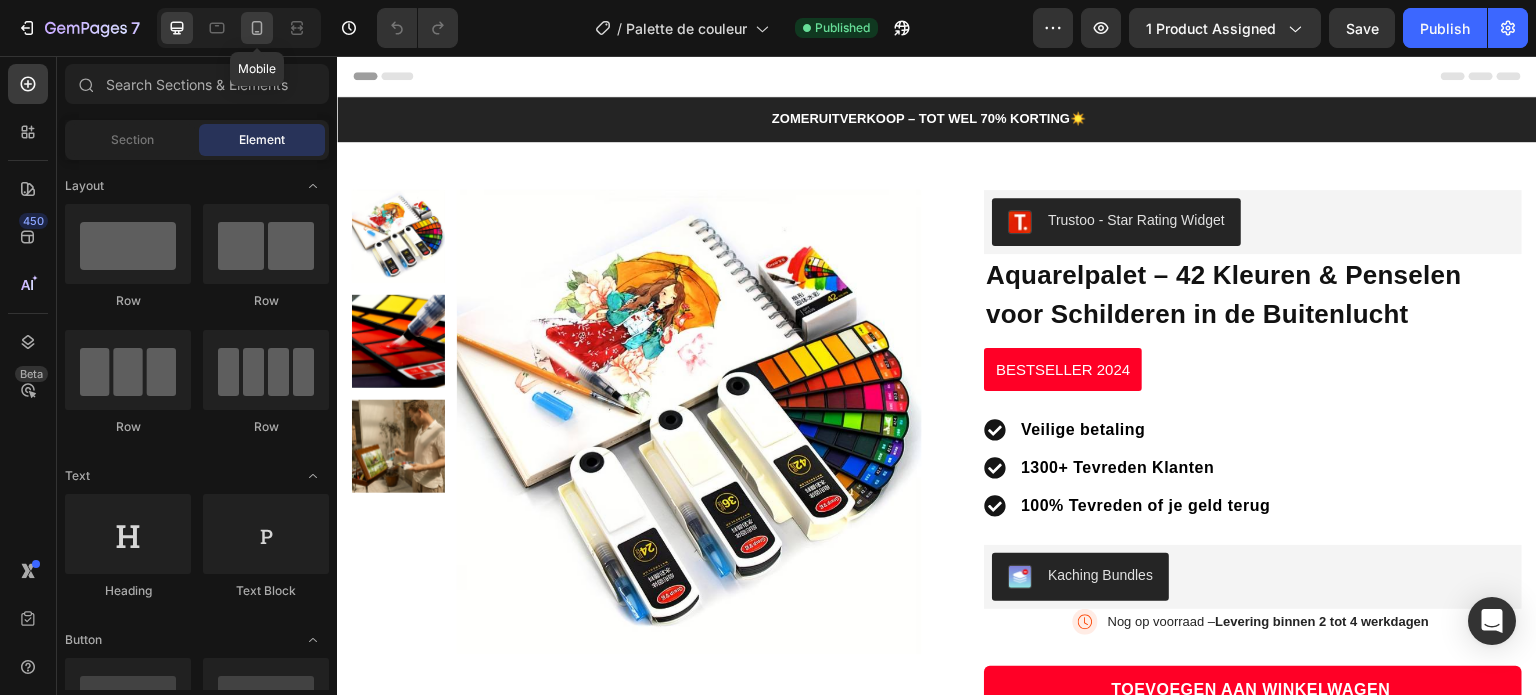 click 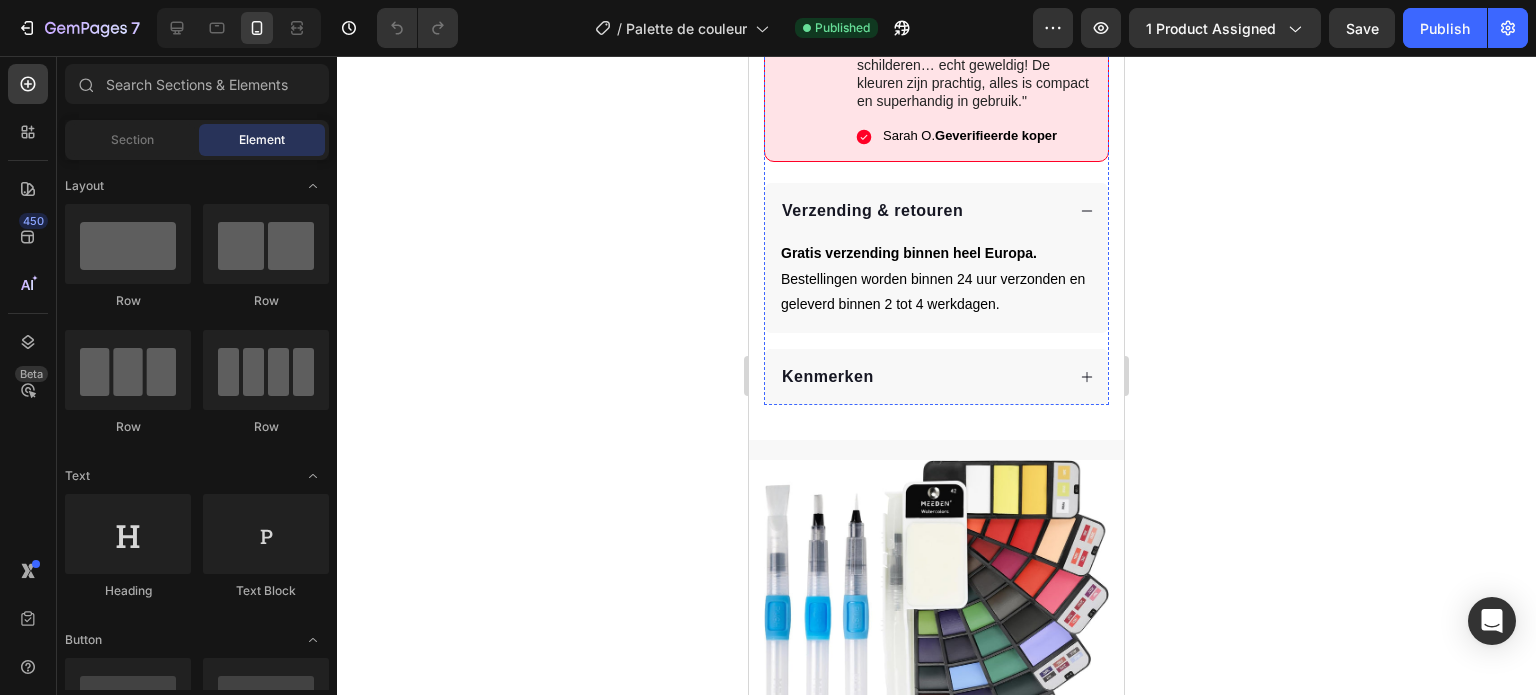 scroll, scrollTop: 1180, scrollLeft: 0, axis: vertical 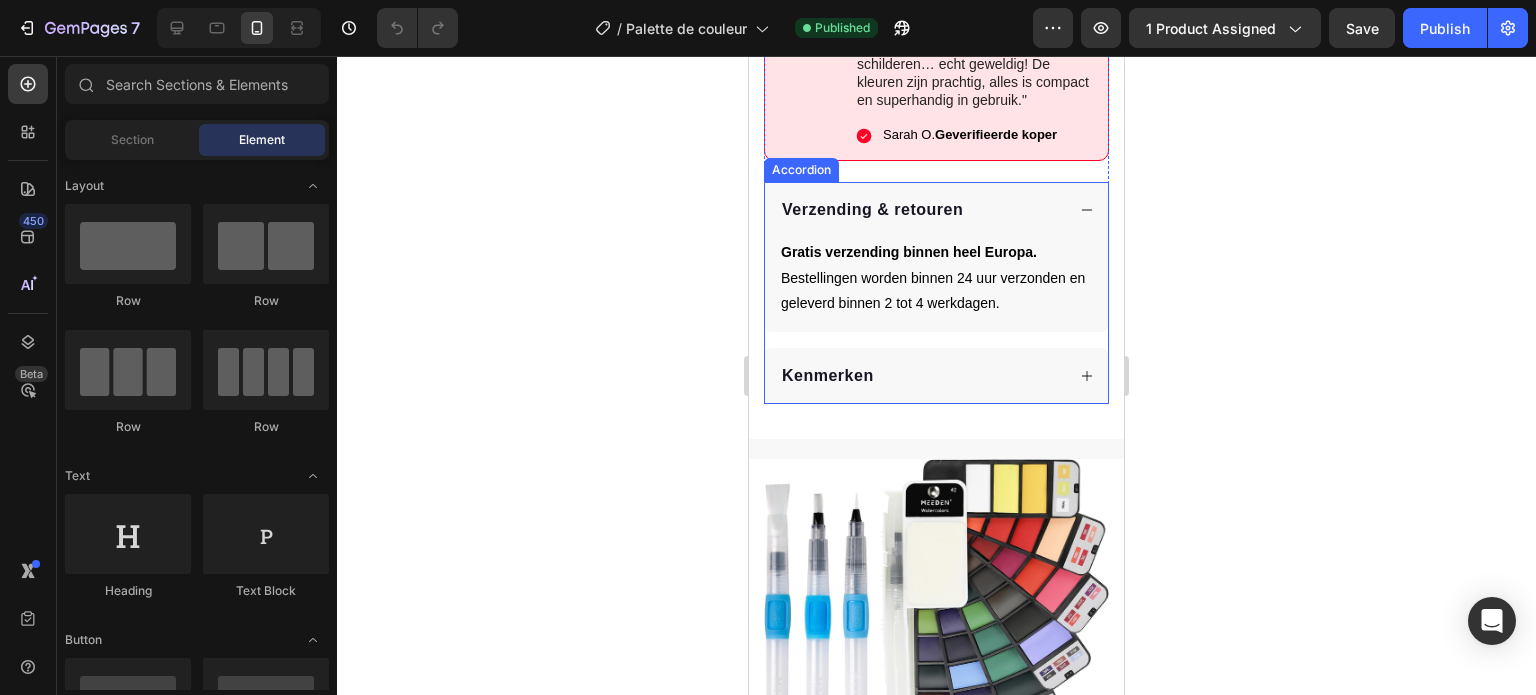 click on "Kenmerken" at bounding box center [828, 375] 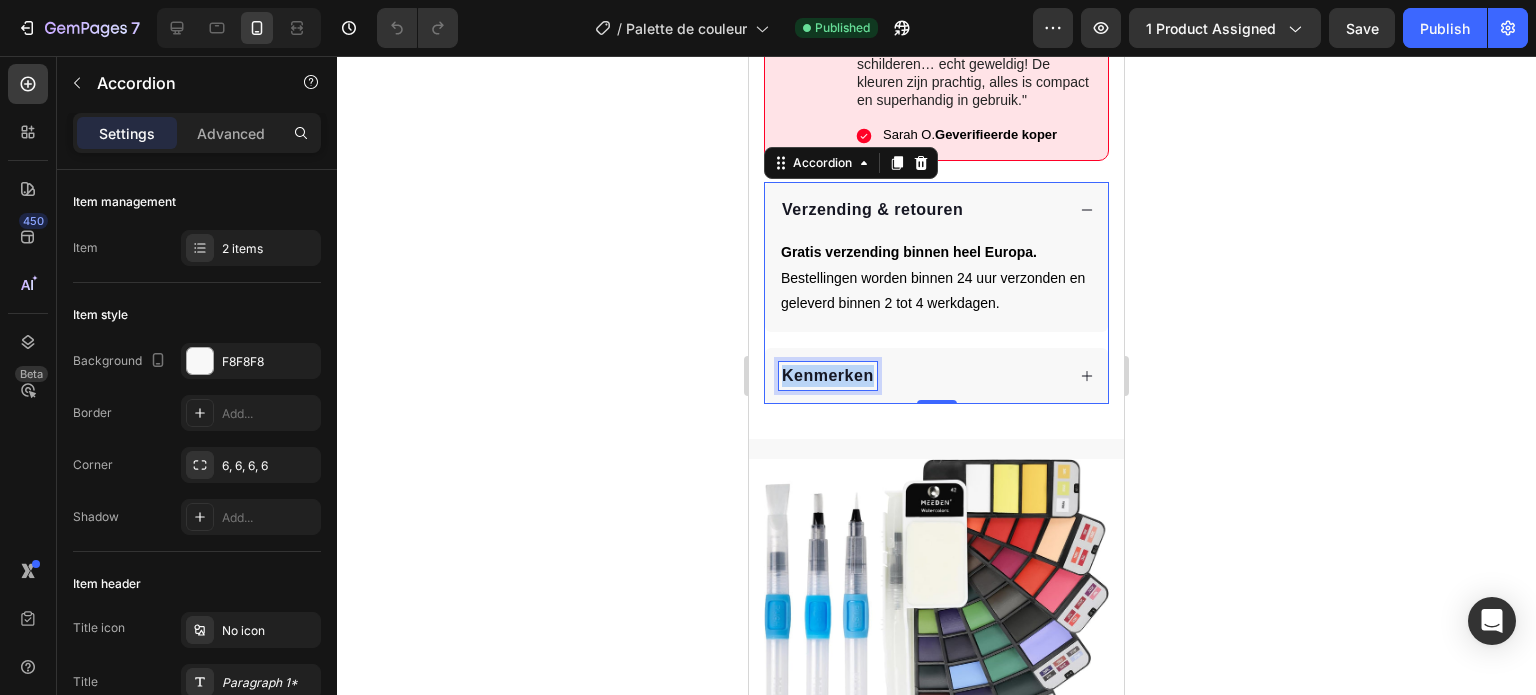 click on "Kenmerken" at bounding box center [828, 375] 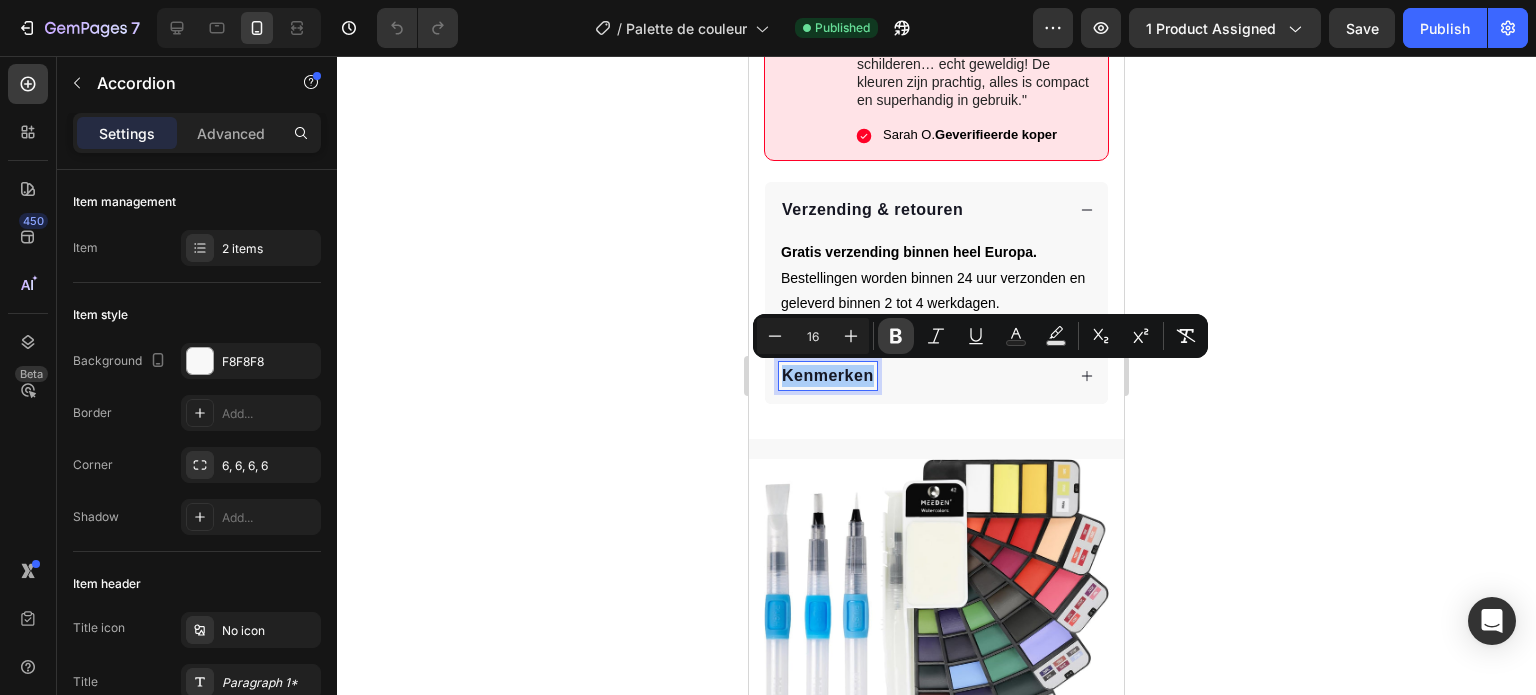 click 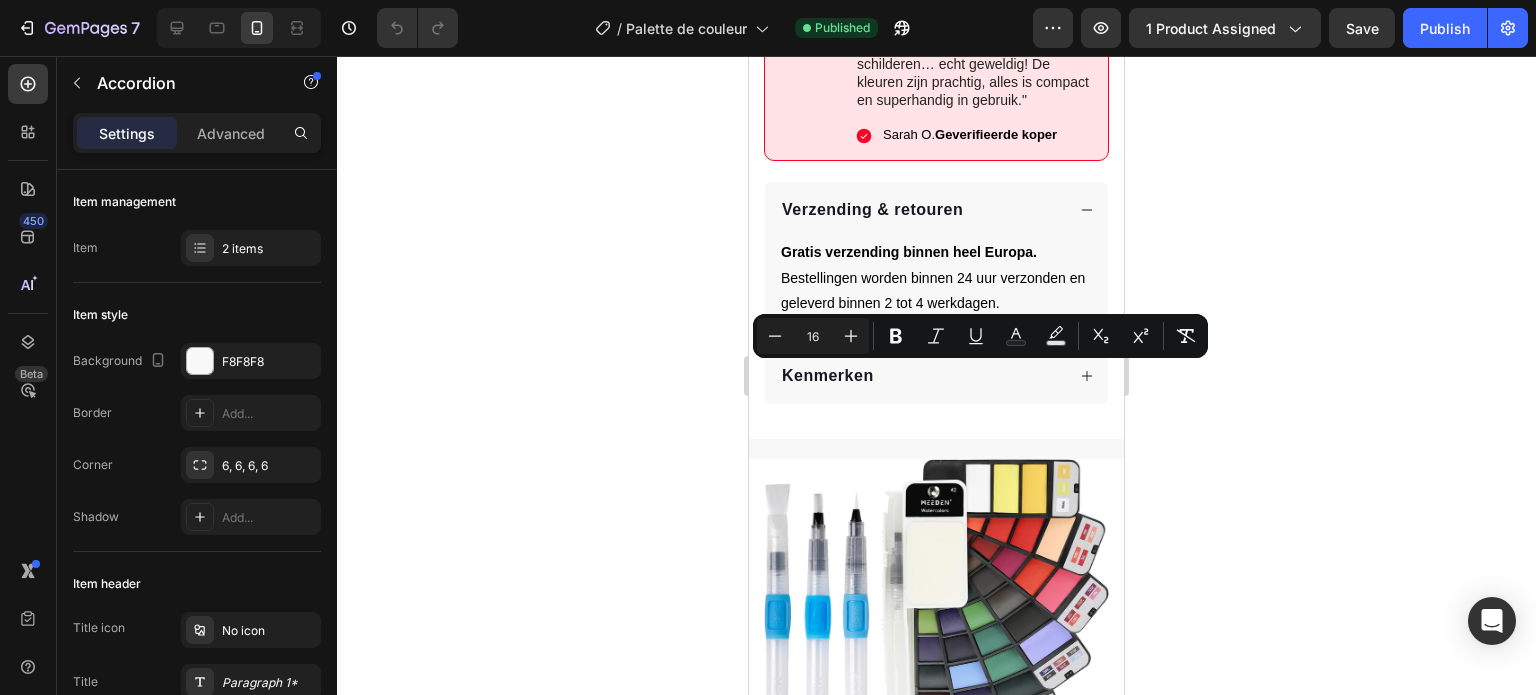 click 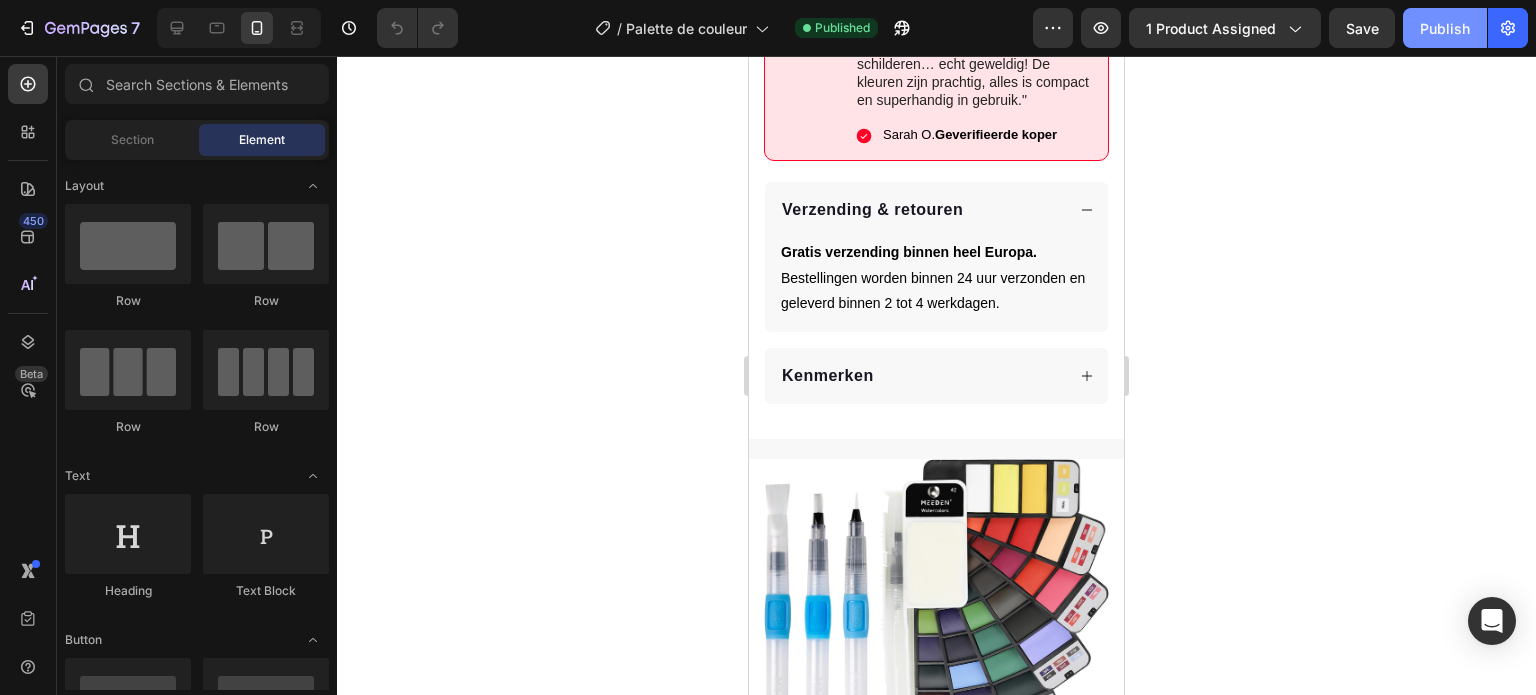 click on "Publish" 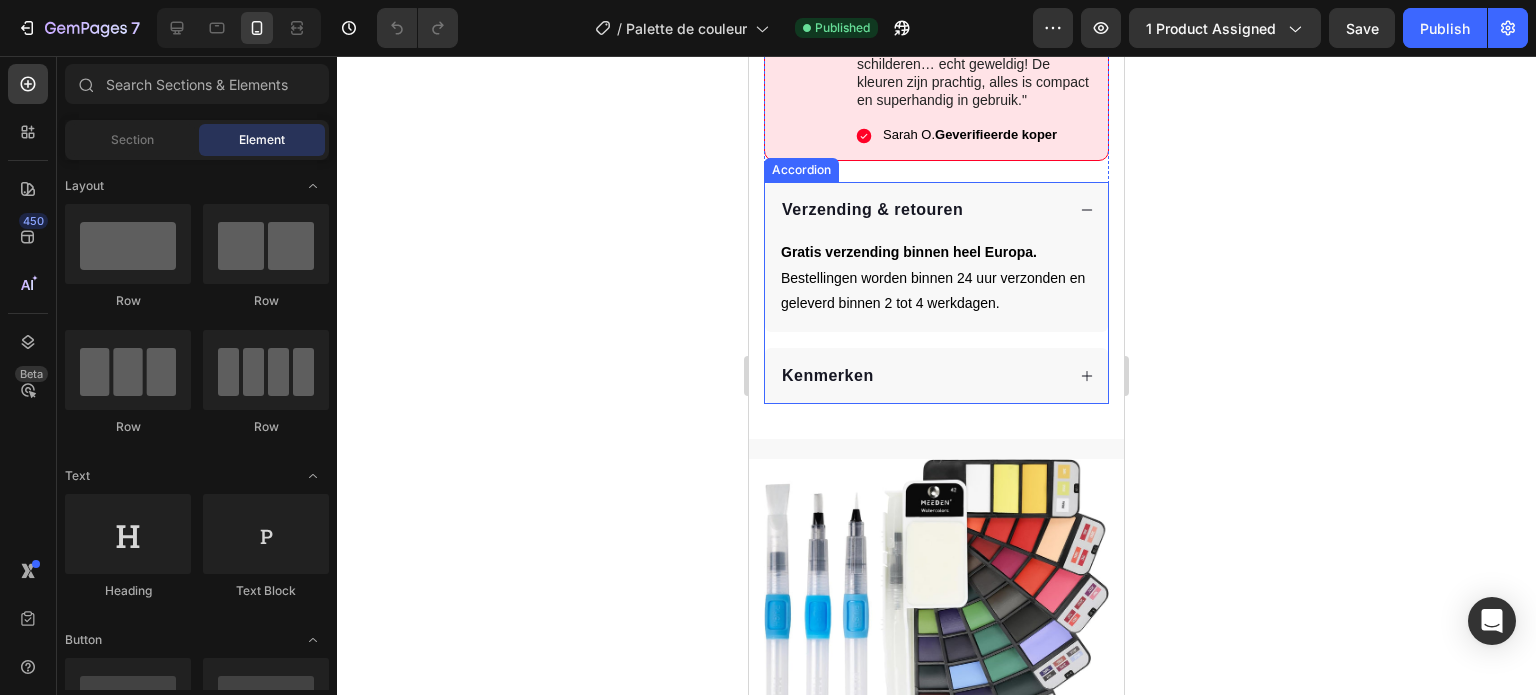 click on "Kenmerken" at bounding box center [828, 375] 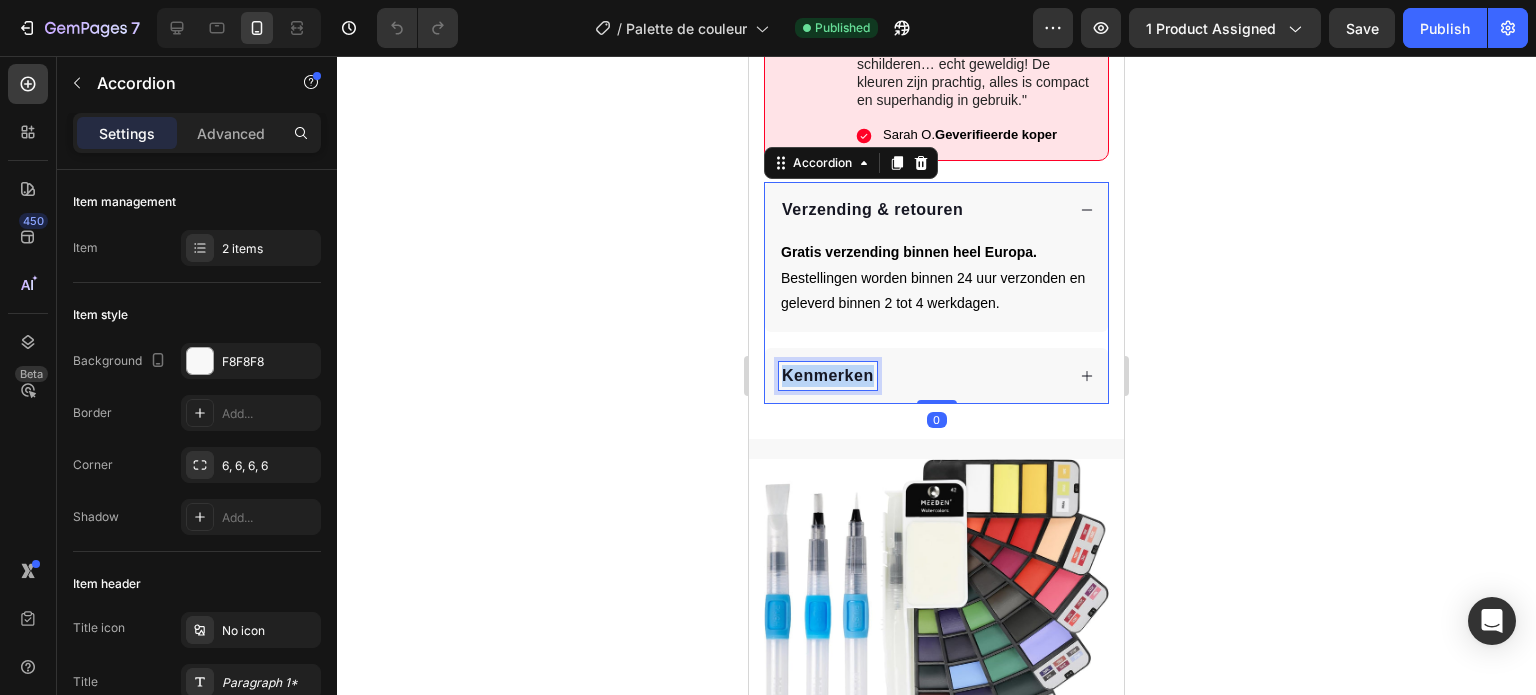 click on "Kenmerken" at bounding box center (828, 375) 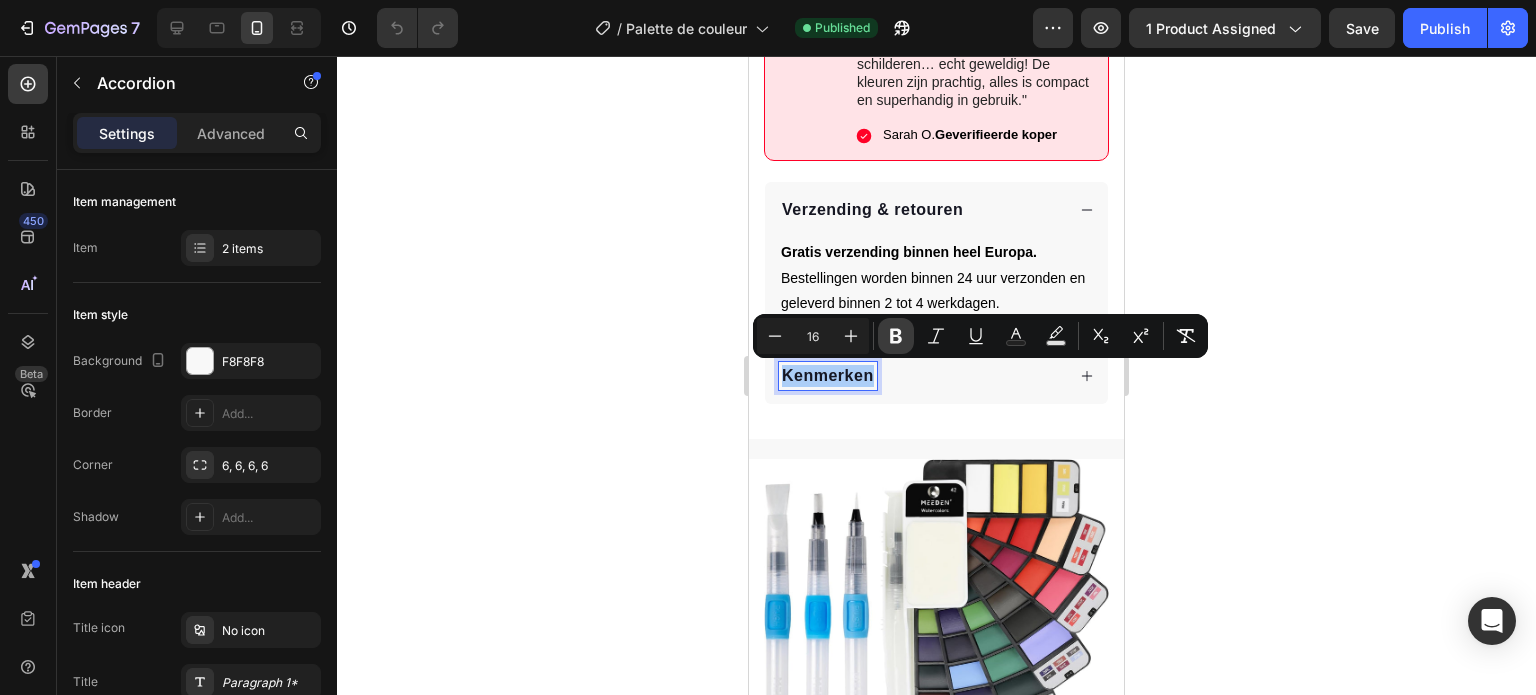 click 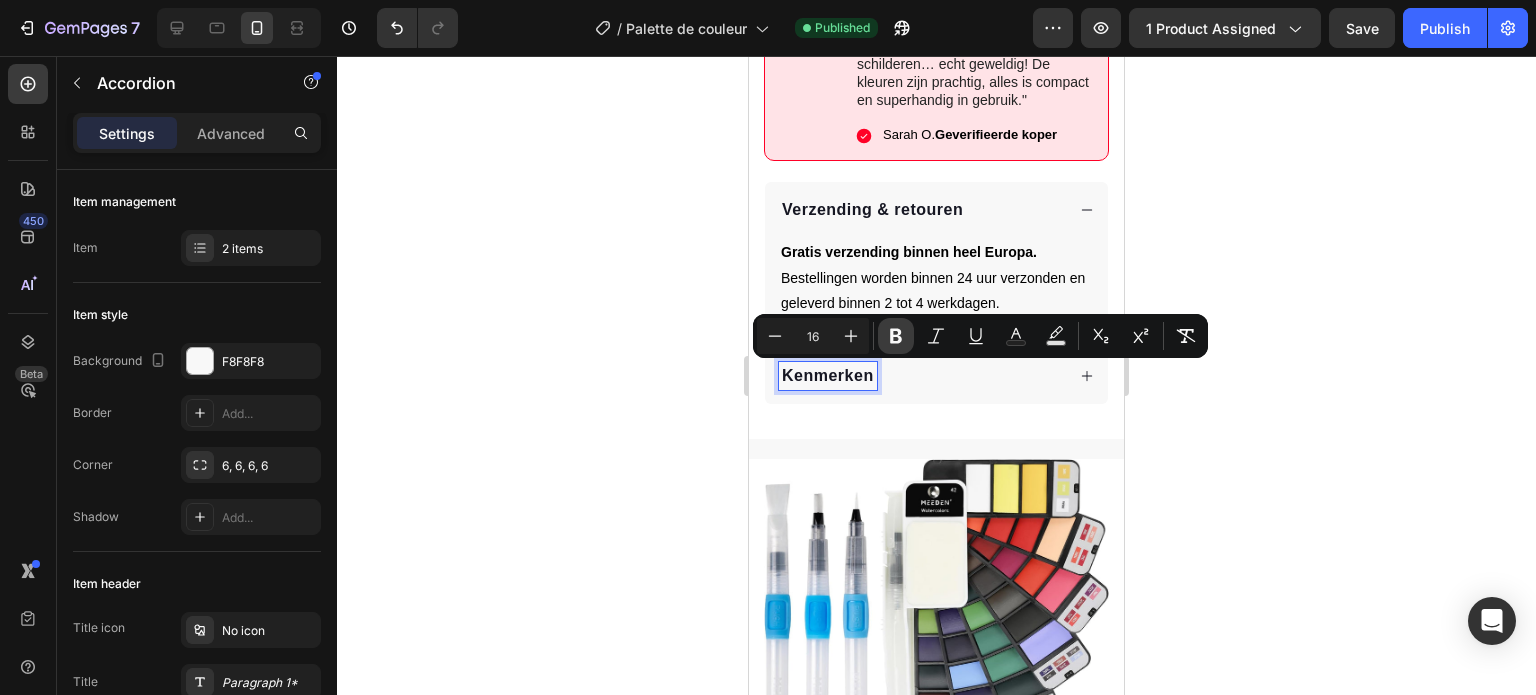 click 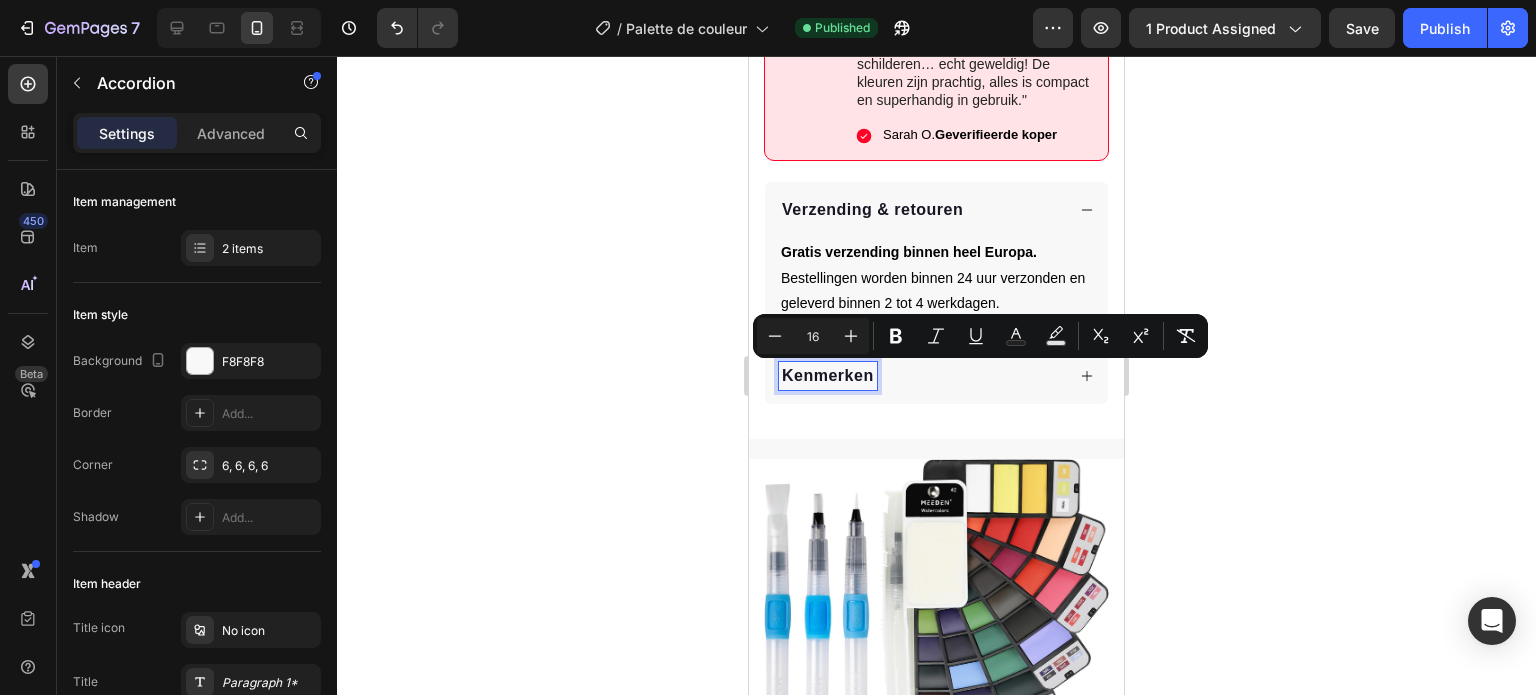 click 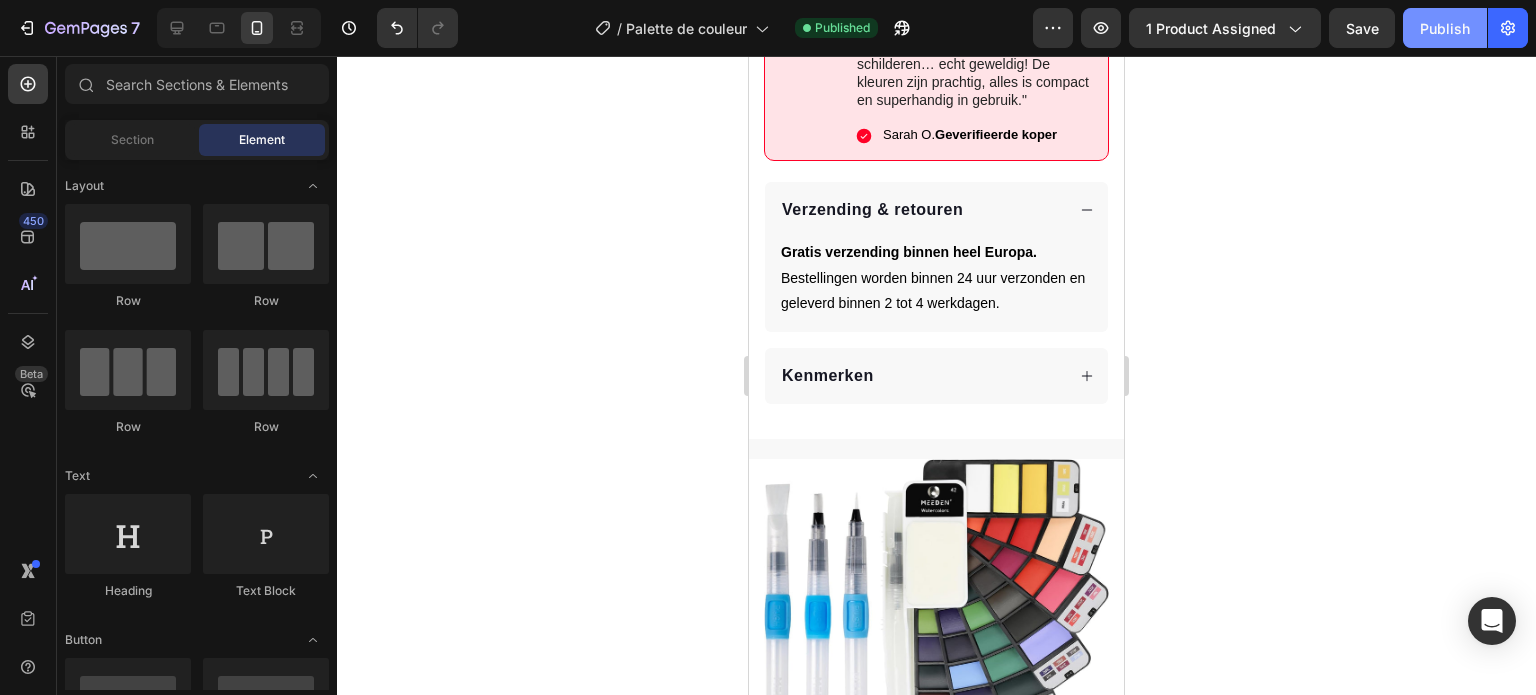 click on "Publish" 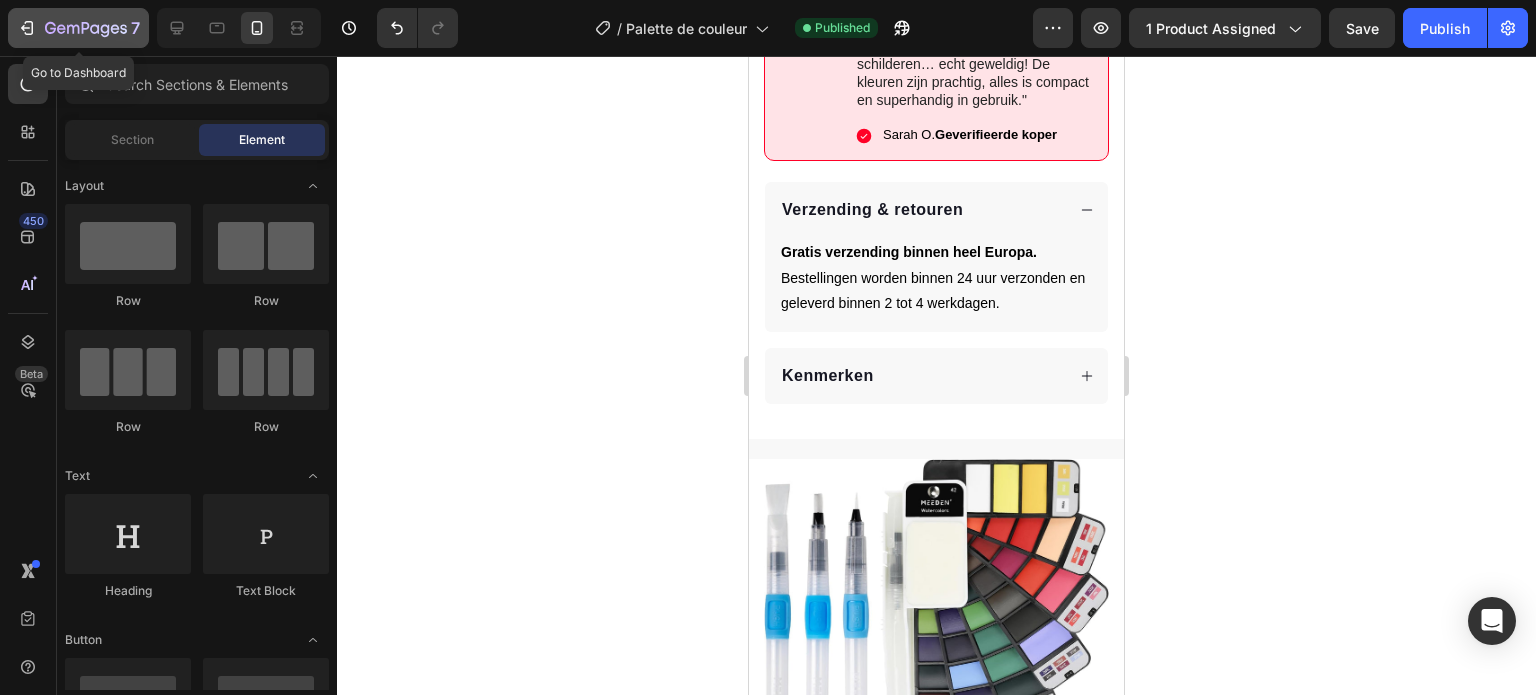 click 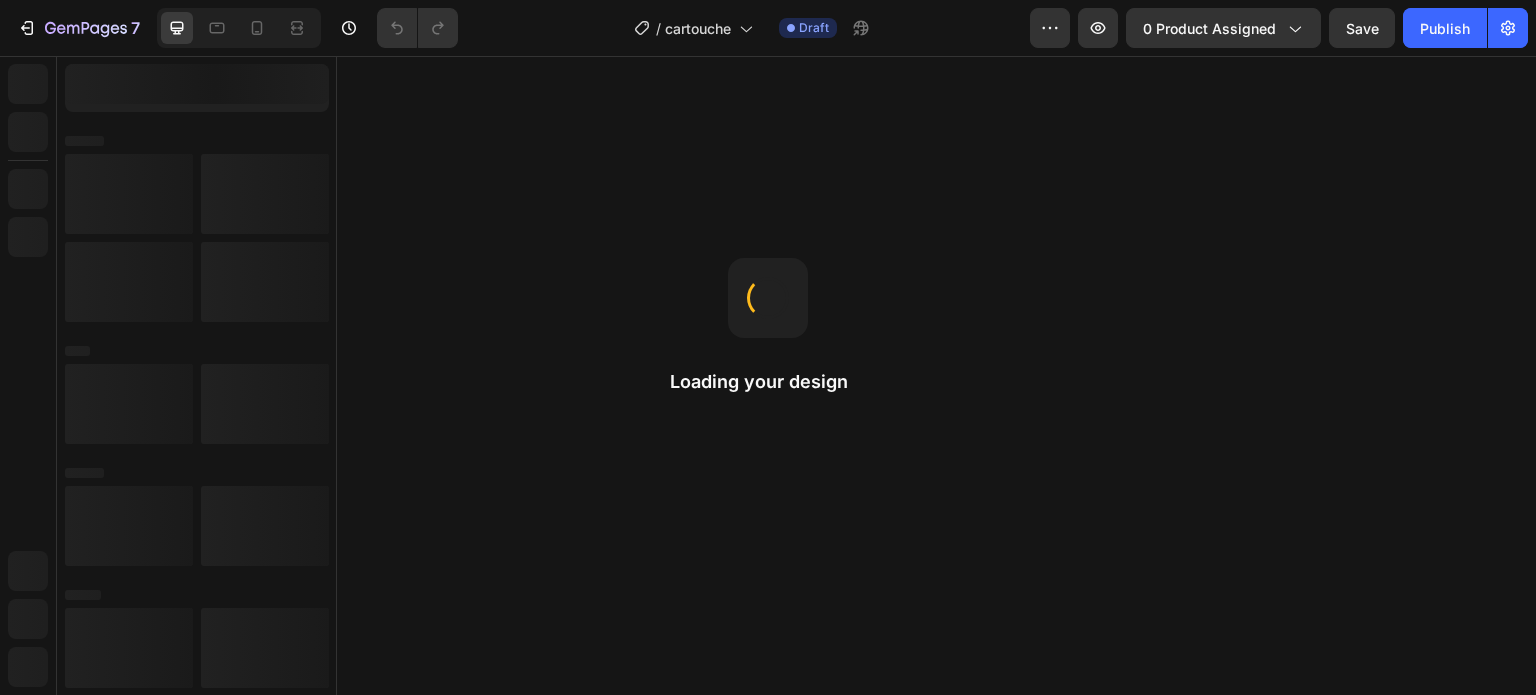 scroll, scrollTop: 0, scrollLeft: 0, axis: both 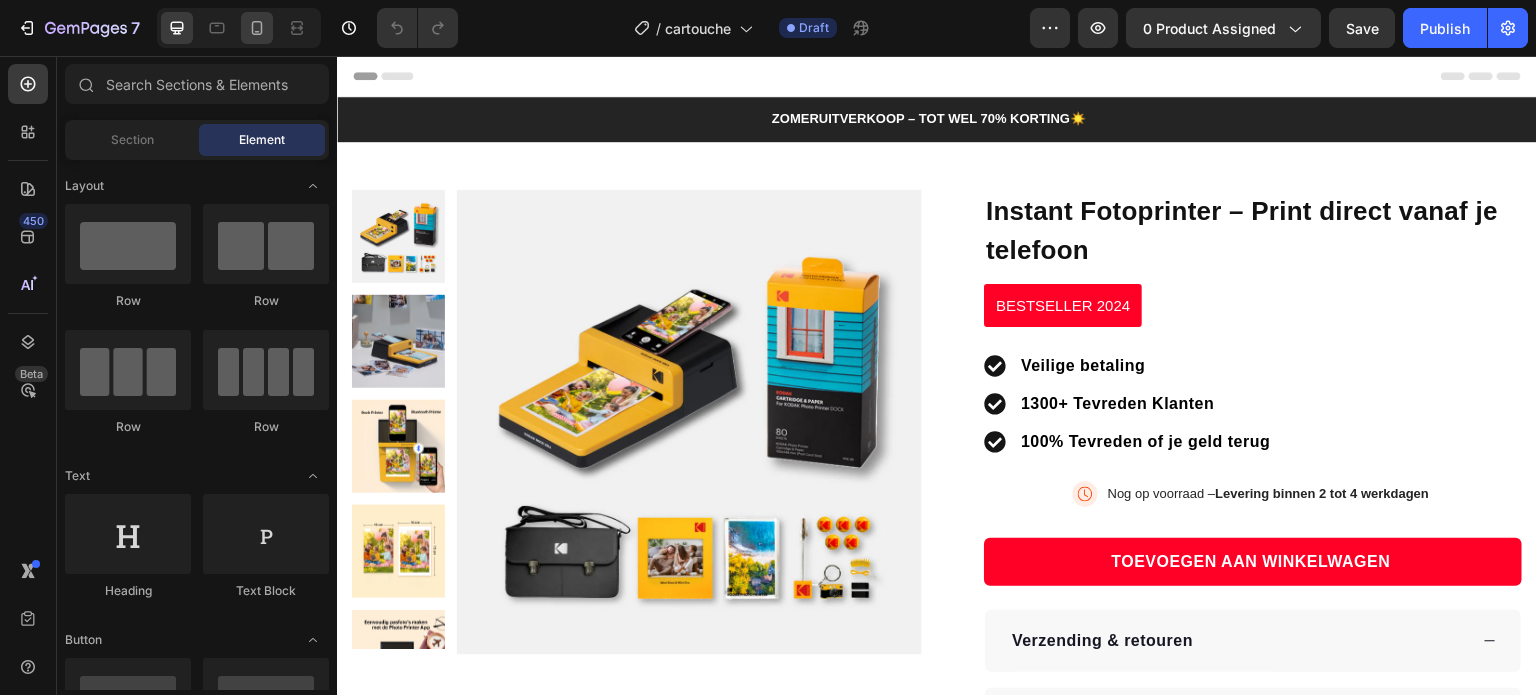 click 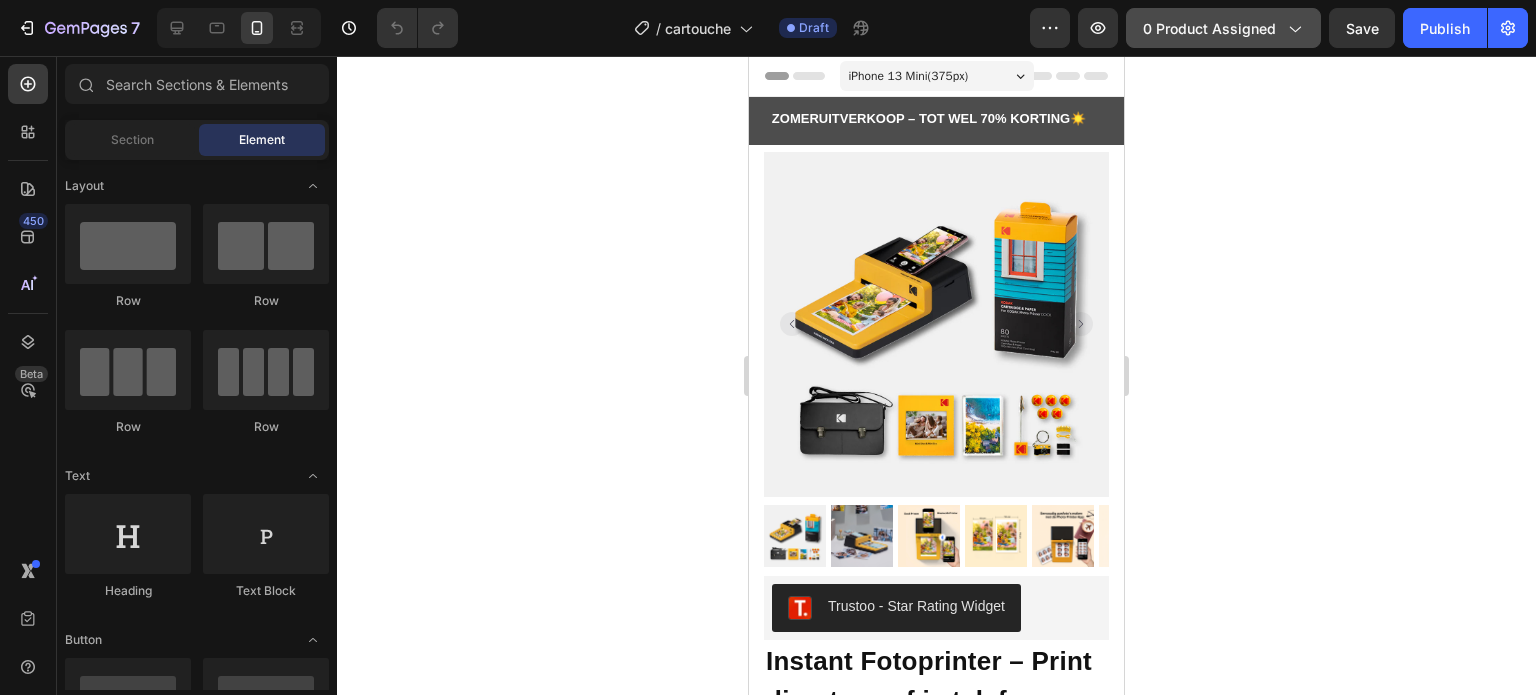 click on "0 product assigned" 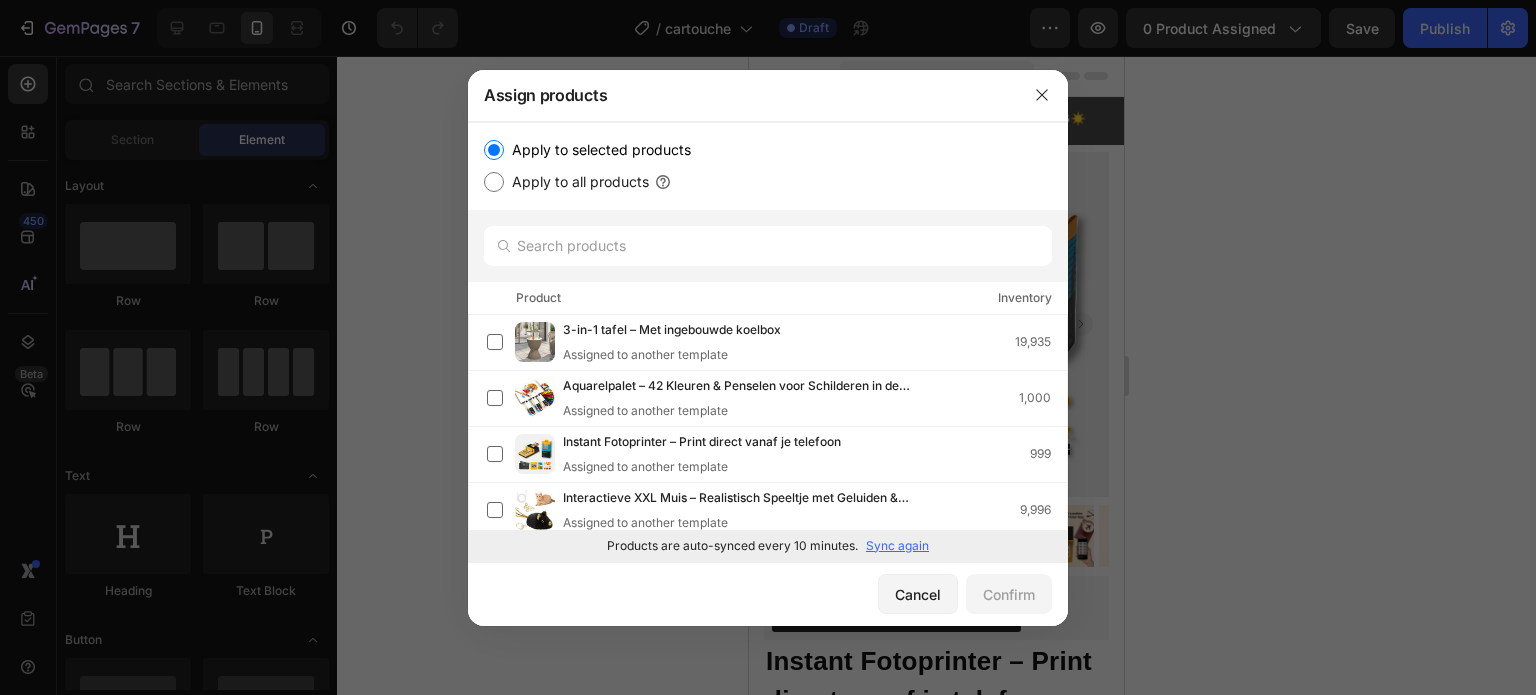 click on "Sync again" at bounding box center [897, 546] 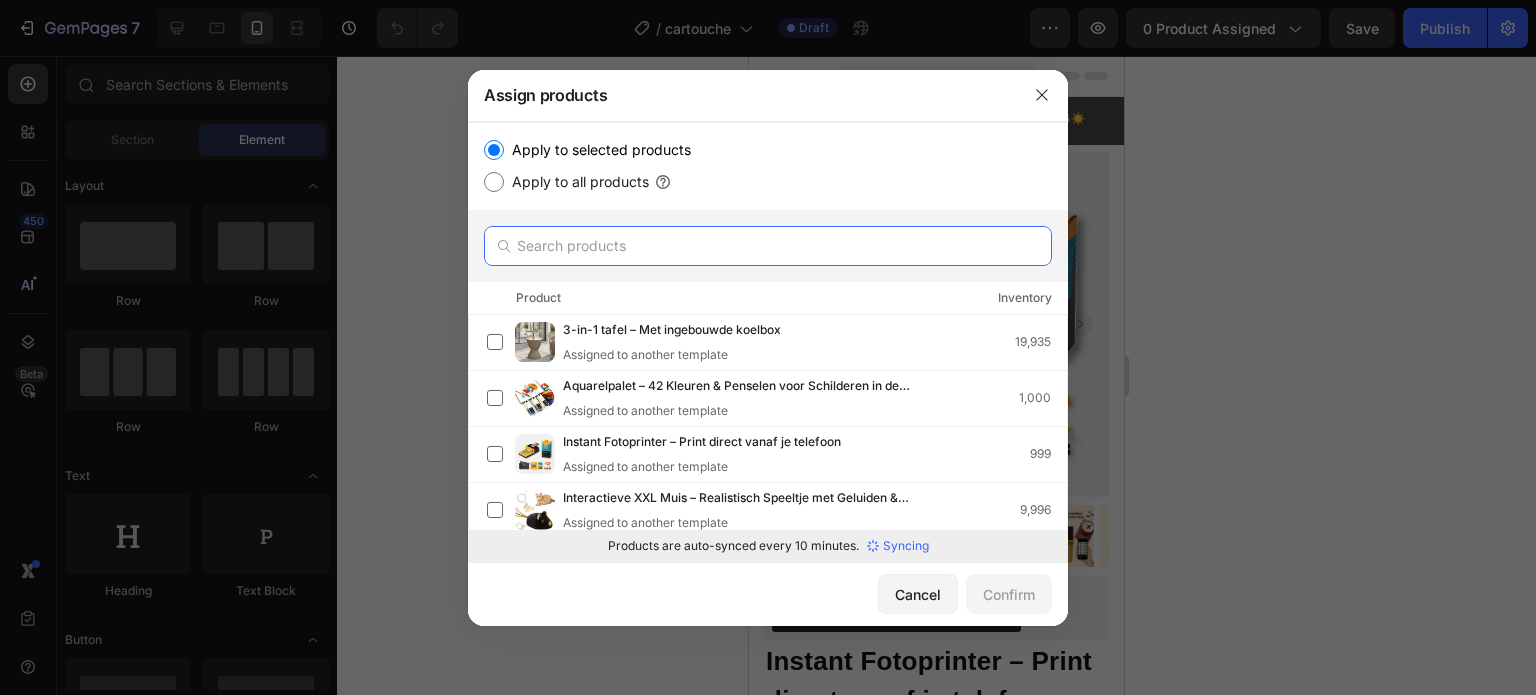 click at bounding box center [768, 246] 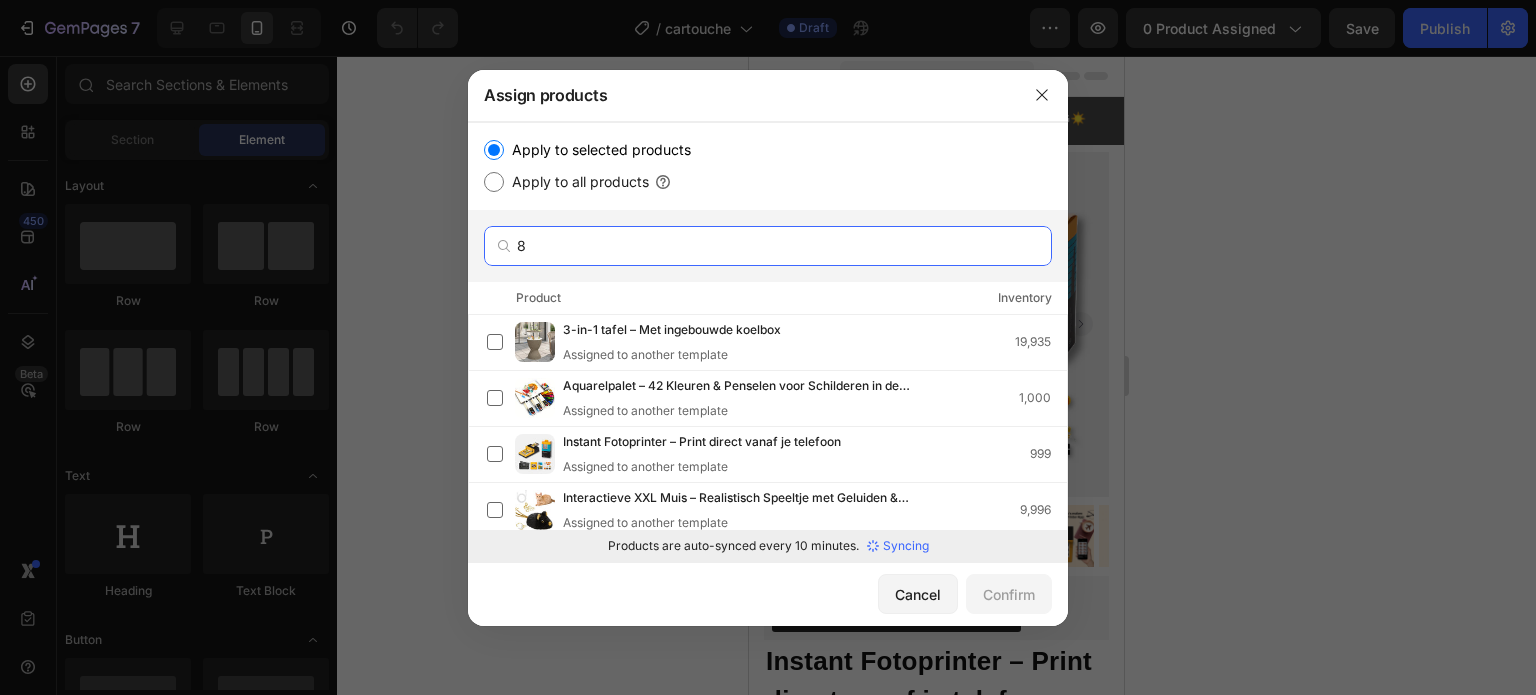 type on "80" 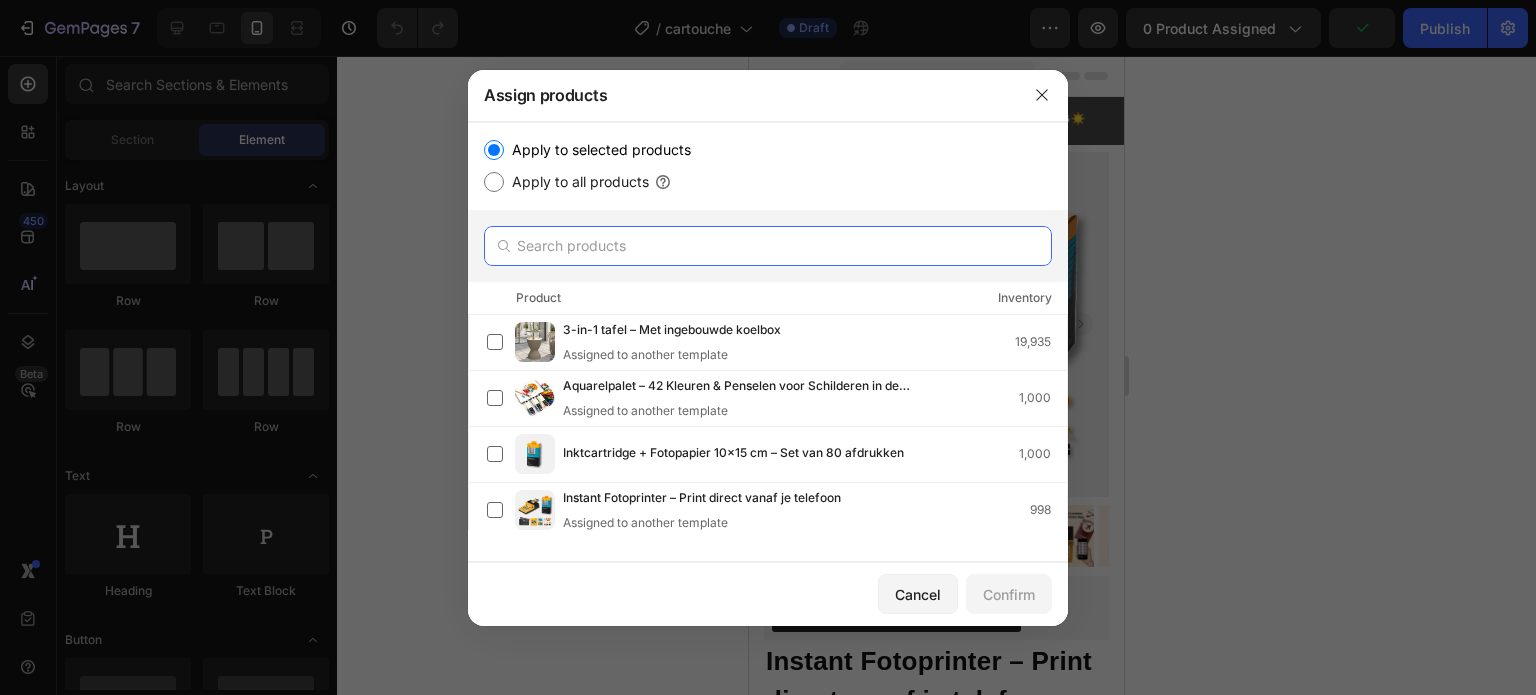 click at bounding box center (768, 246) 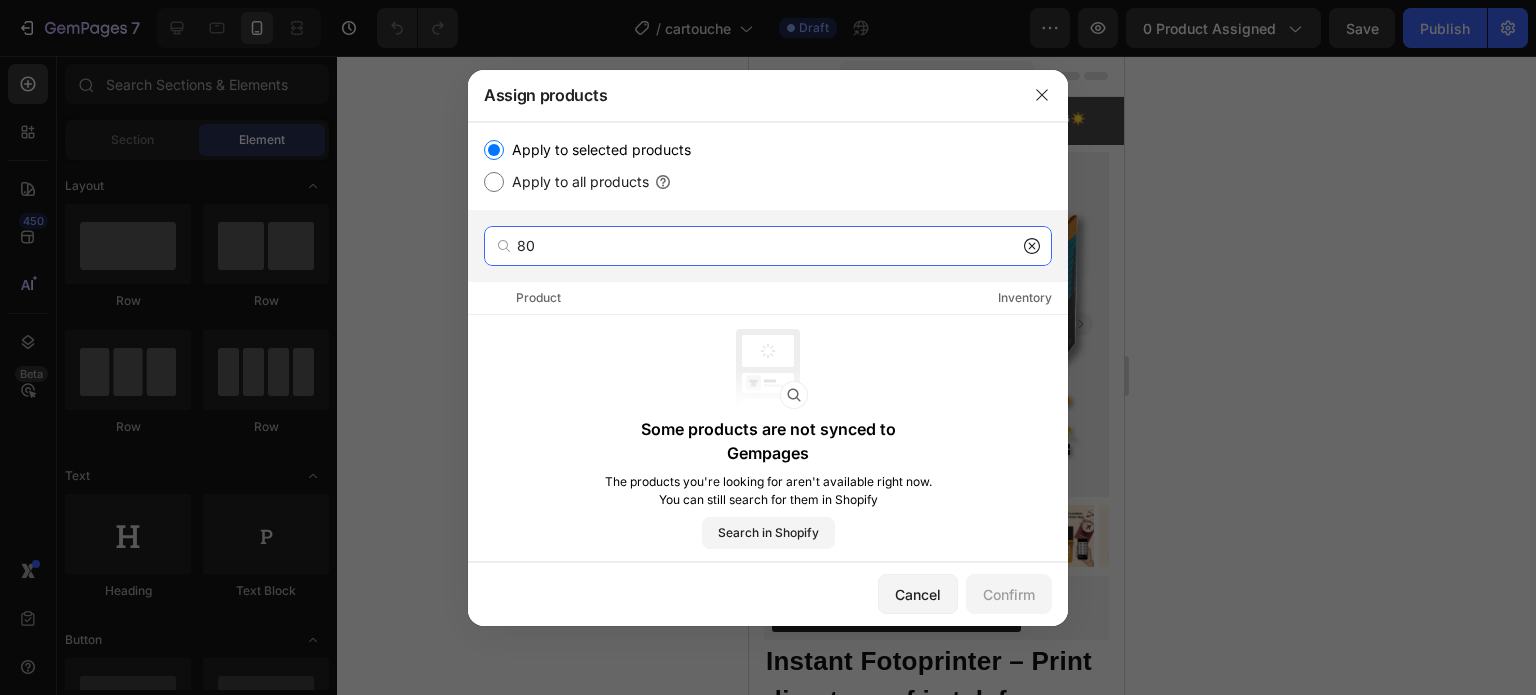 type on "8" 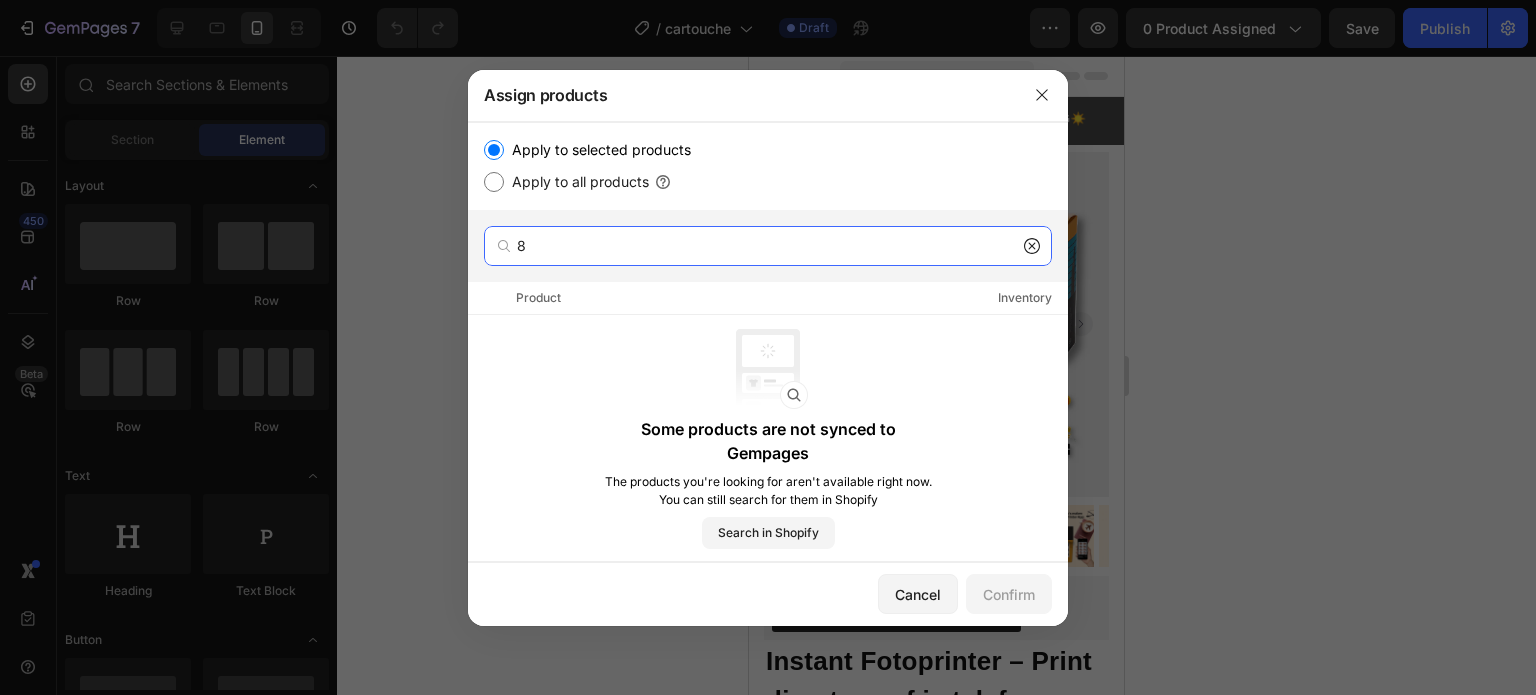 type 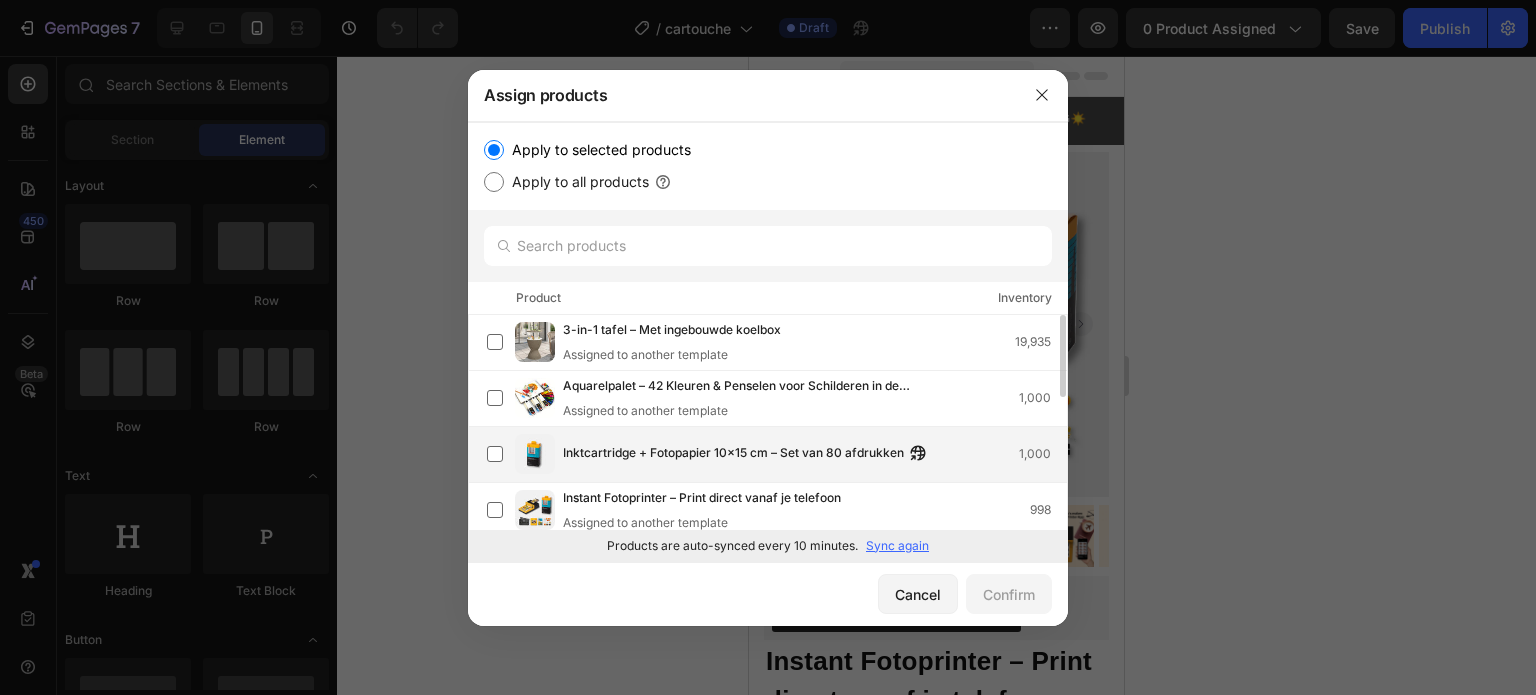 click on "Inktcartridge + Fotopapier 10x15 cm – Set van 80 afdrukken 1,000" at bounding box center (777, 454) 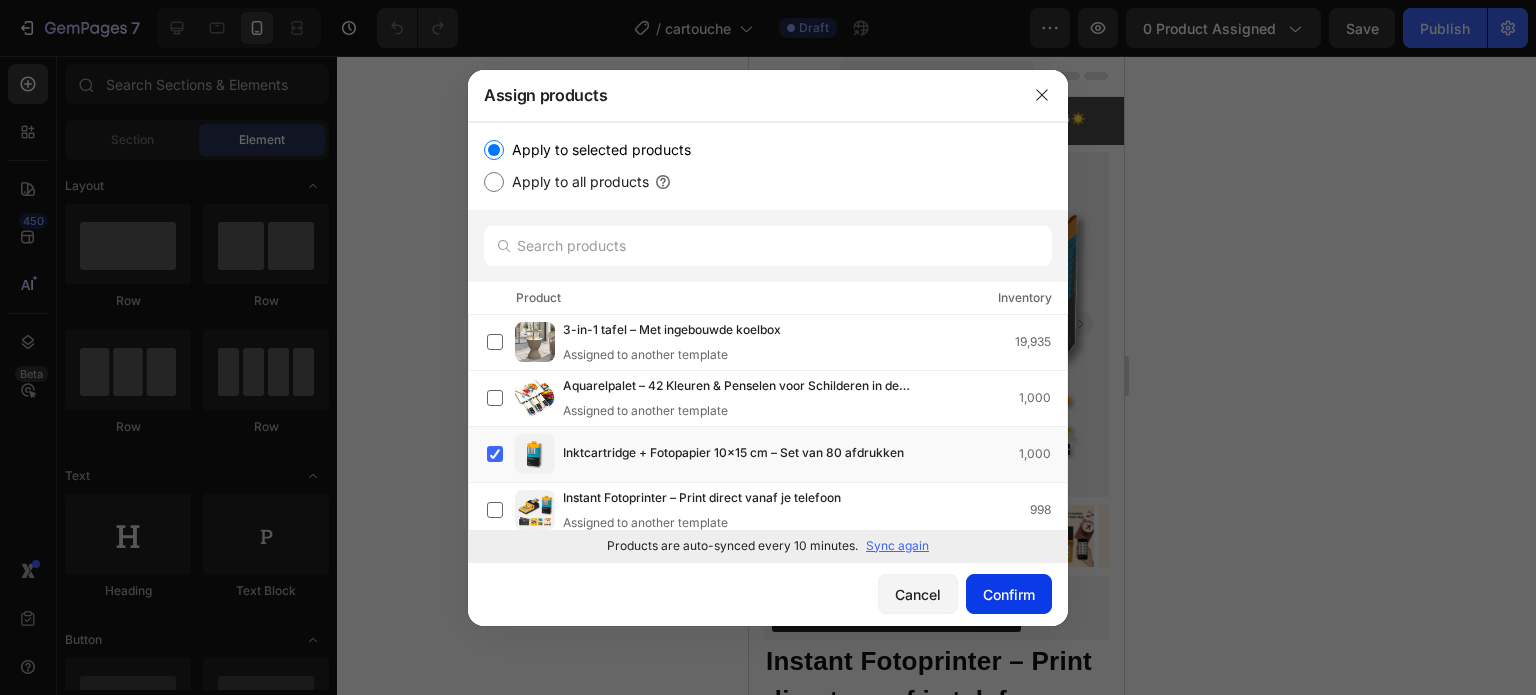 click on "Confirm" at bounding box center [1009, 594] 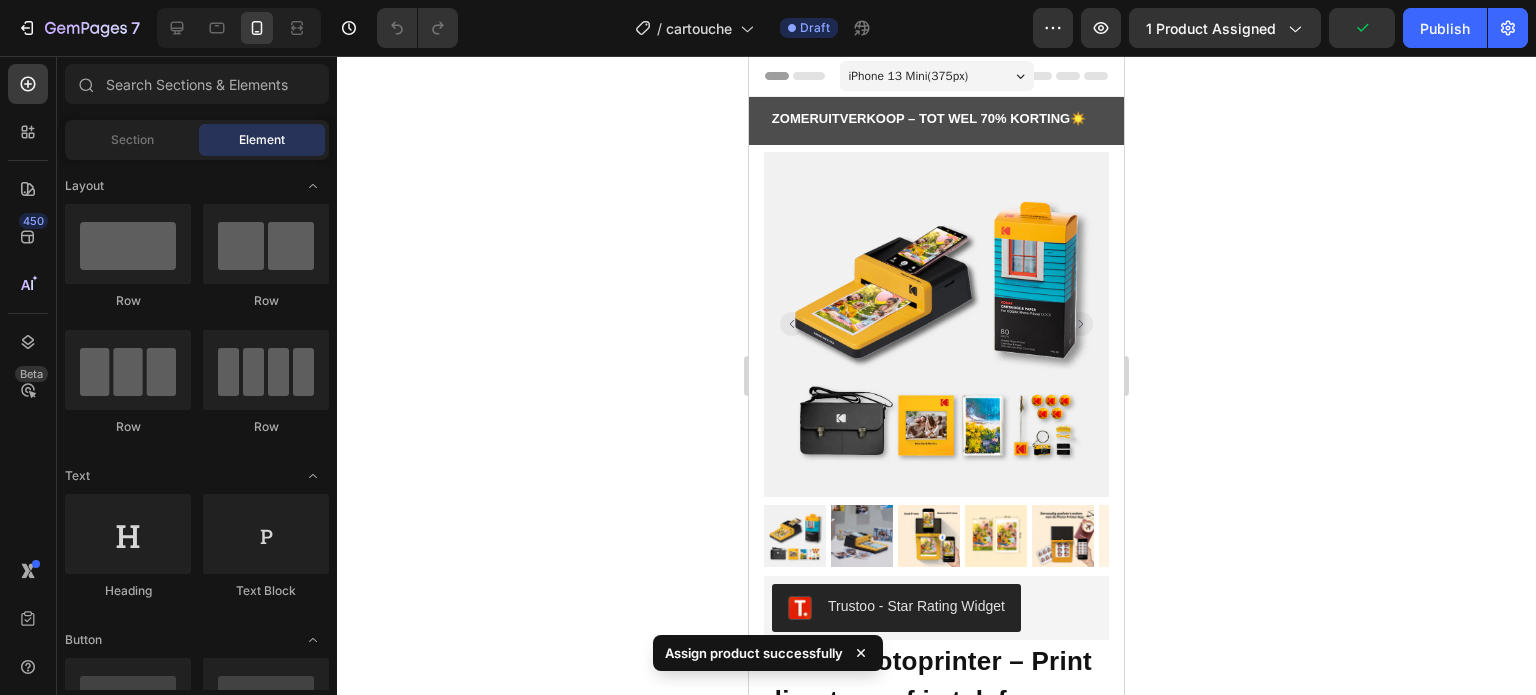 click at bounding box center [936, 324] 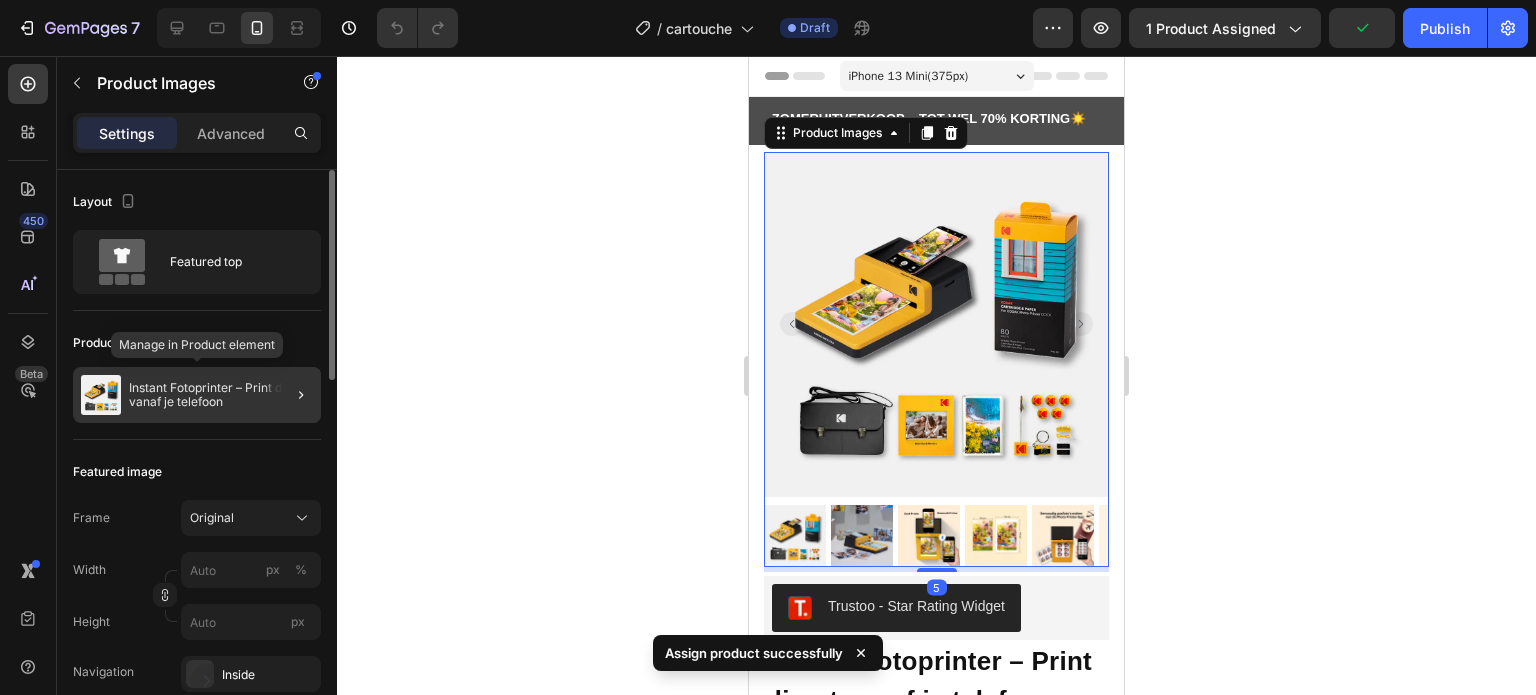 click on "Instant Fotoprinter – Print direct vanaf je telefoon" 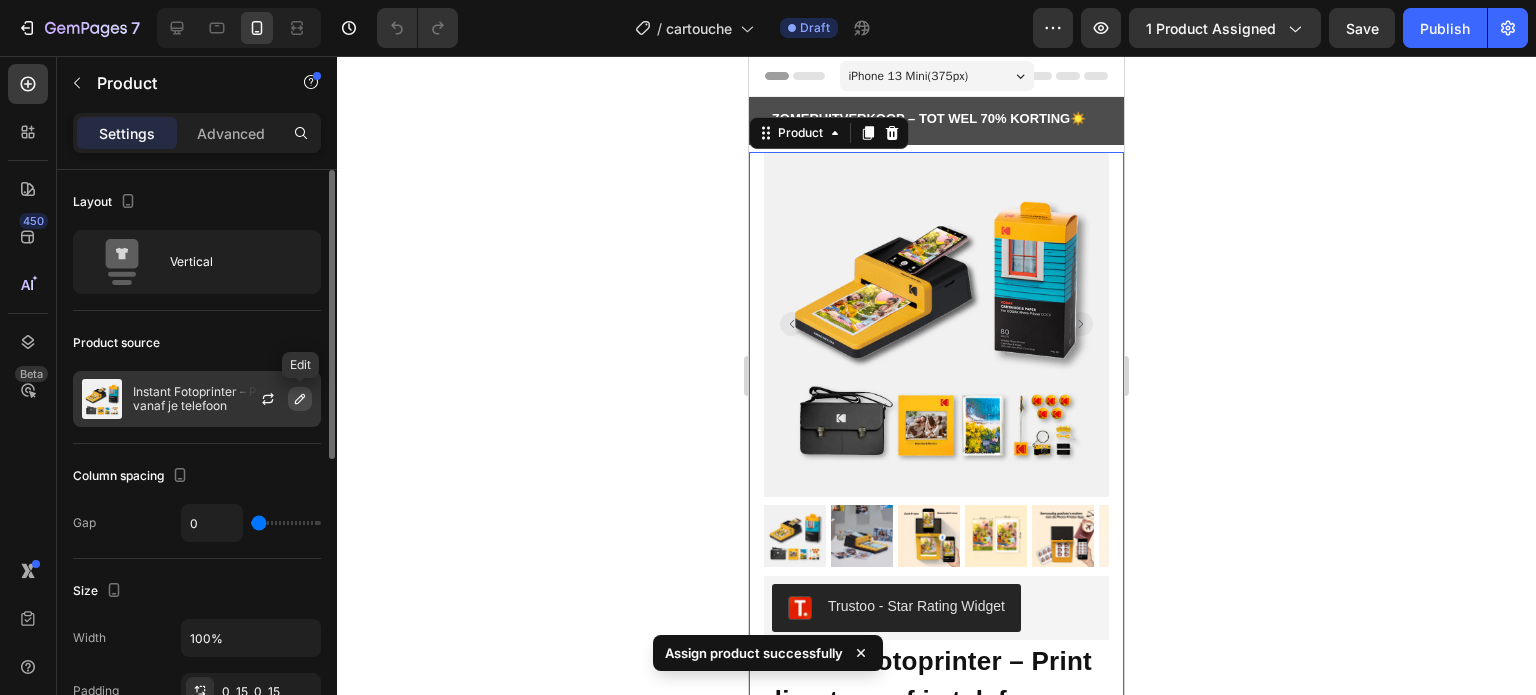 click 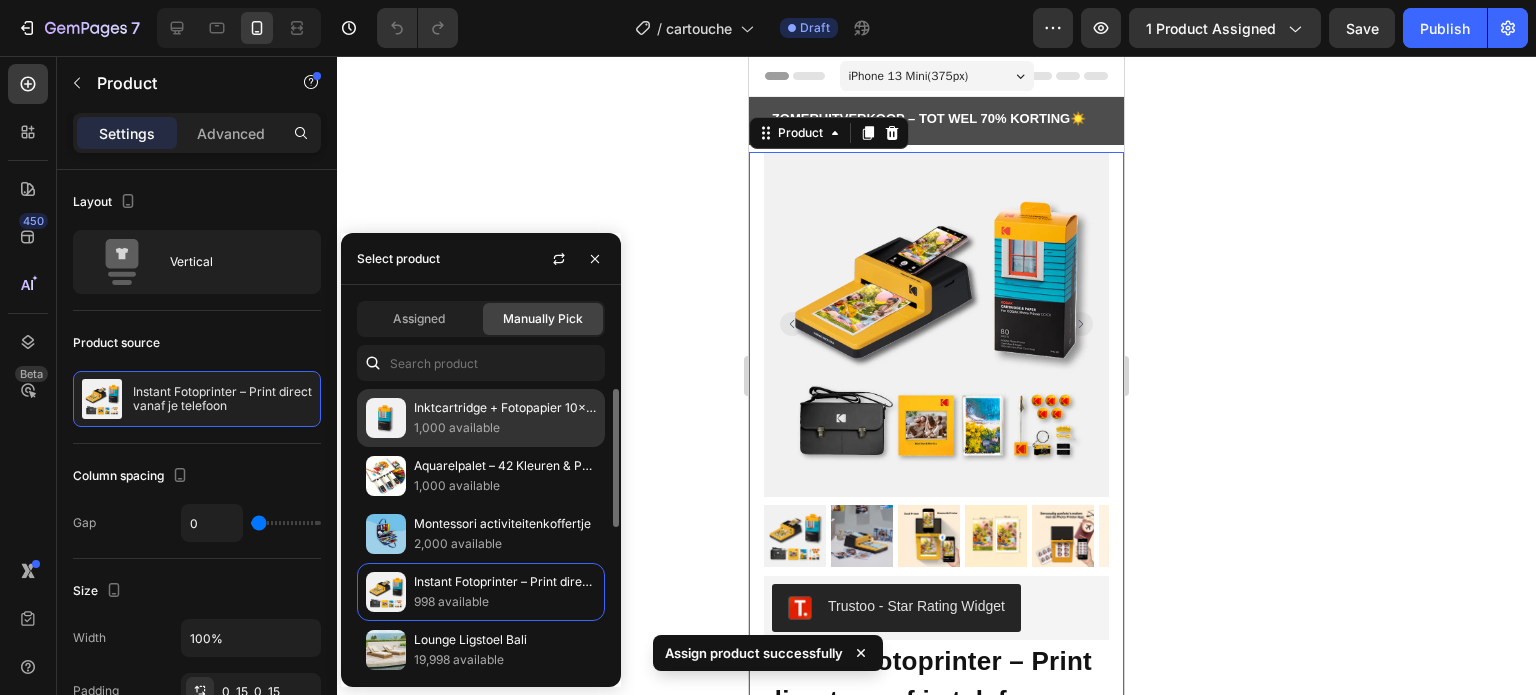 click at bounding box center [386, 418] 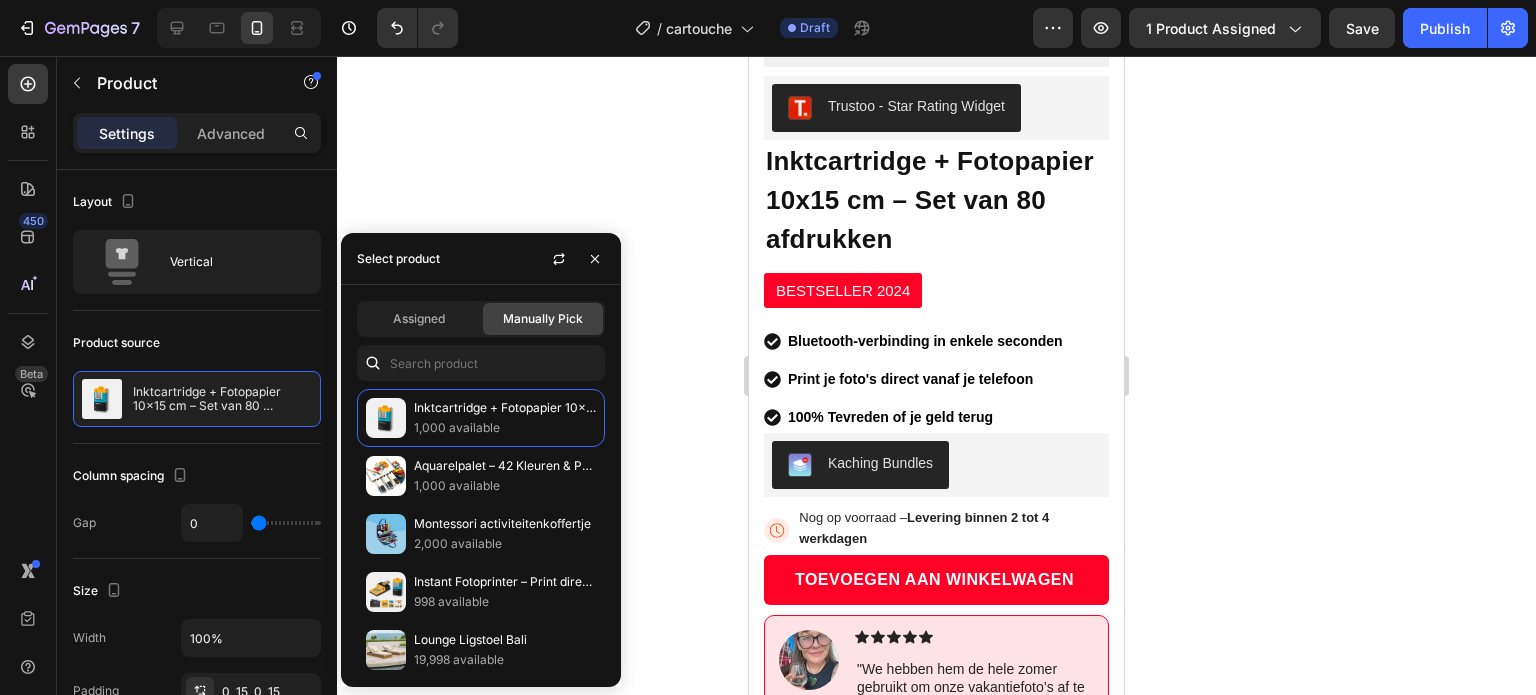 scroll, scrollTop: 511, scrollLeft: 0, axis: vertical 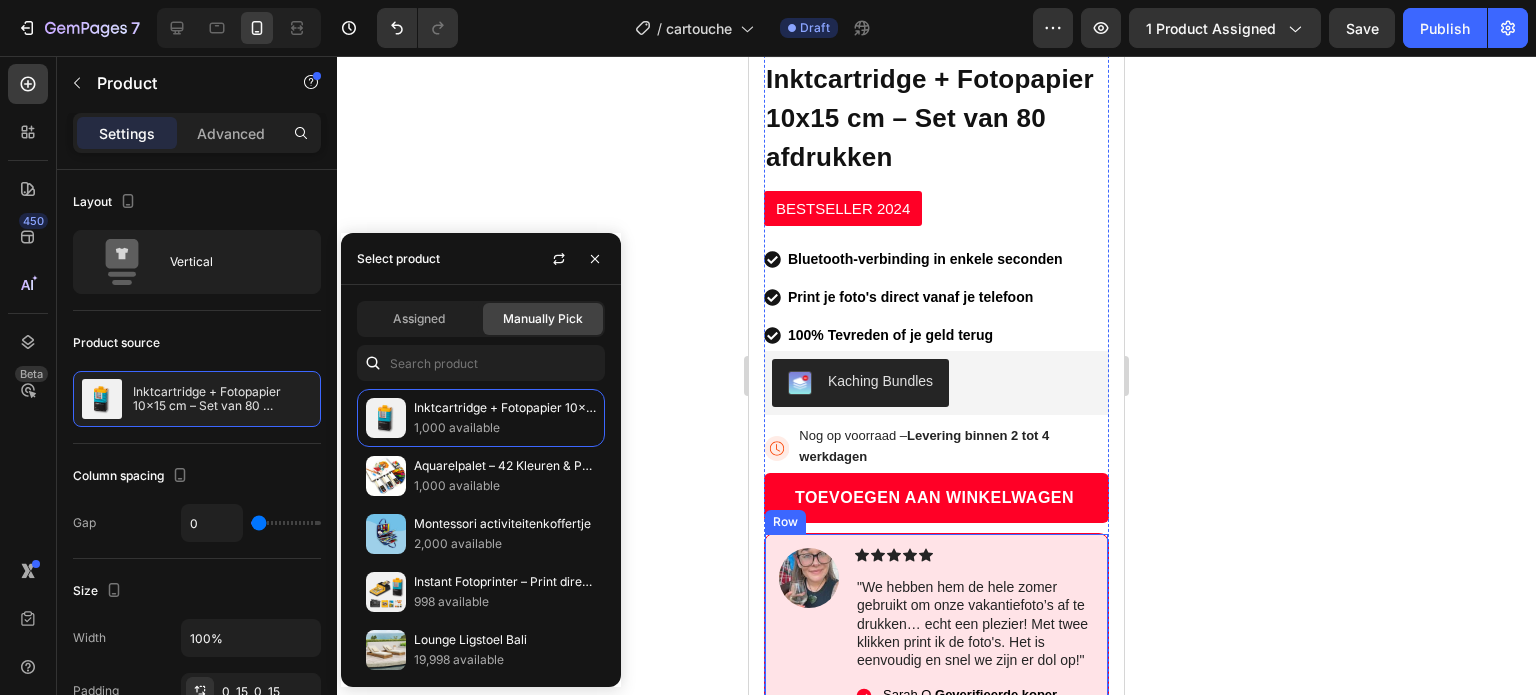 click on "Icon Icon Icon Icon Icon" at bounding box center (974, 555) 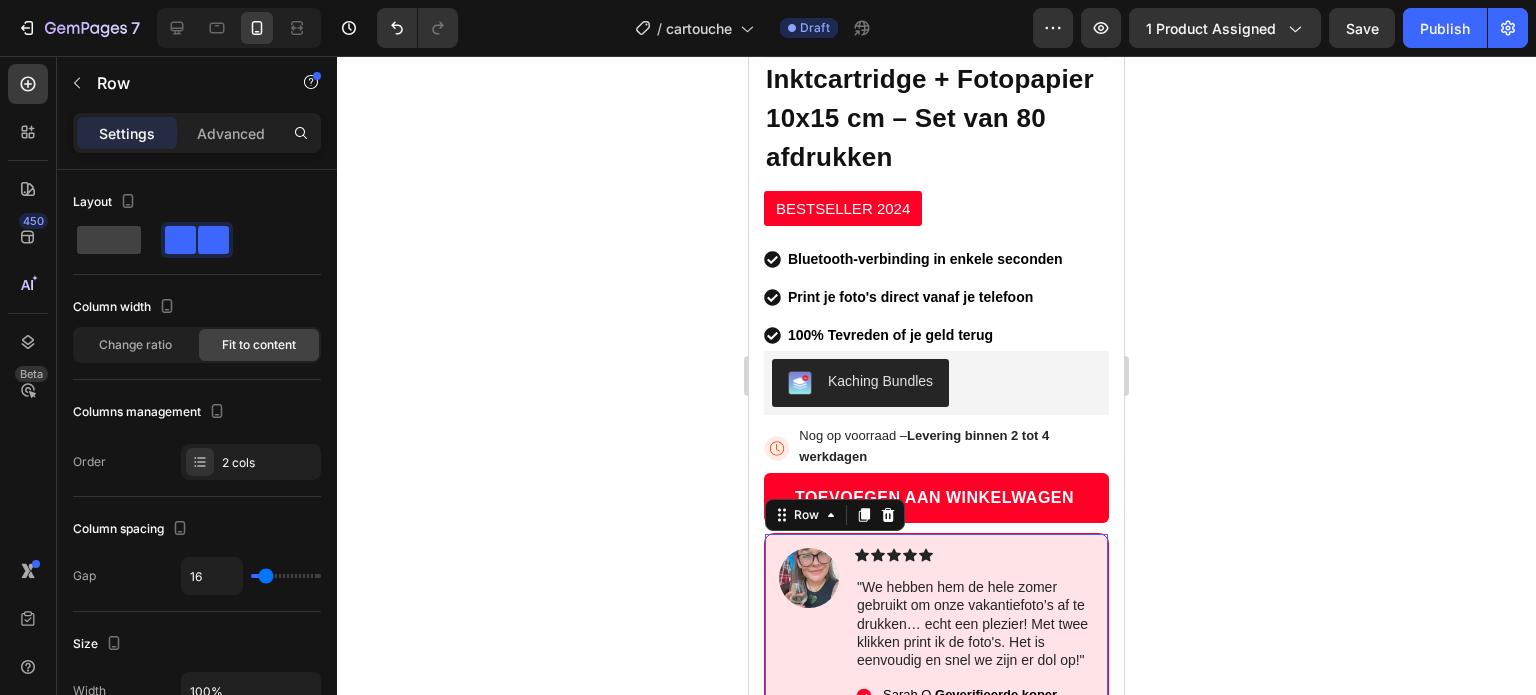 click on "Image Icon Icon Icon Icon Icon Icon List "We hebben hem de hele zomer gebruikt om onze vakantiefoto’s af te drukken… echt een plezier! Met twee klikken print ik de foto's. Het is eenvoudig en snel we zijn er dol op!" Text Block
Icon [FIRST] [LAST]  Geverifieerde koper Text Block Row Row   21" at bounding box center [936, 627] 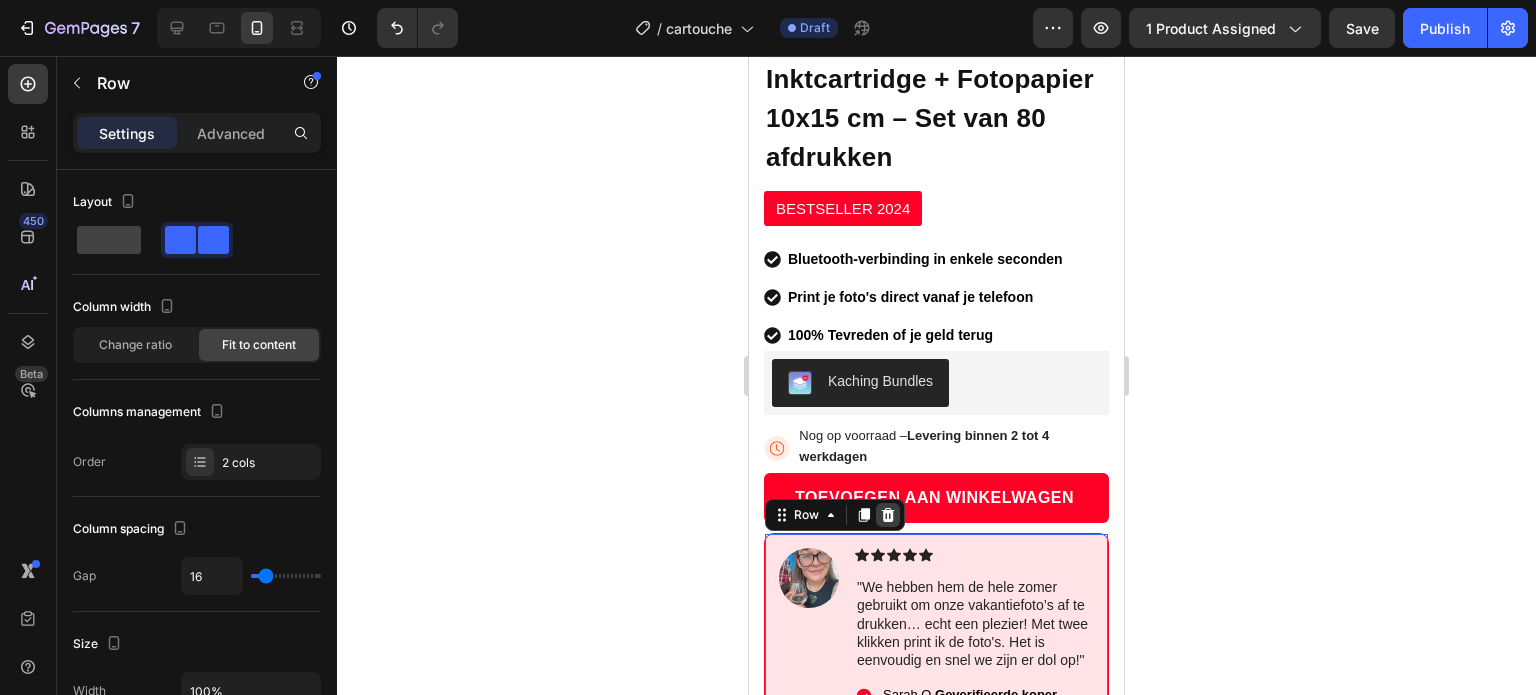 click 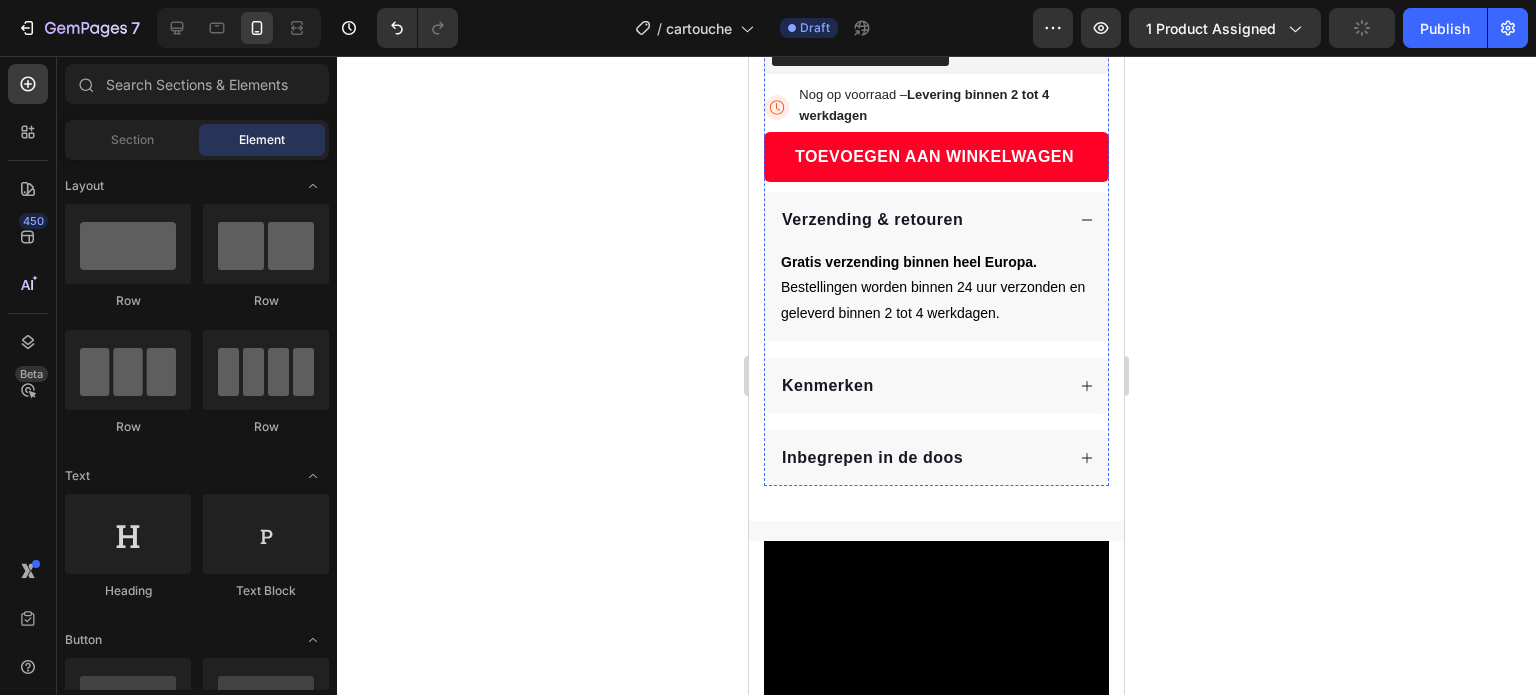scroll, scrollTop: 899, scrollLeft: 0, axis: vertical 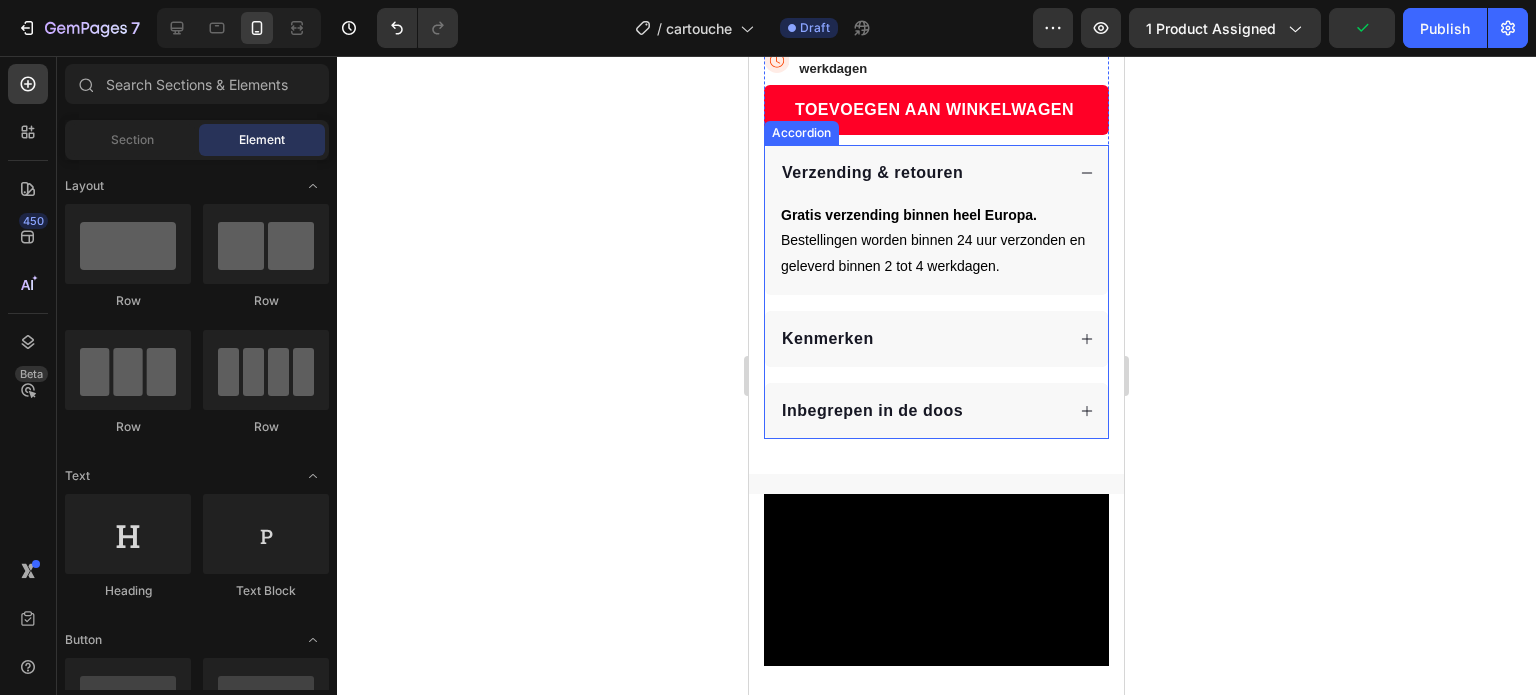 click on "Verzending & retouren Gratis verzending binnen heel Europa. Bestellingen worden binnen 24 uur verzonden en geleverd binnen 2 tot 4 werkdagen. Text Block
Kenmerken
Inbegrepen in de doos" at bounding box center [936, 292] 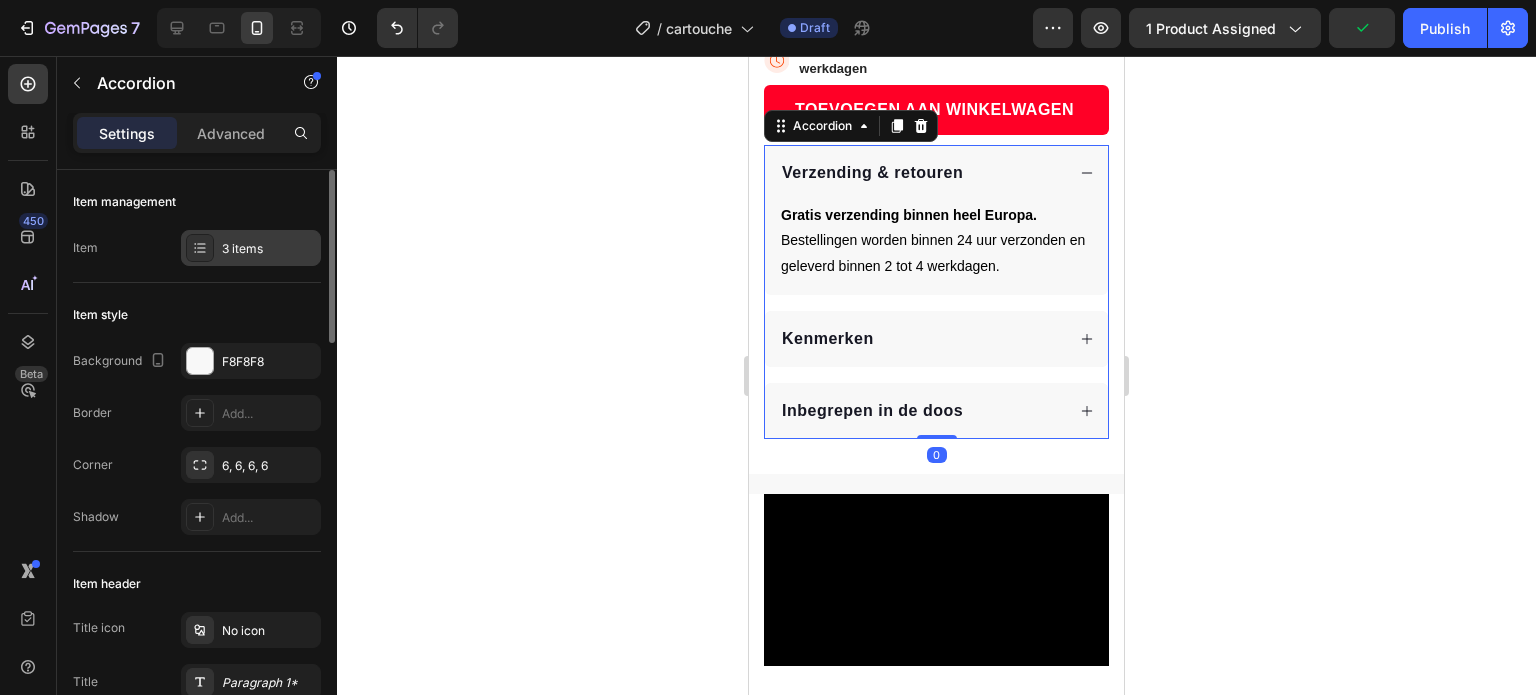 click on "3 items" at bounding box center (269, 249) 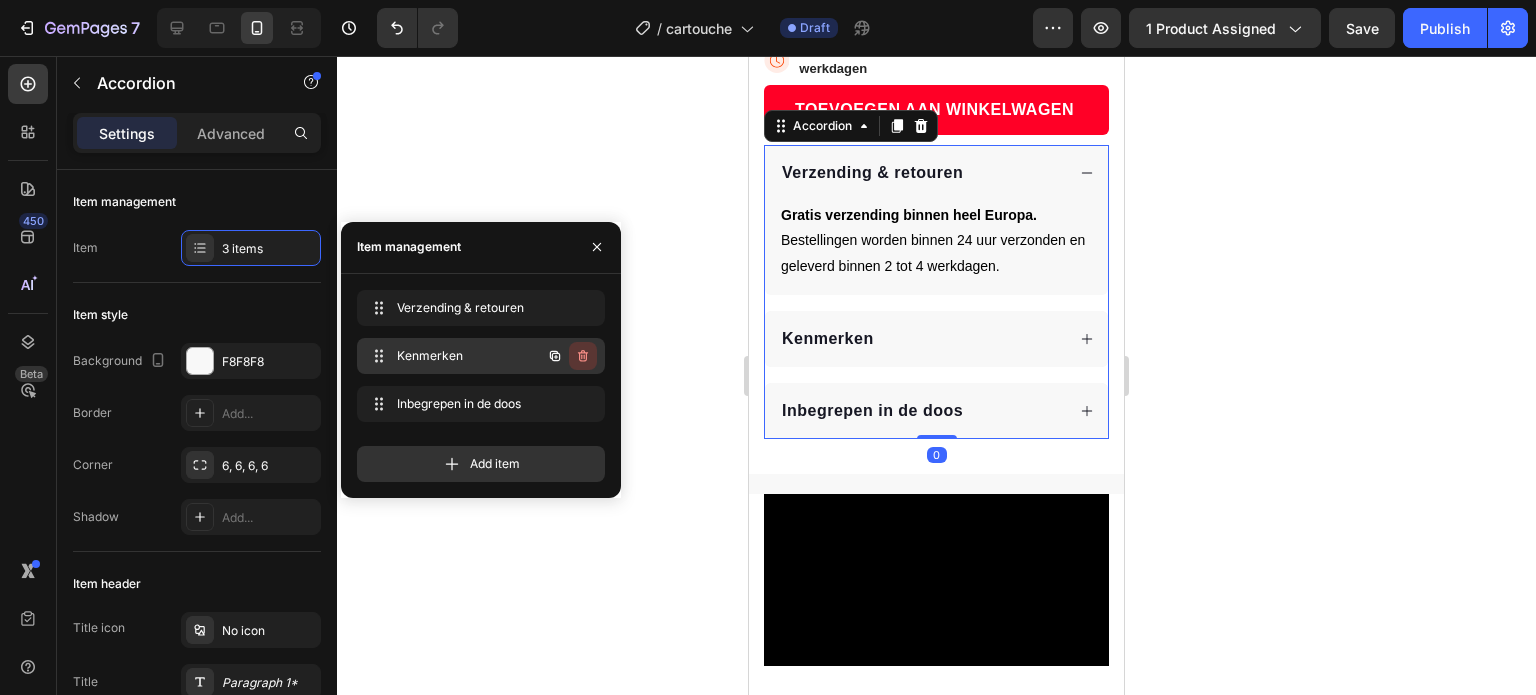 click 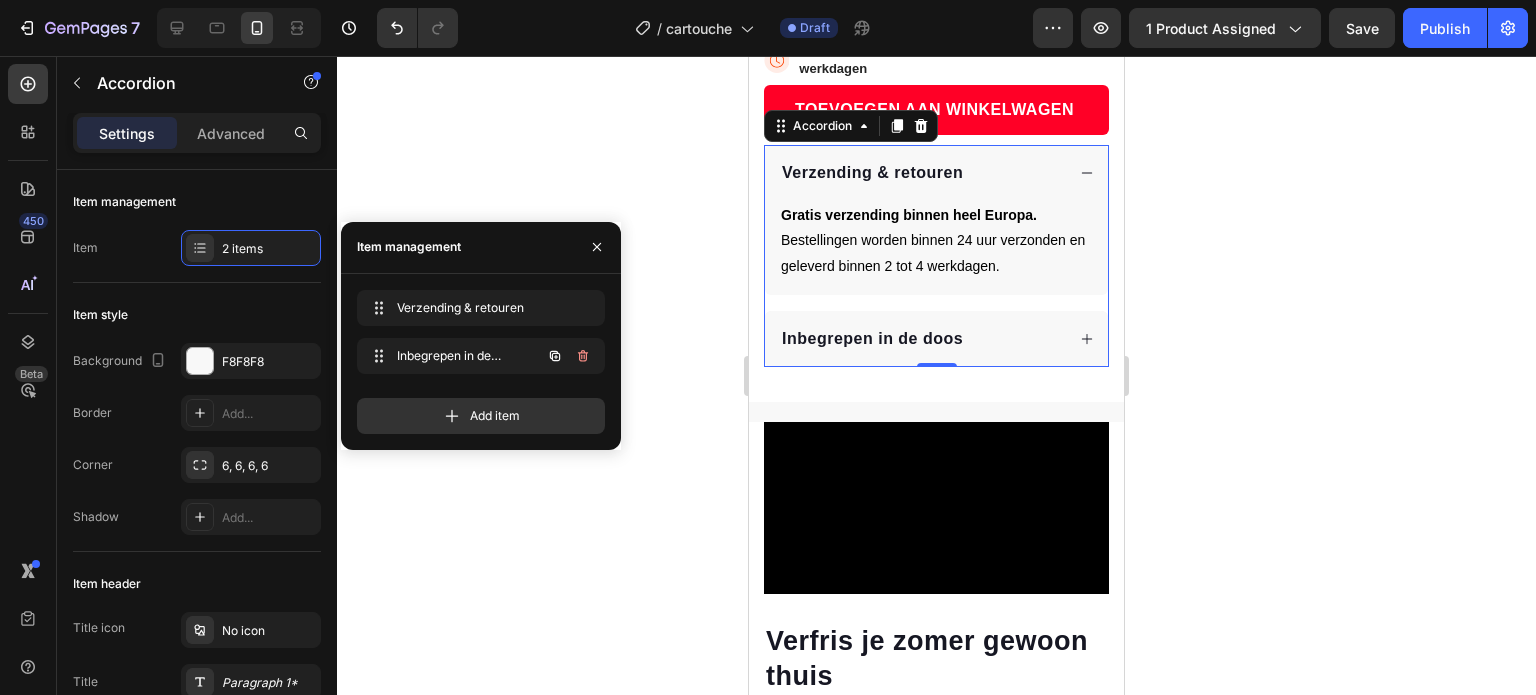 click 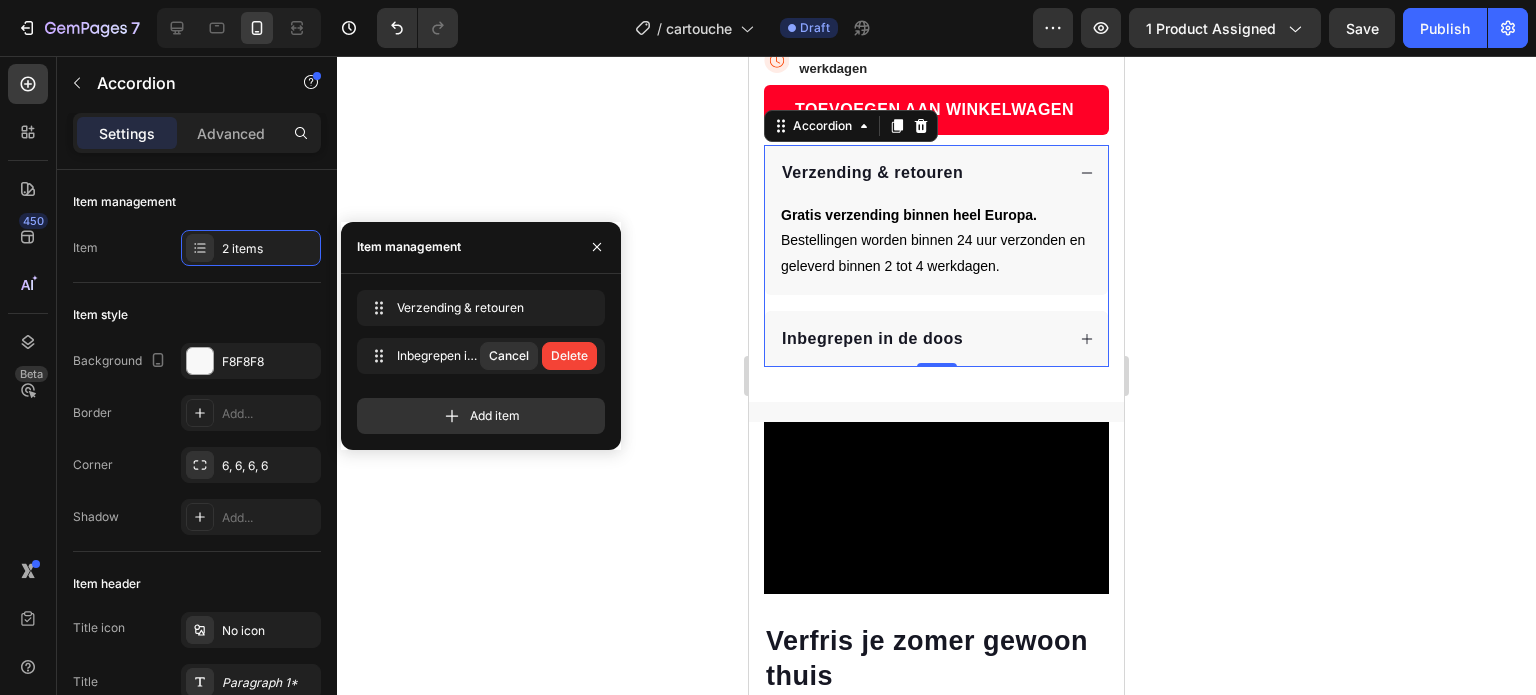 click on "Delete" at bounding box center [569, 356] 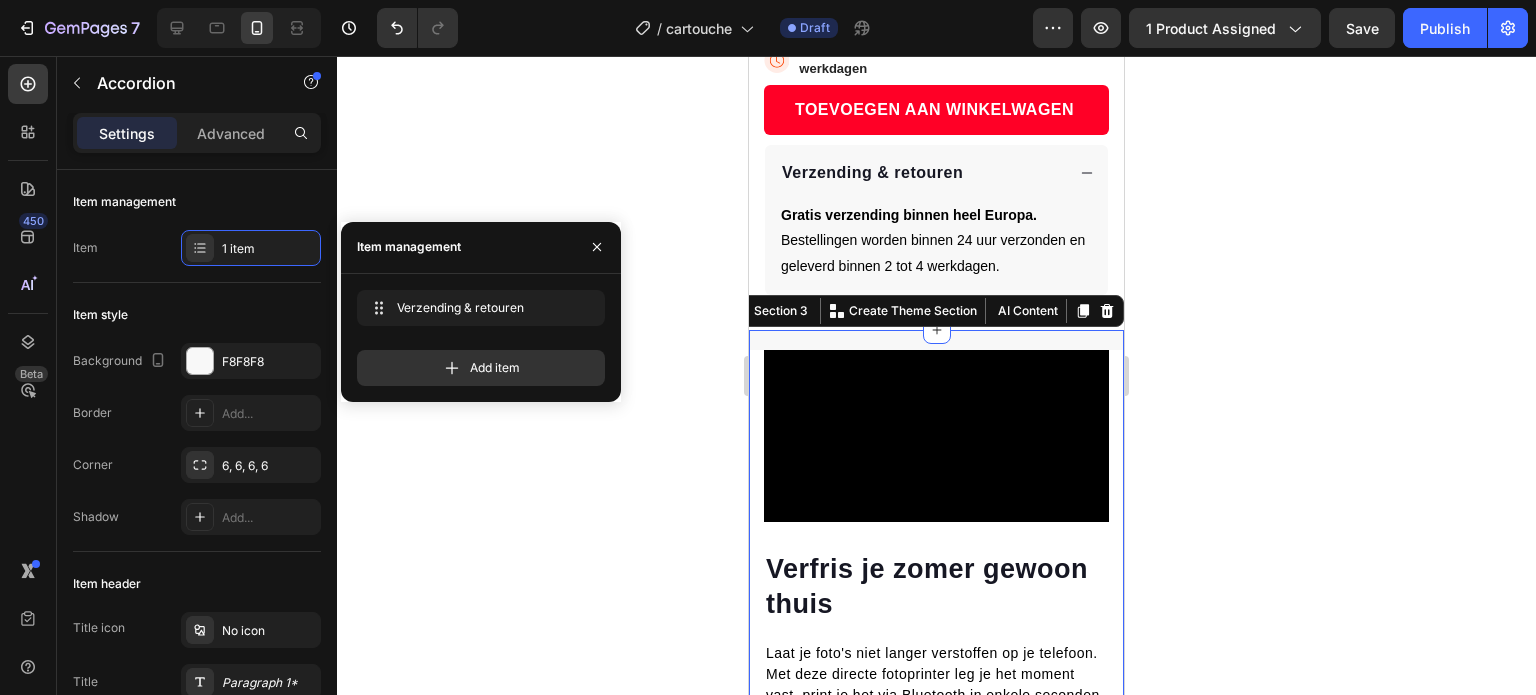 click on "Verfris je zomer gewoon thuis Heading Laat je foto's niet langer verstoffen op je telefoon. Met deze directe fotoprinter leg je het moment vast, print je het via Bluetooth in enkele seconden en maak je van elk beeld een tastbare herinnering – om vast te houden, te delen, op te hangen of cadeau te doen. Text block Row Image Video Row Section 3   Create Theme Section AI Content Write with GemAI What would you like to describe here? Tone and Voice Persuasive Product Getting products... Show more Generate" at bounding box center [936, 571] 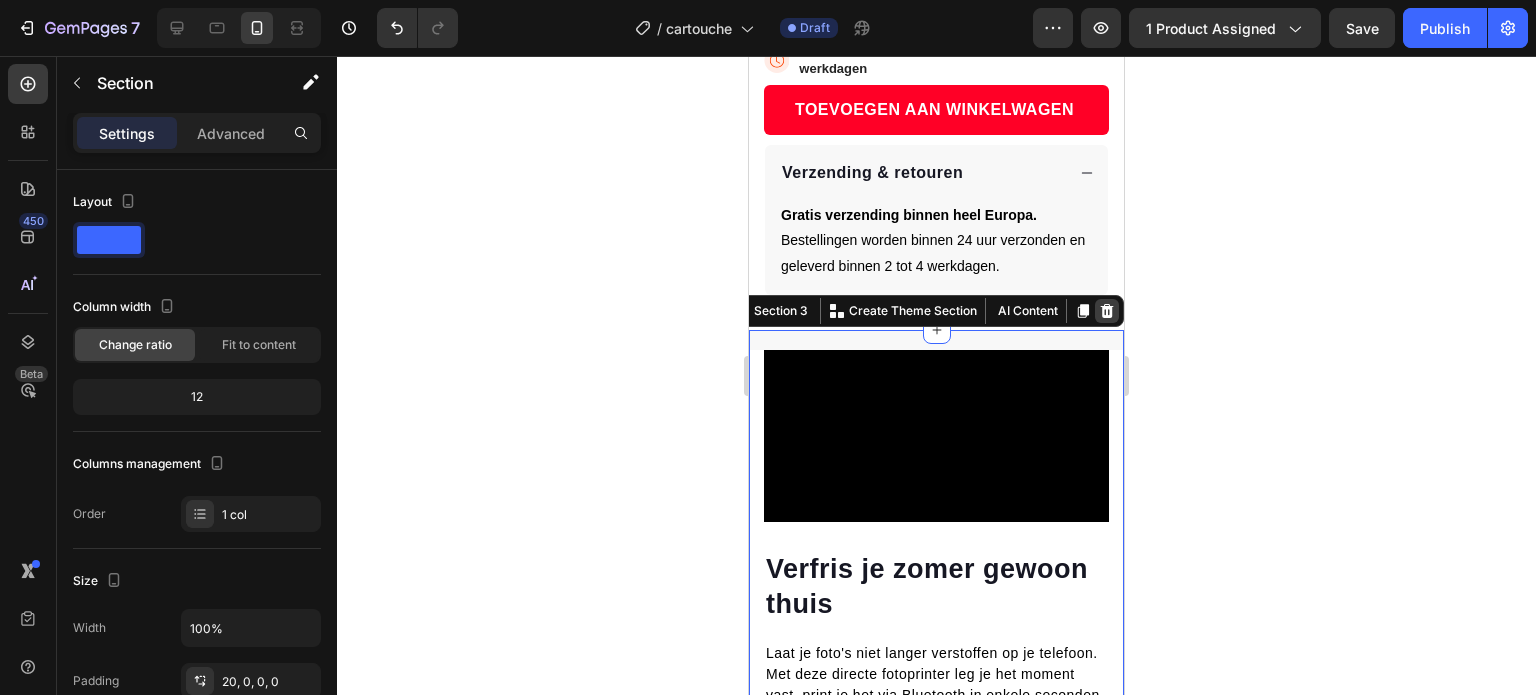 click 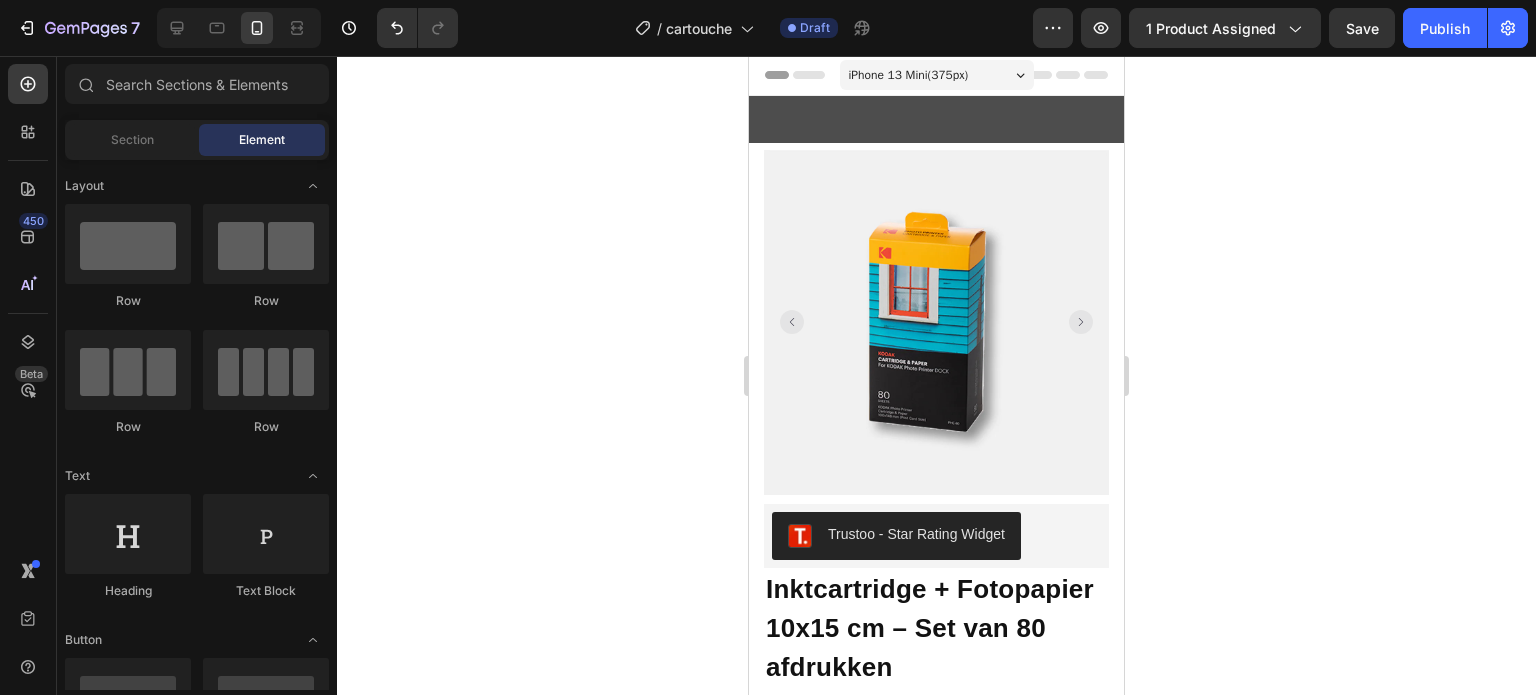 scroll, scrollTop: 0, scrollLeft: 0, axis: both 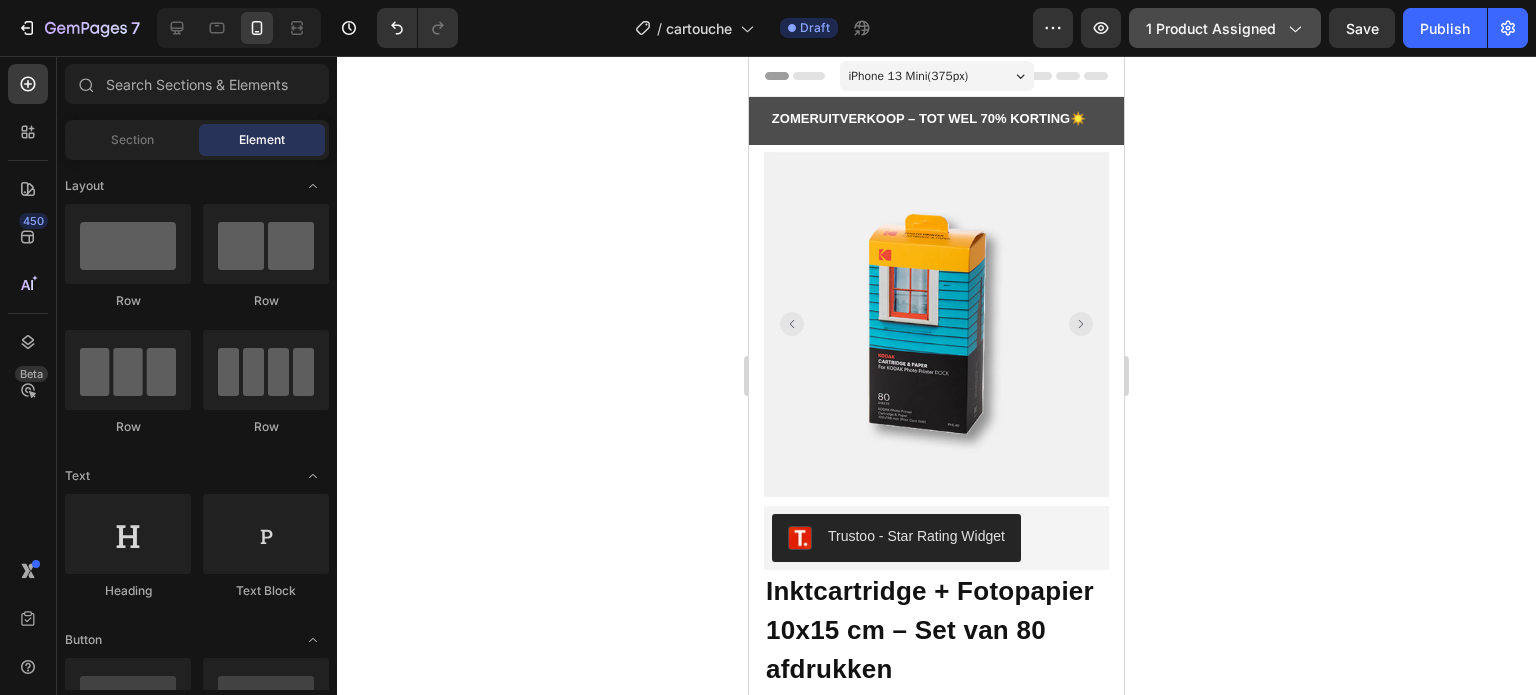 click 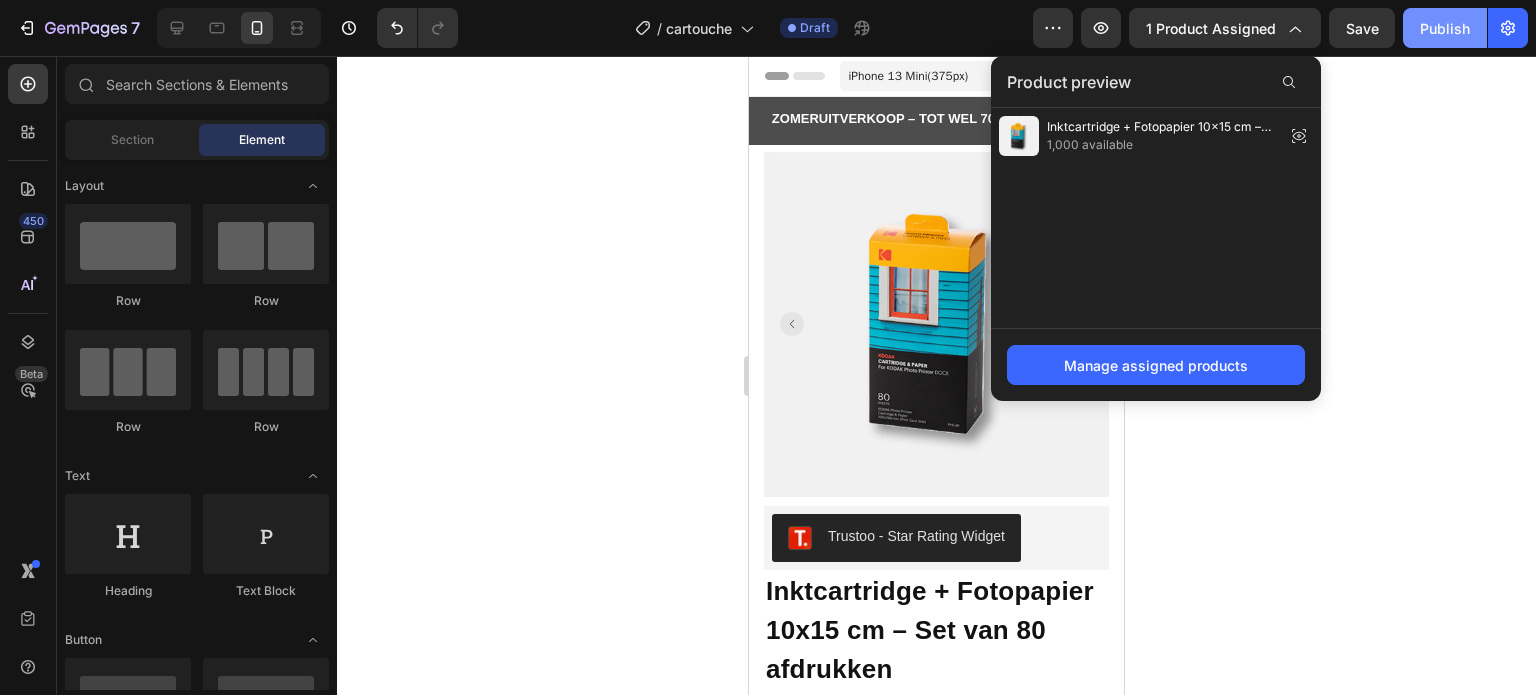 click on "Publish" 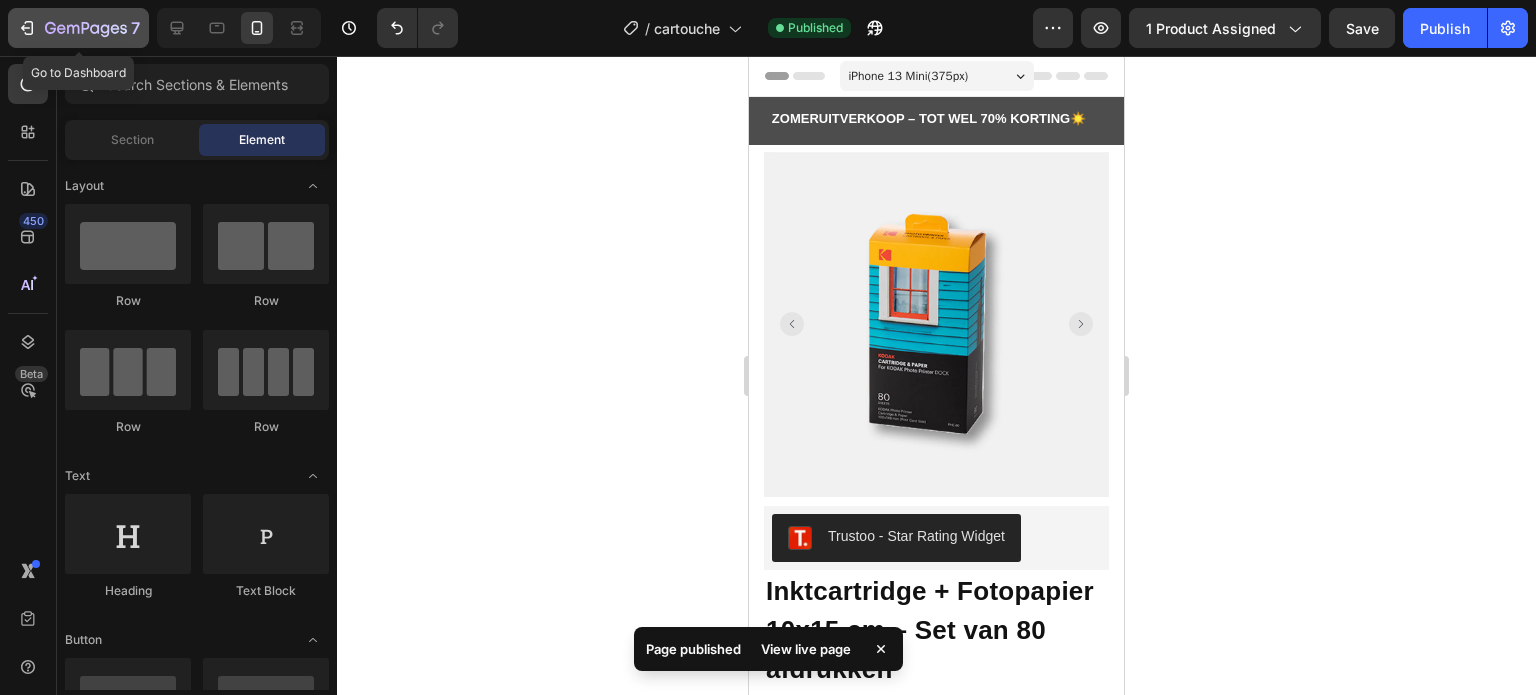 click 